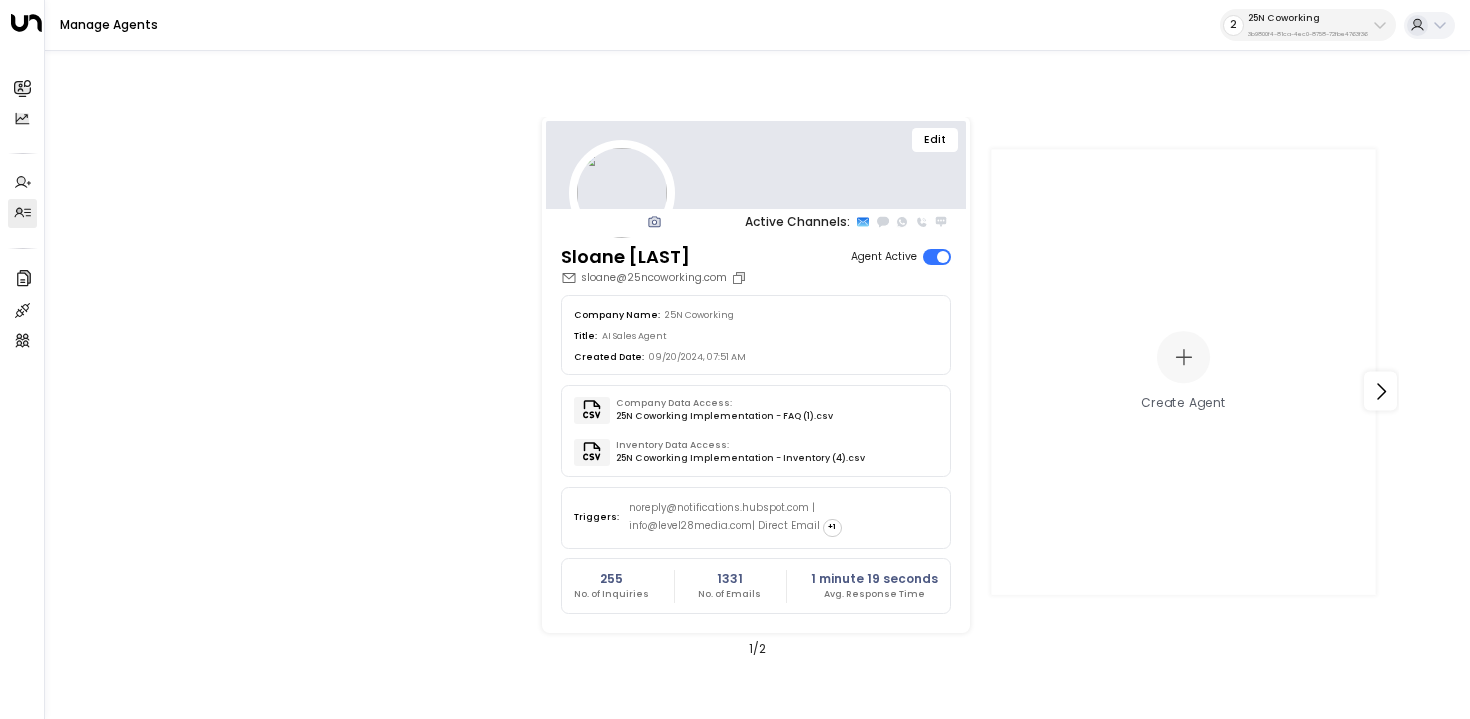 scroll, scrollTop: 0, scrollLeft: 0, axis: both 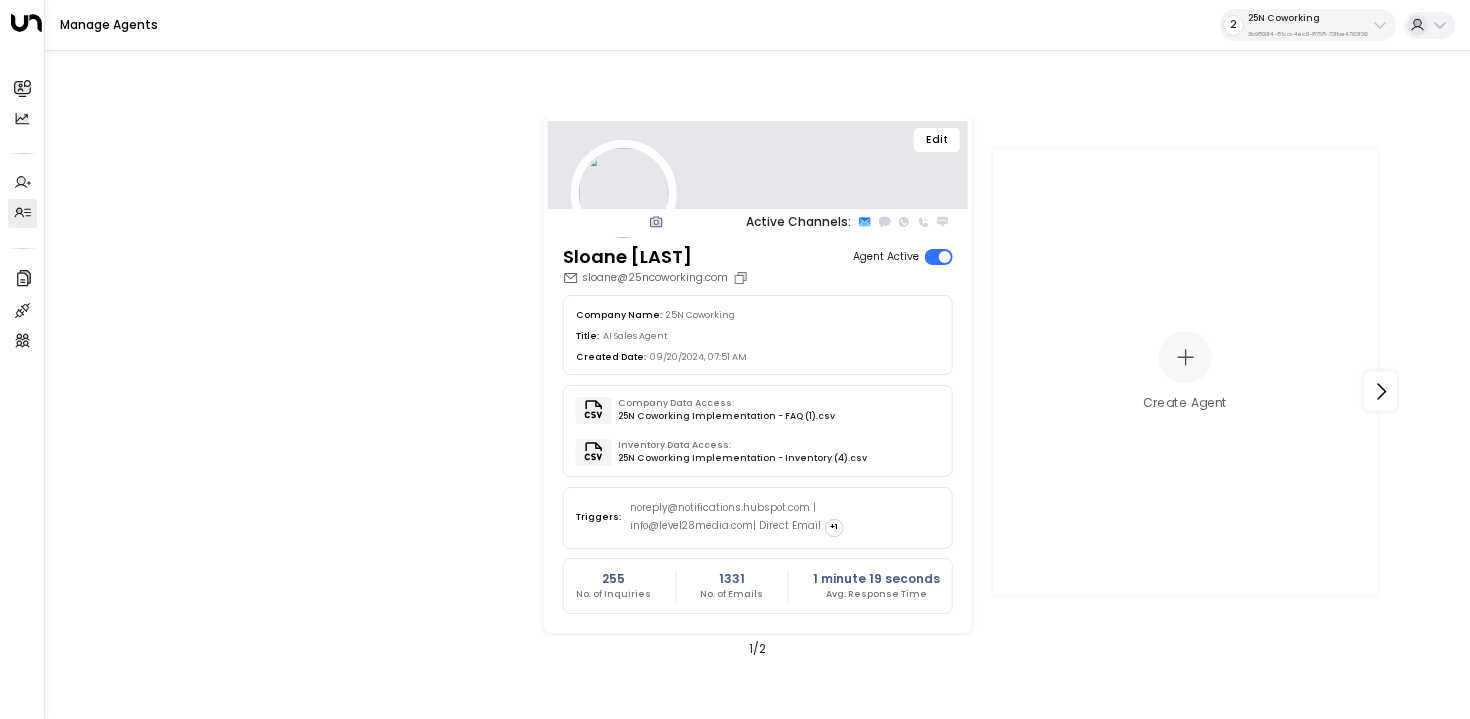 click on "3b9800f4-81ca-4ec0-8758-72fbe4763f36" at bounding box center [1308, 34] 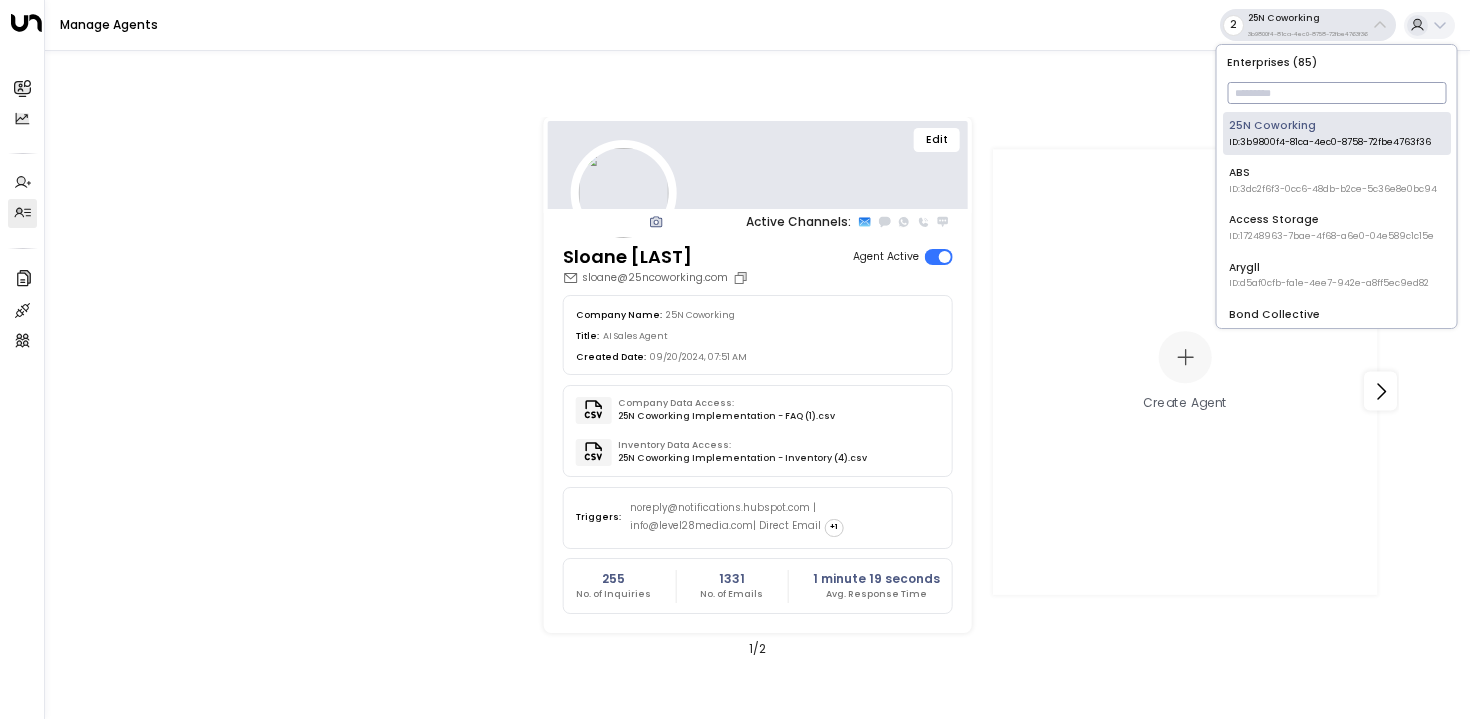 click at bounding box center (1336, 93) 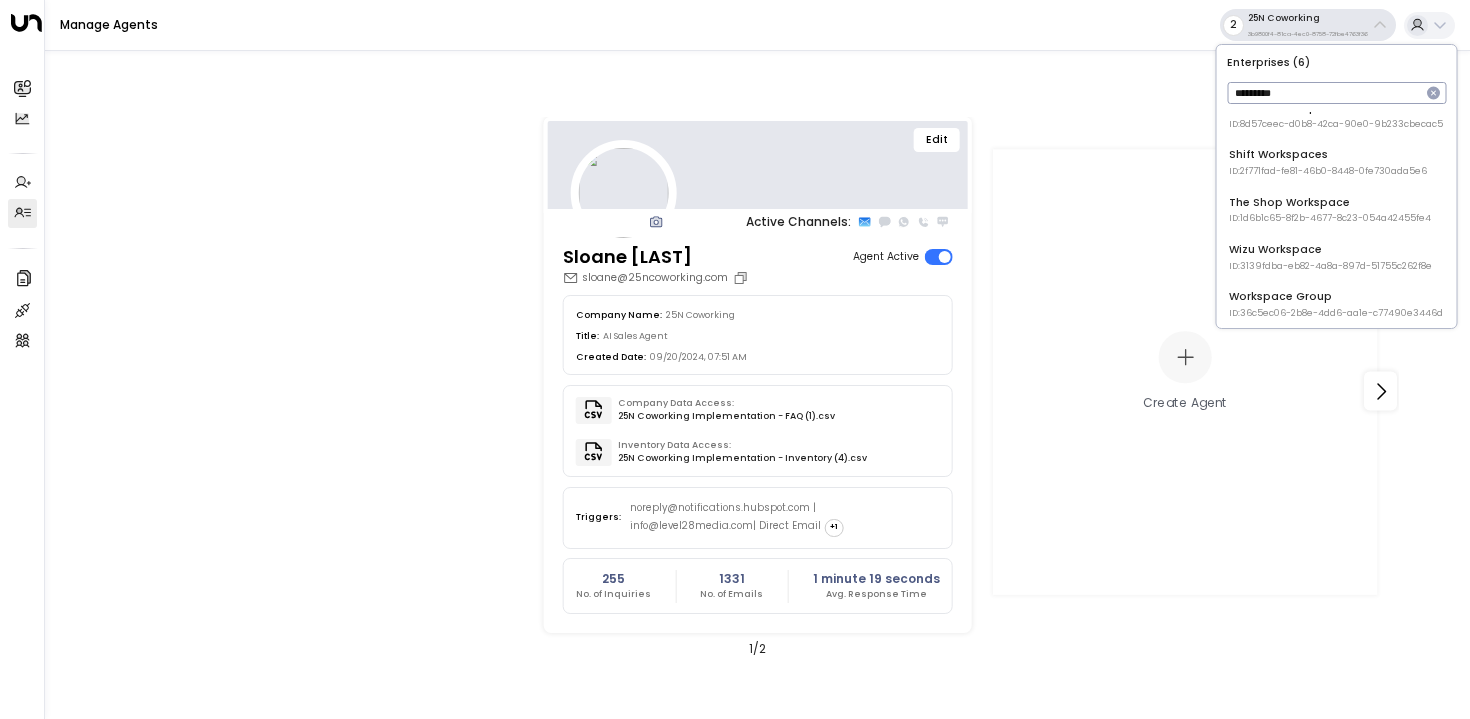 scroll, scrollTop: 69, scrollLeft: 0, axis: vertical 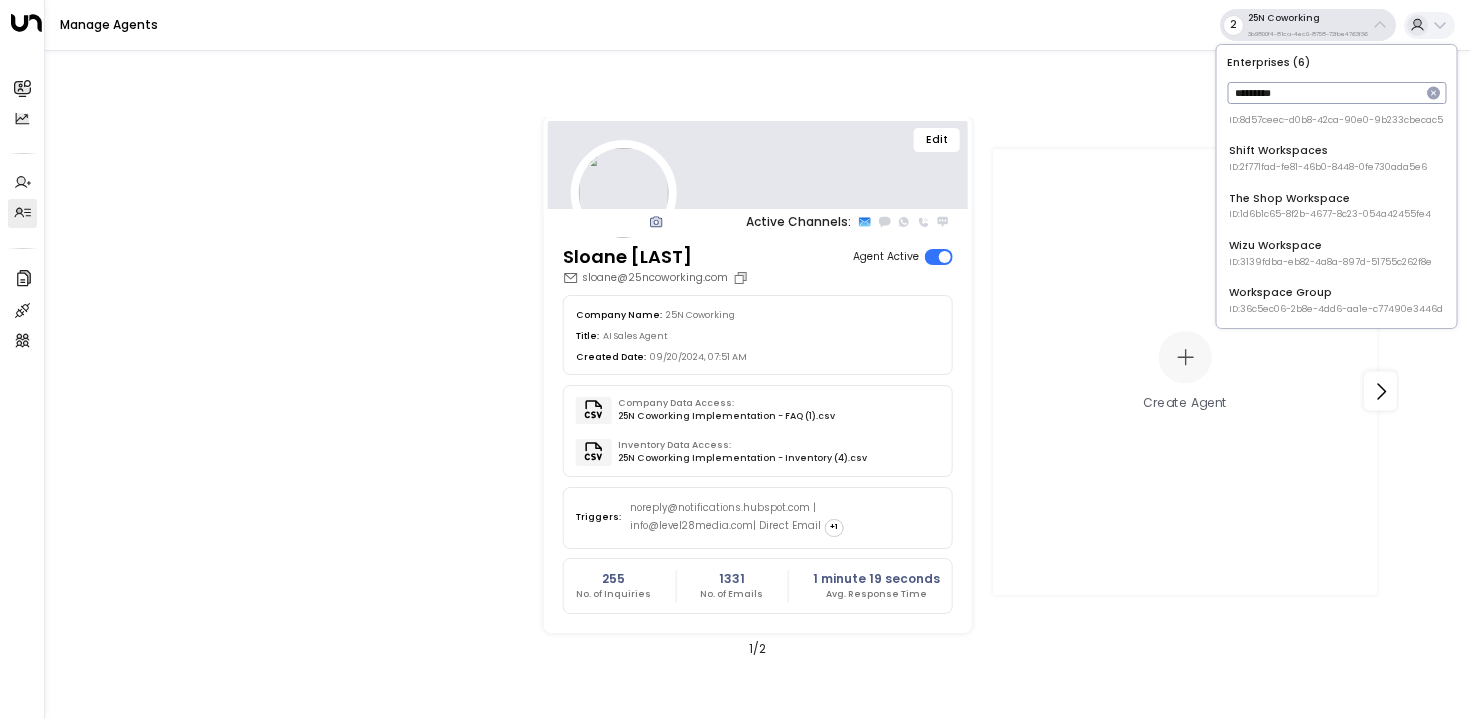 type on "*********" 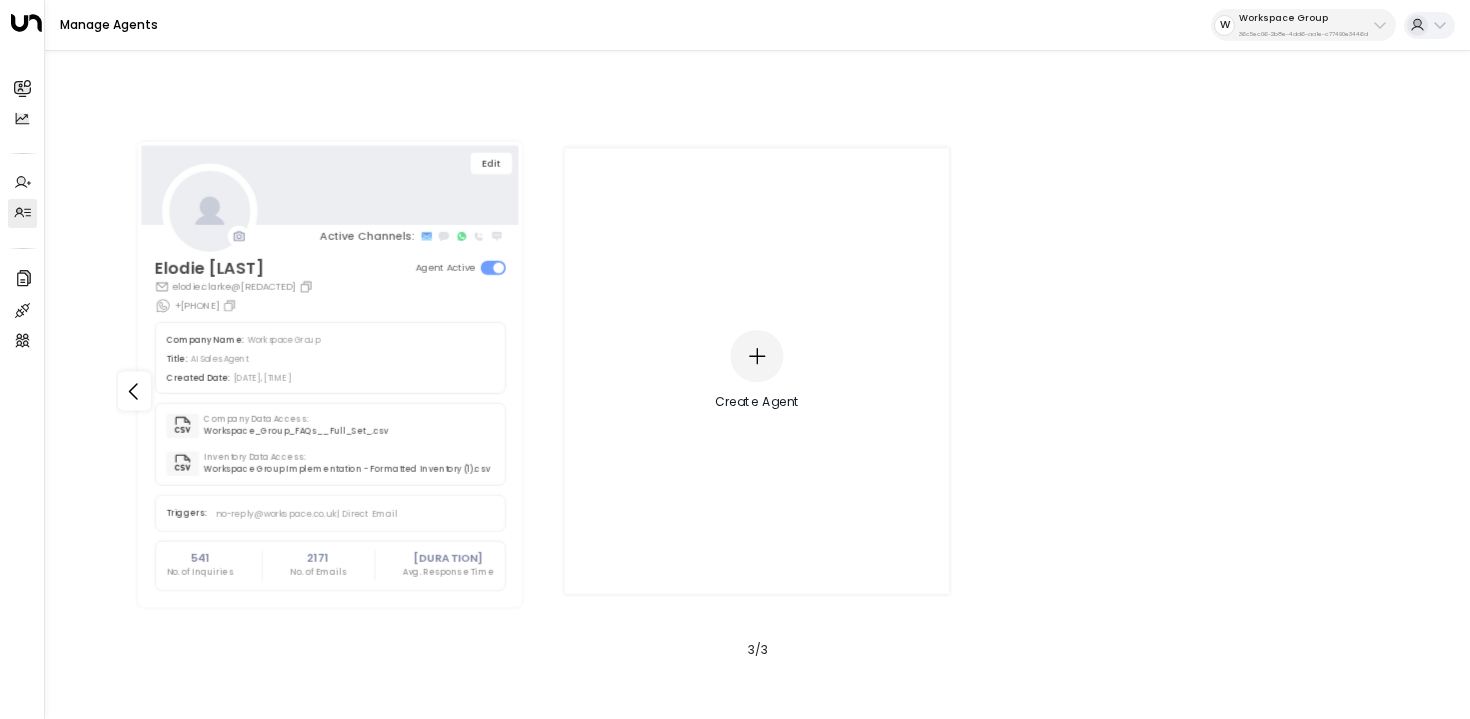 click at bounding box center (757, 356) 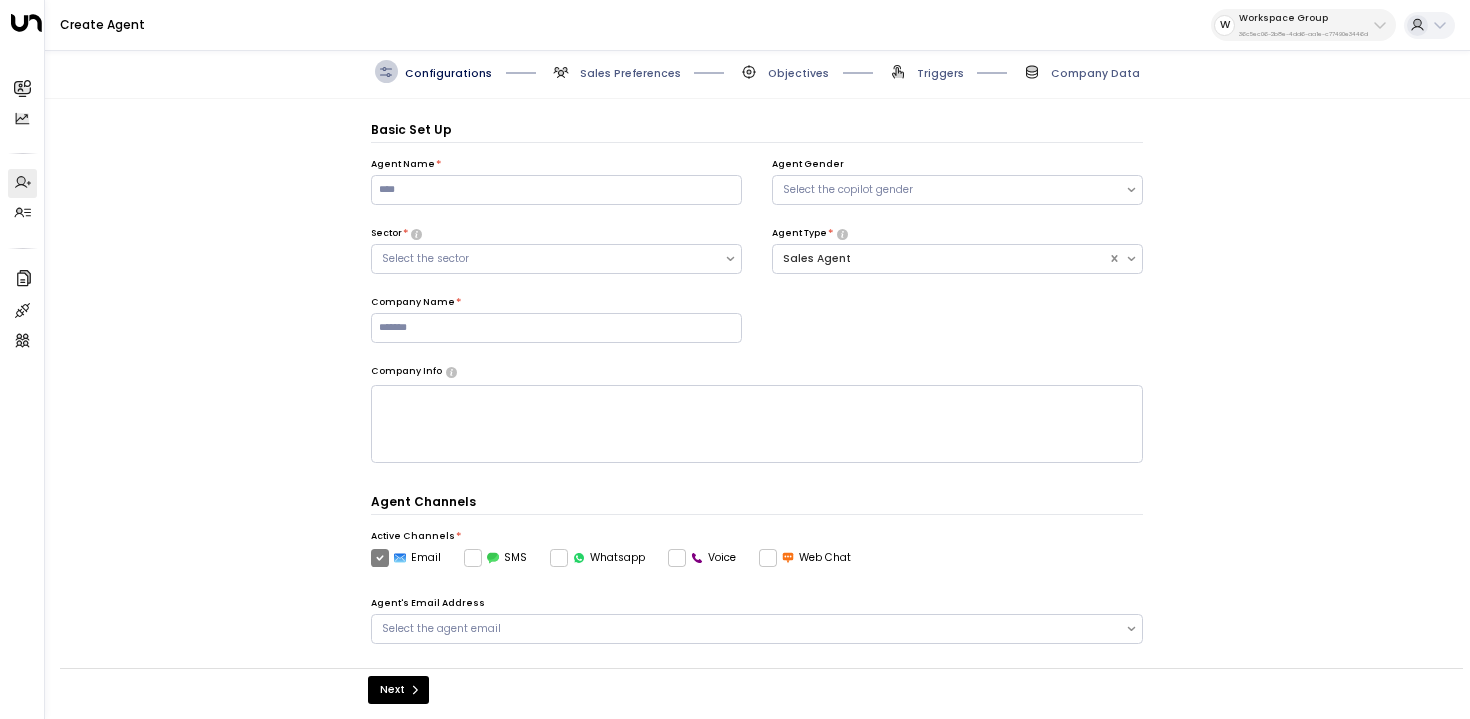 scroll, scrollTop: 22, scrollLeft: 0, axis: vertical 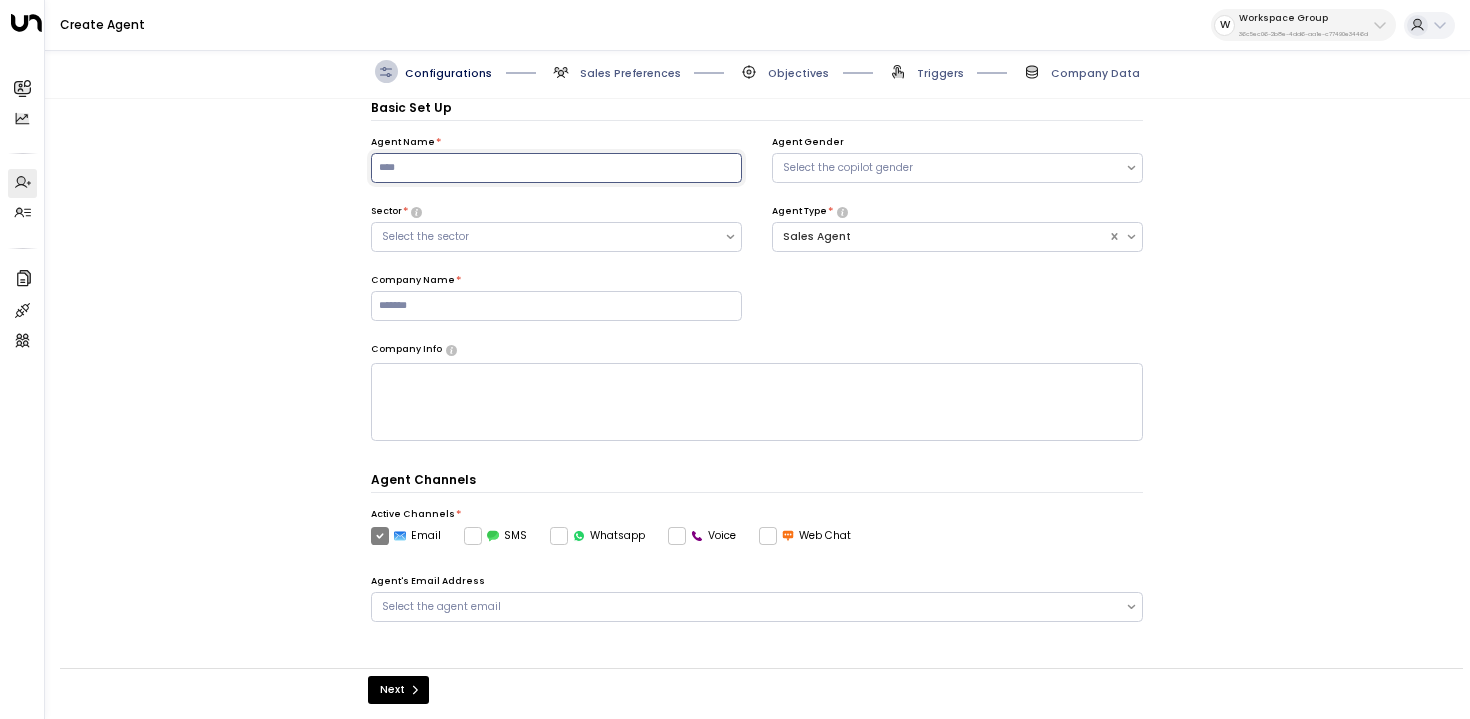 click at bounding box center (556, 168) 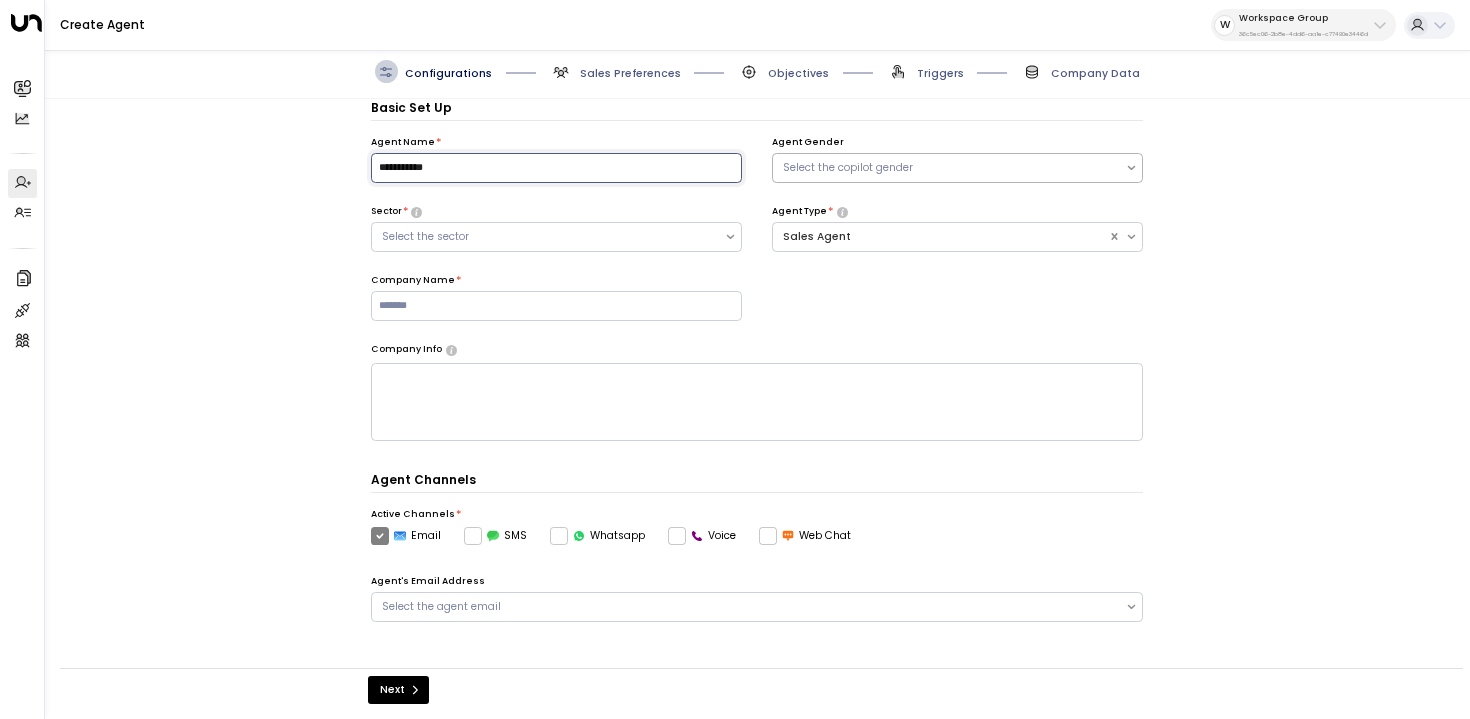 type on "**********" 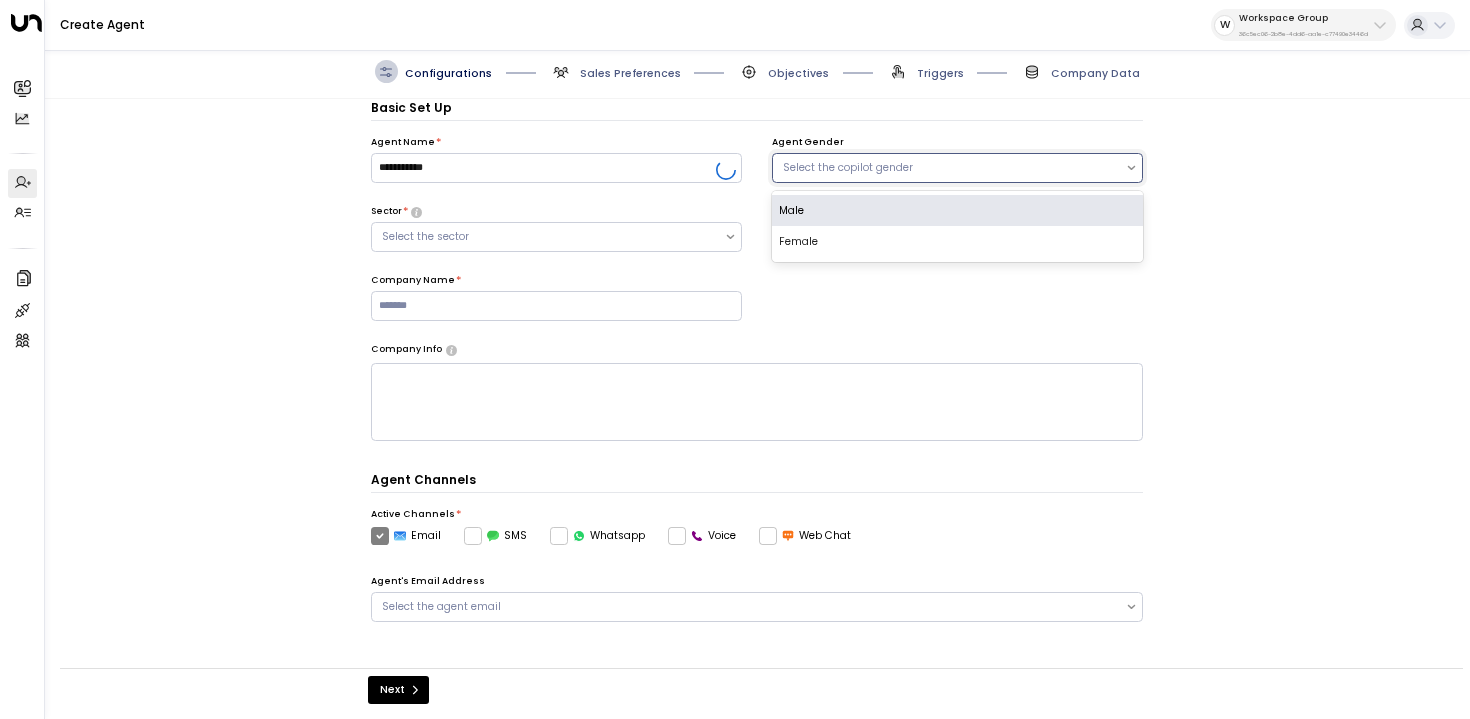 click on "Select the copilot gender" at bounding box center [957, 168] 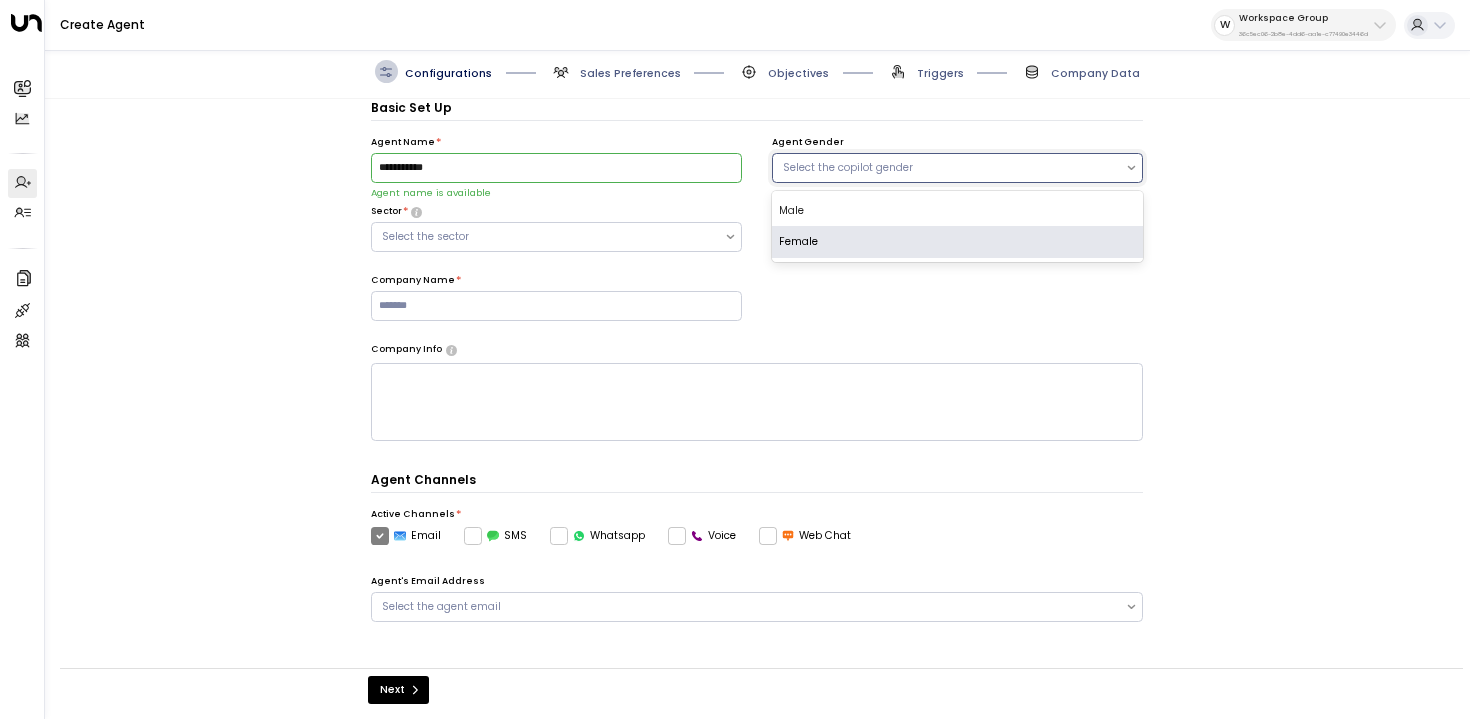 click on "Female" at bounding box center (957, 242) 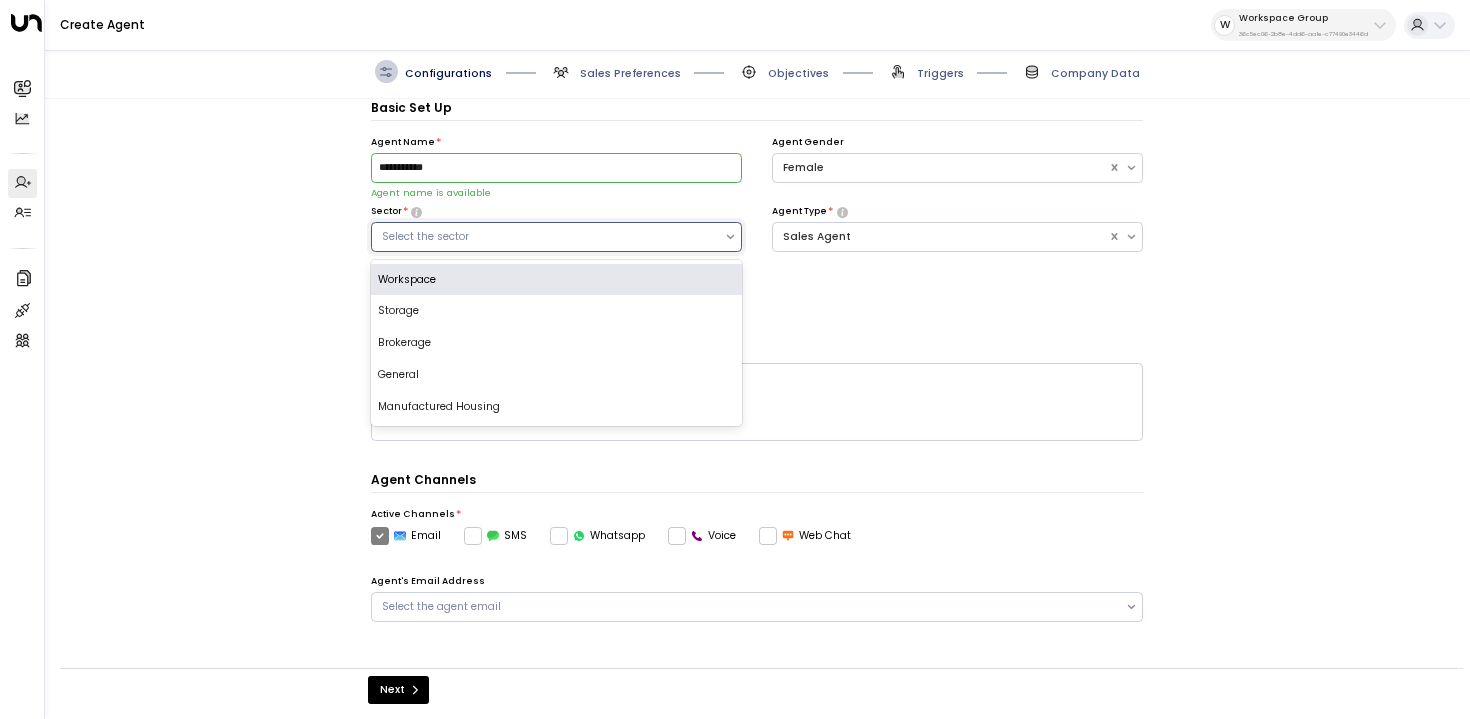 click on "Select the sector" at bounding box center [548, 237] 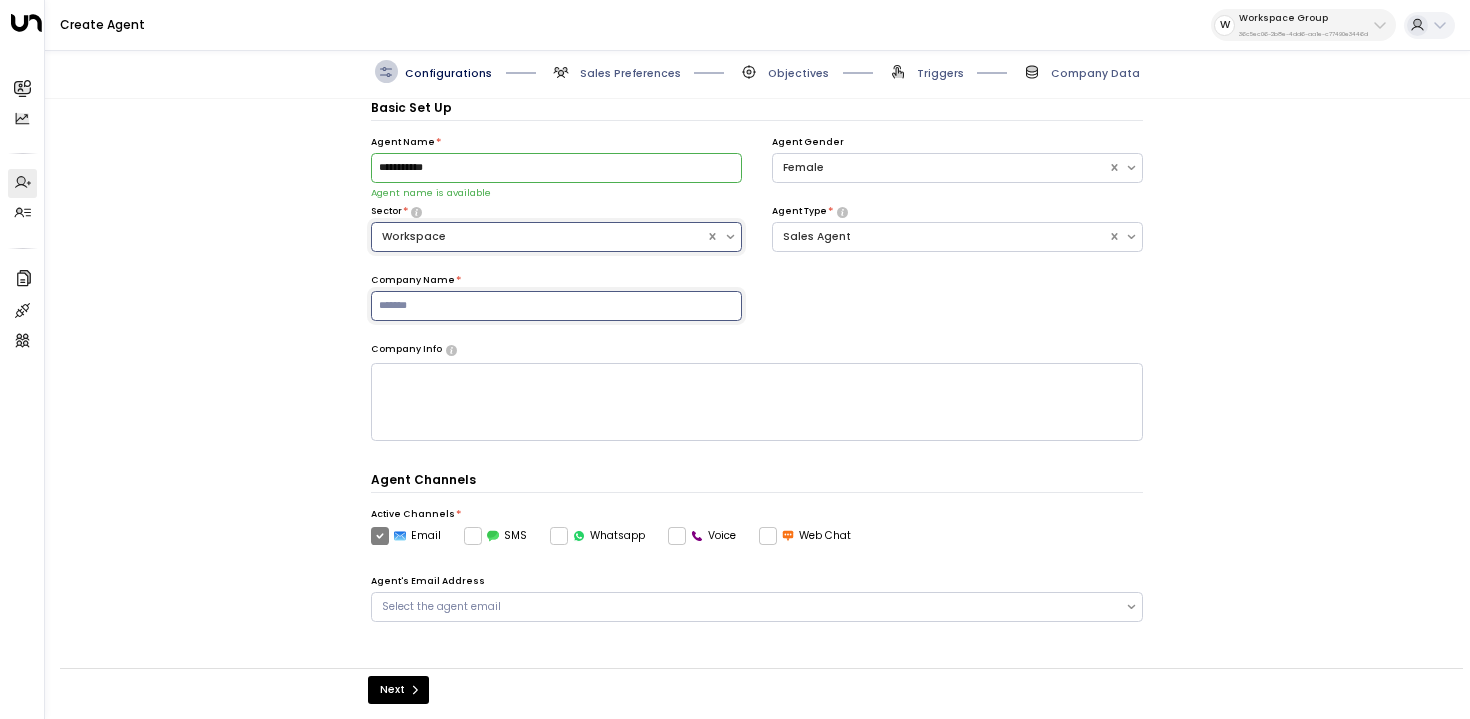 click at bounding box center [556, 306] 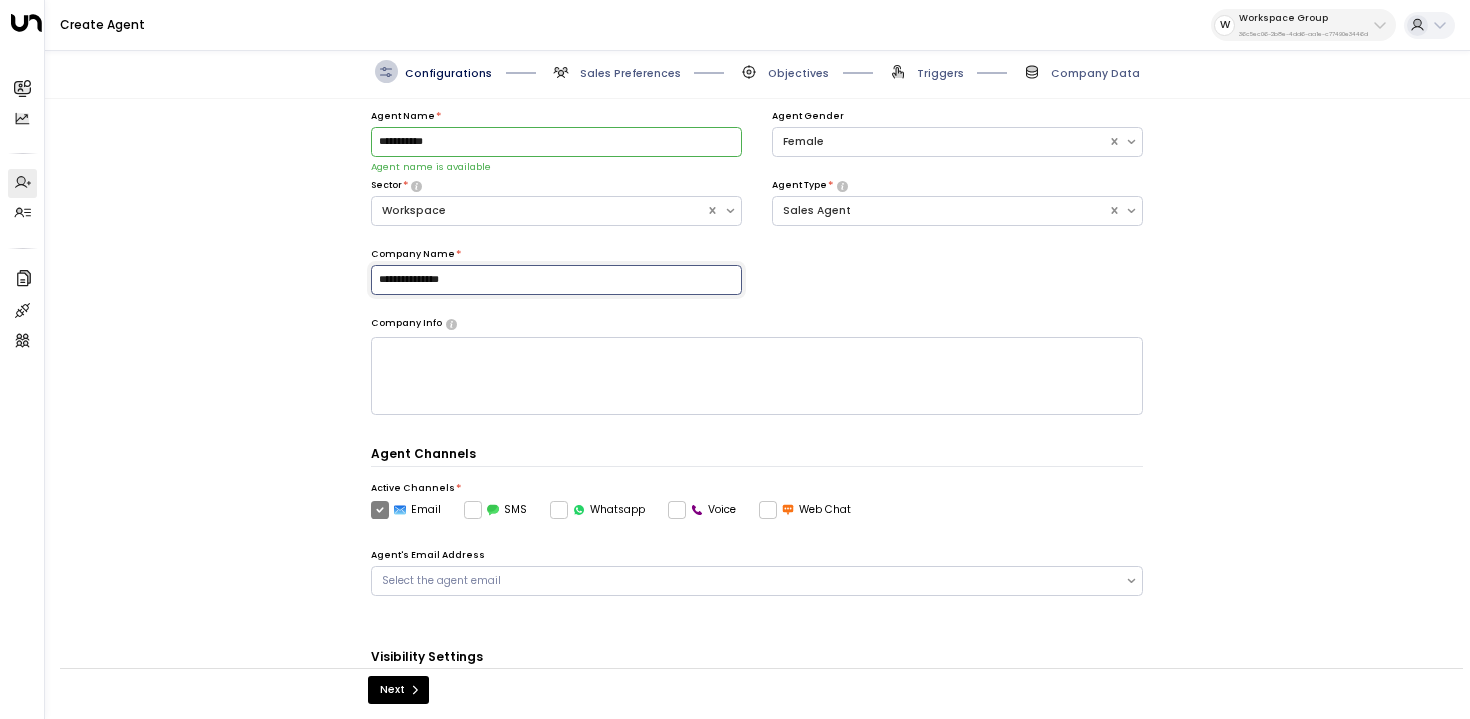 scroll, scrollTop: 59, scrollLeft: 0, axis: vertical 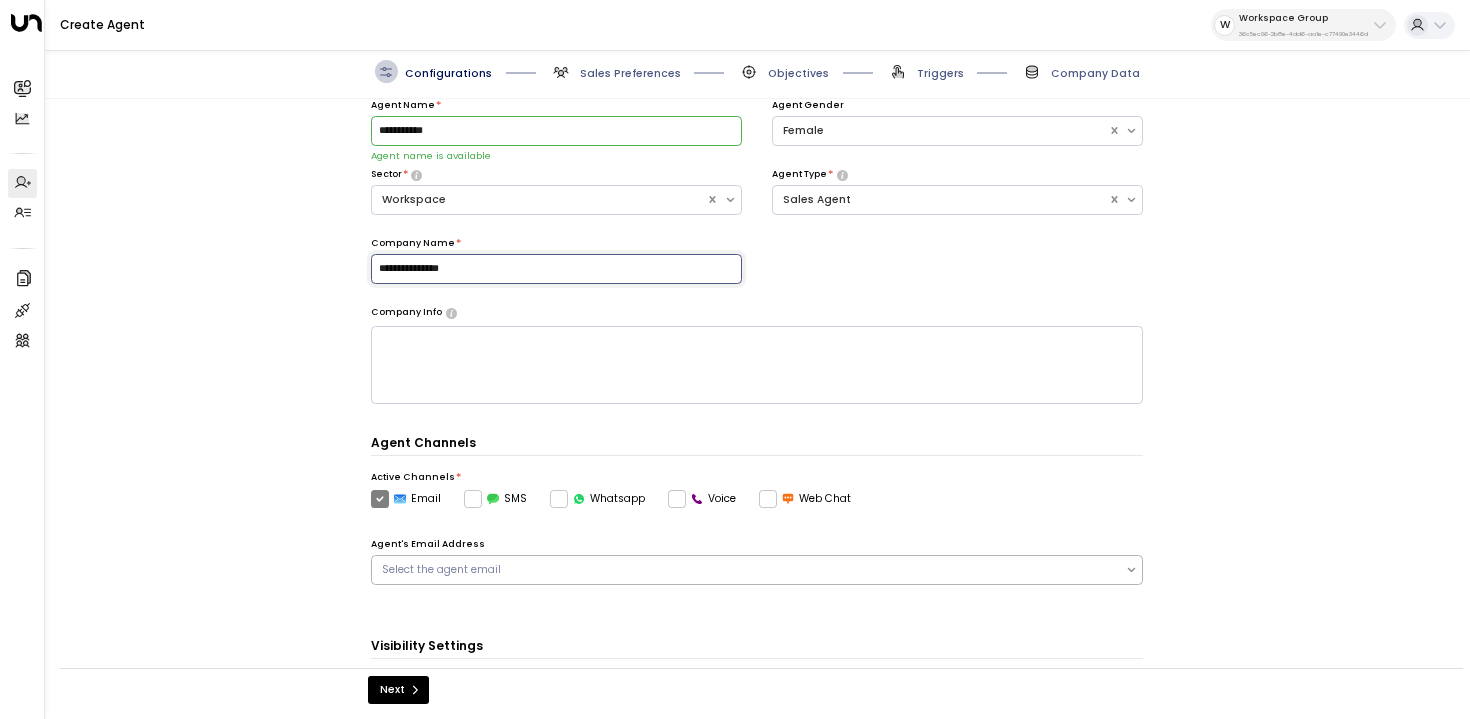 type on "**********" 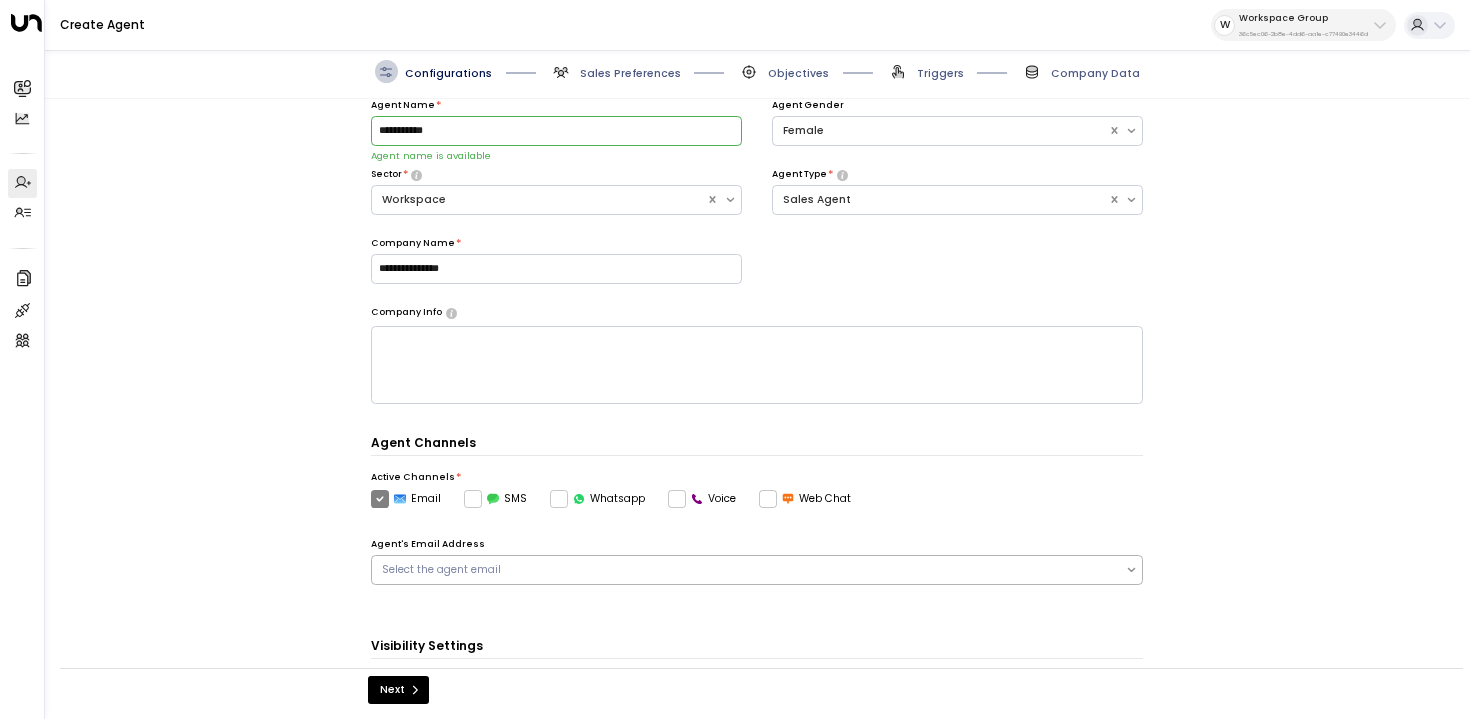 click on "Select the agent email" at bounding box center (748, 570) 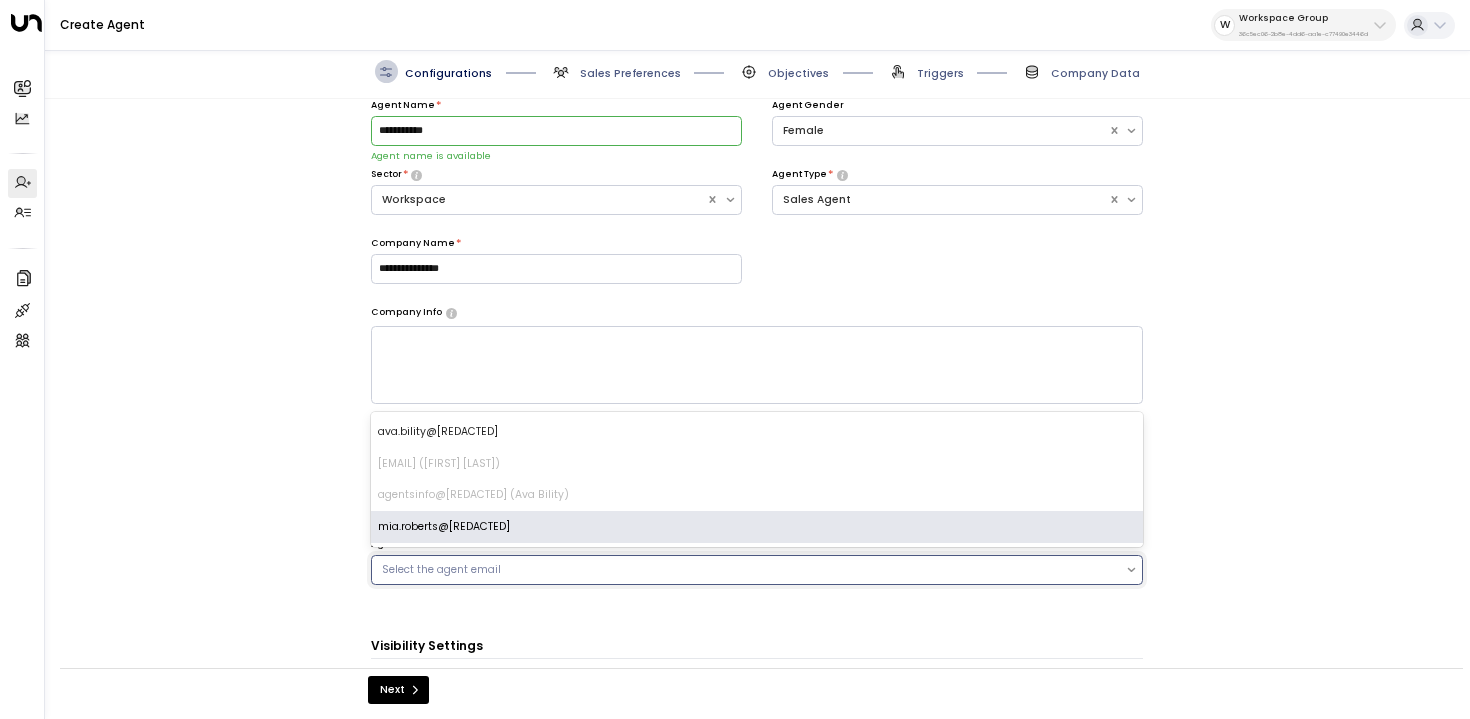 click on "mia.roberts@[REDACTED]" at bounding box center [757, 527] 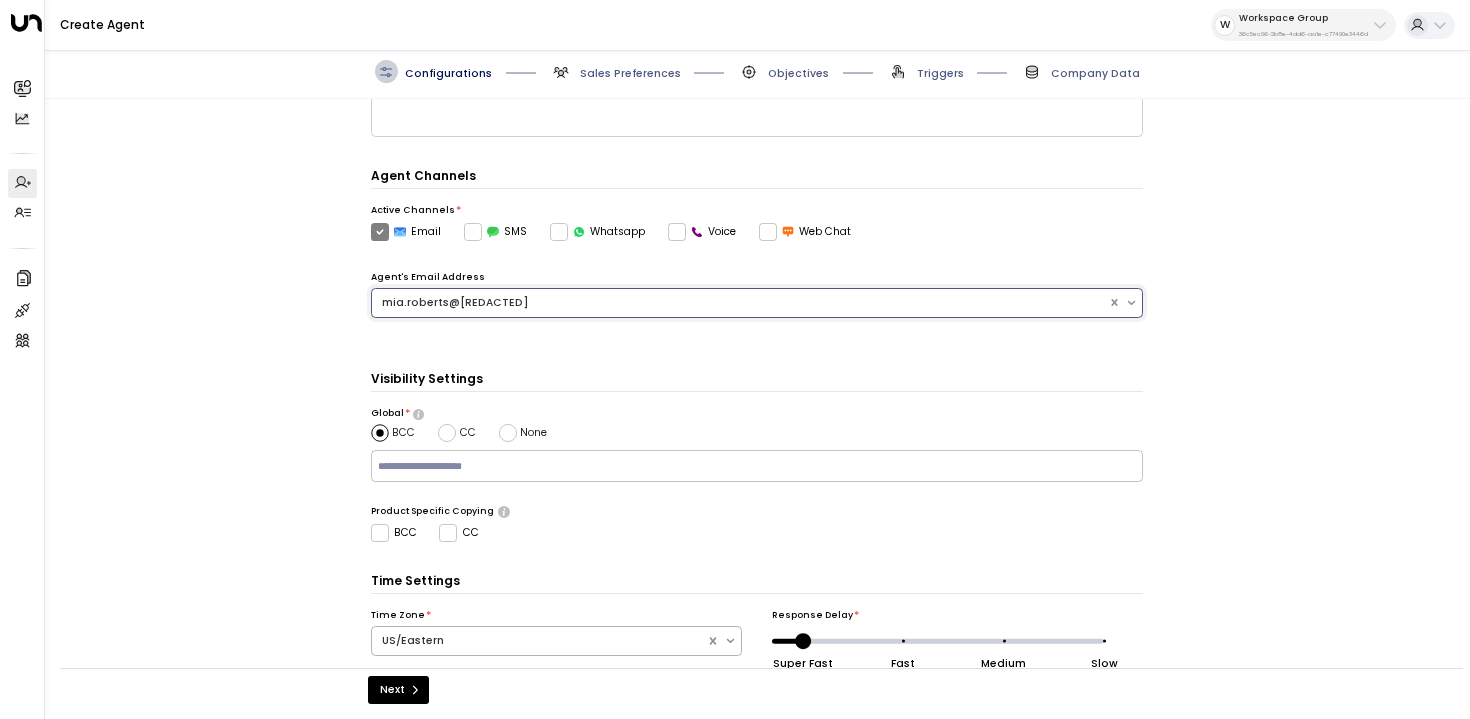scroll, scrollTop: 372, scrollLeft: 0, axis: vertical 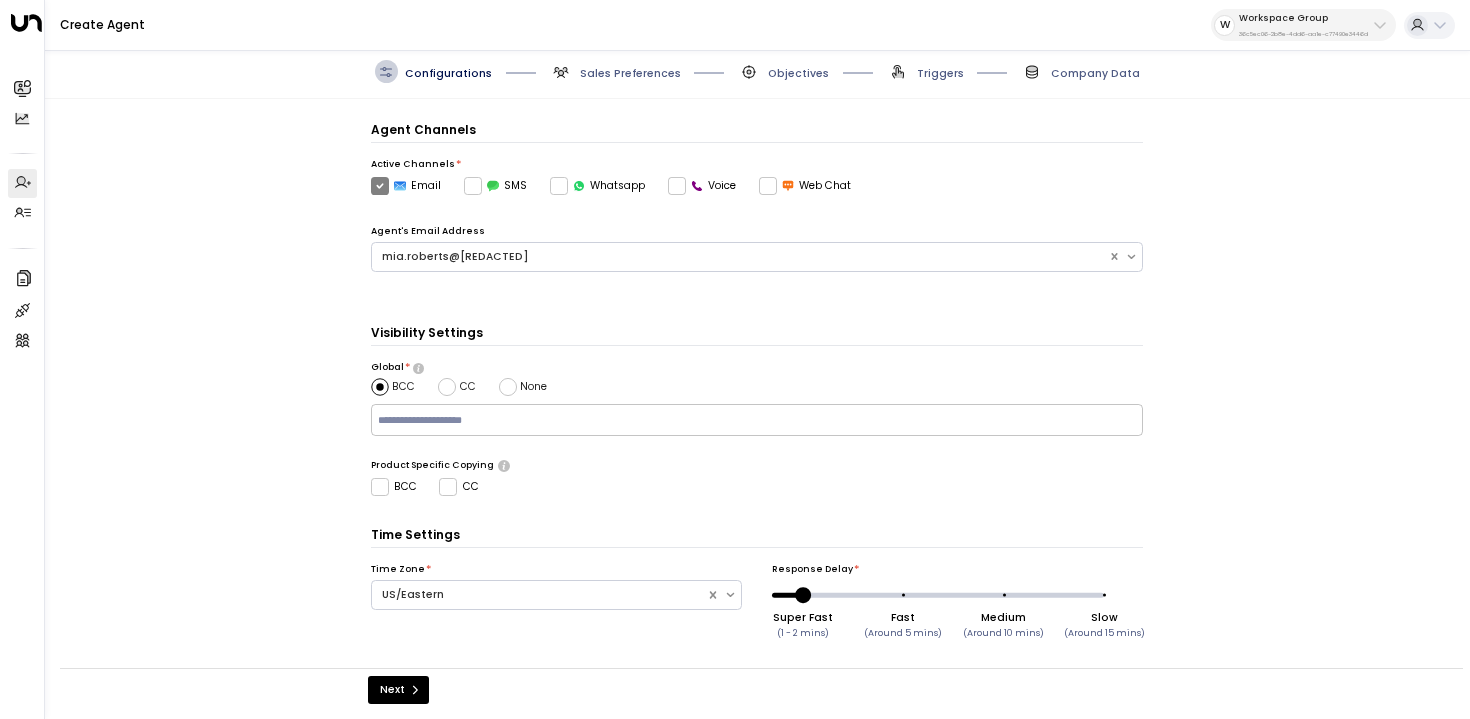 click on "Time Zone   * [STATE]/Eastern" at bounding box center [556, 586] 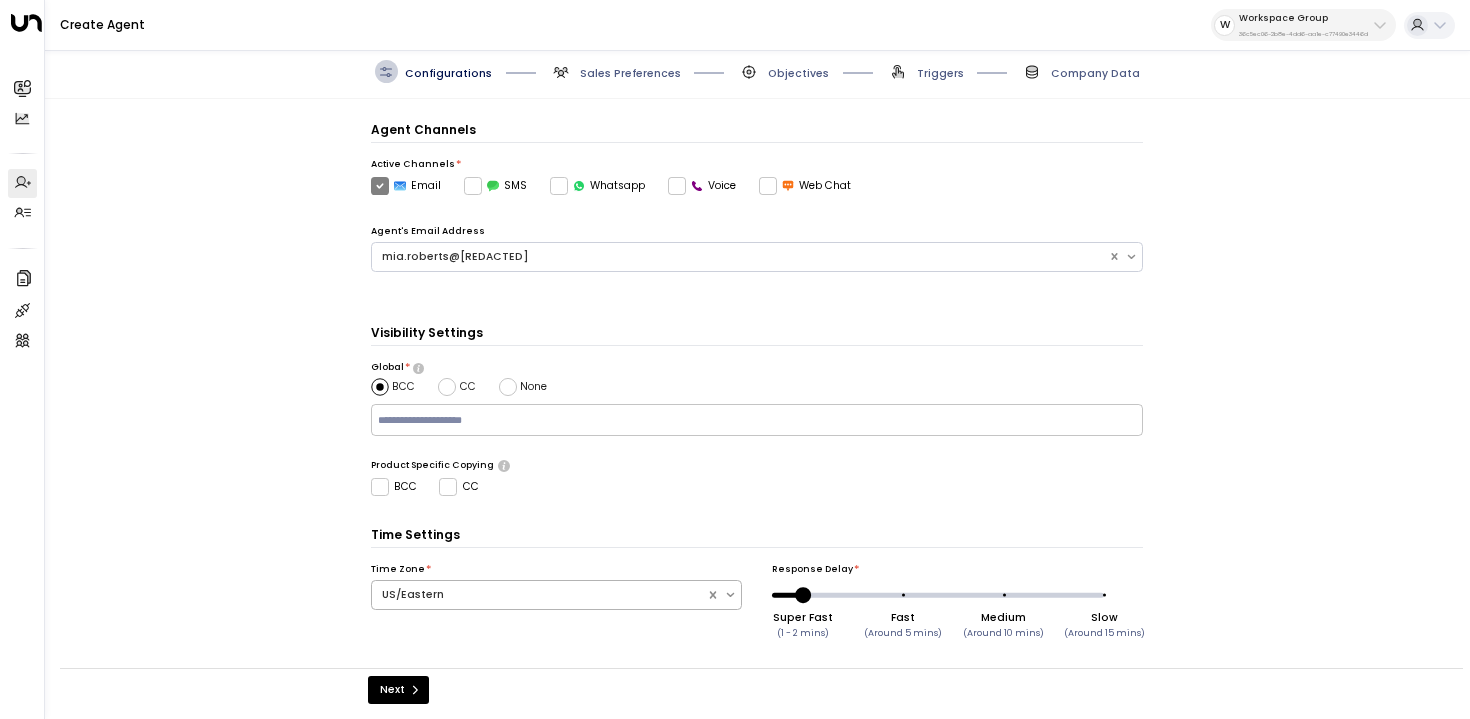 click at bounding box center (539, 595) 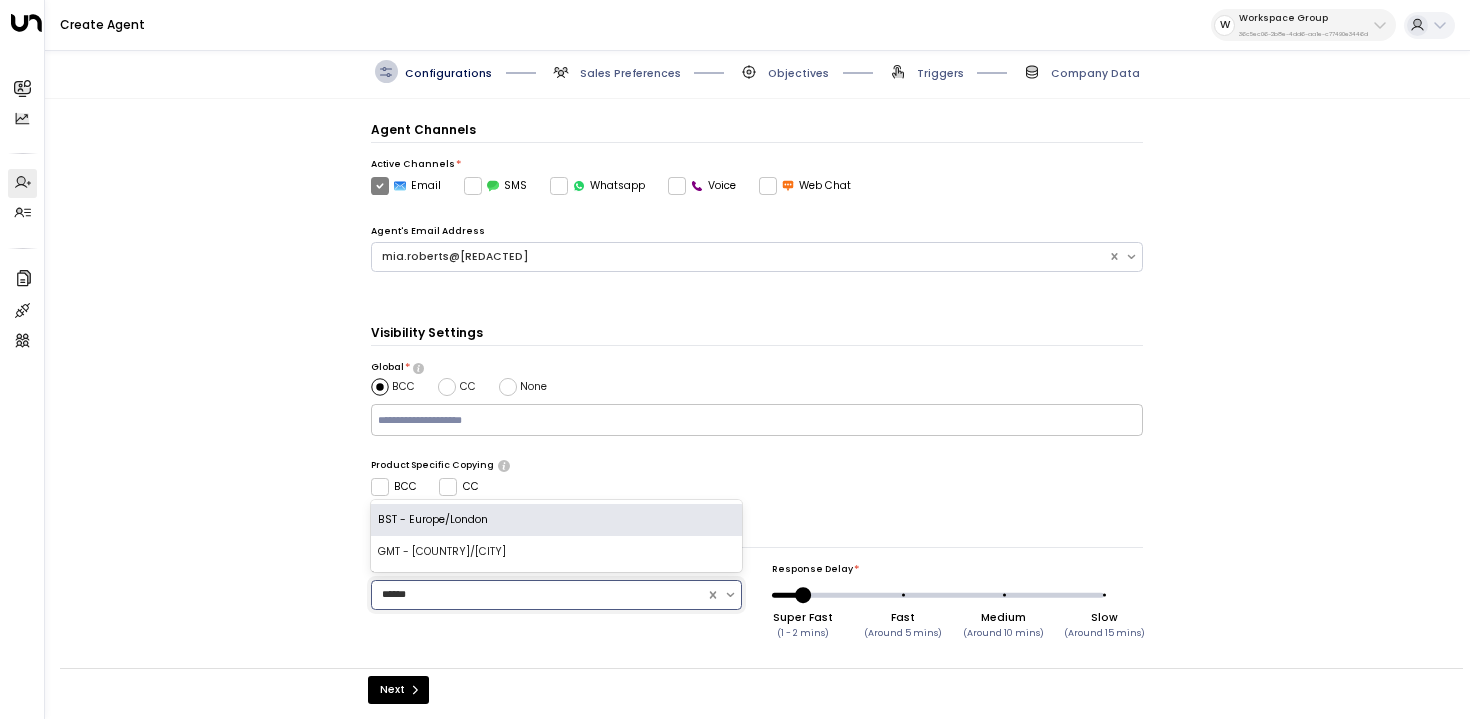 click on "BST - Europe/London" at bounding box center (556, 520) 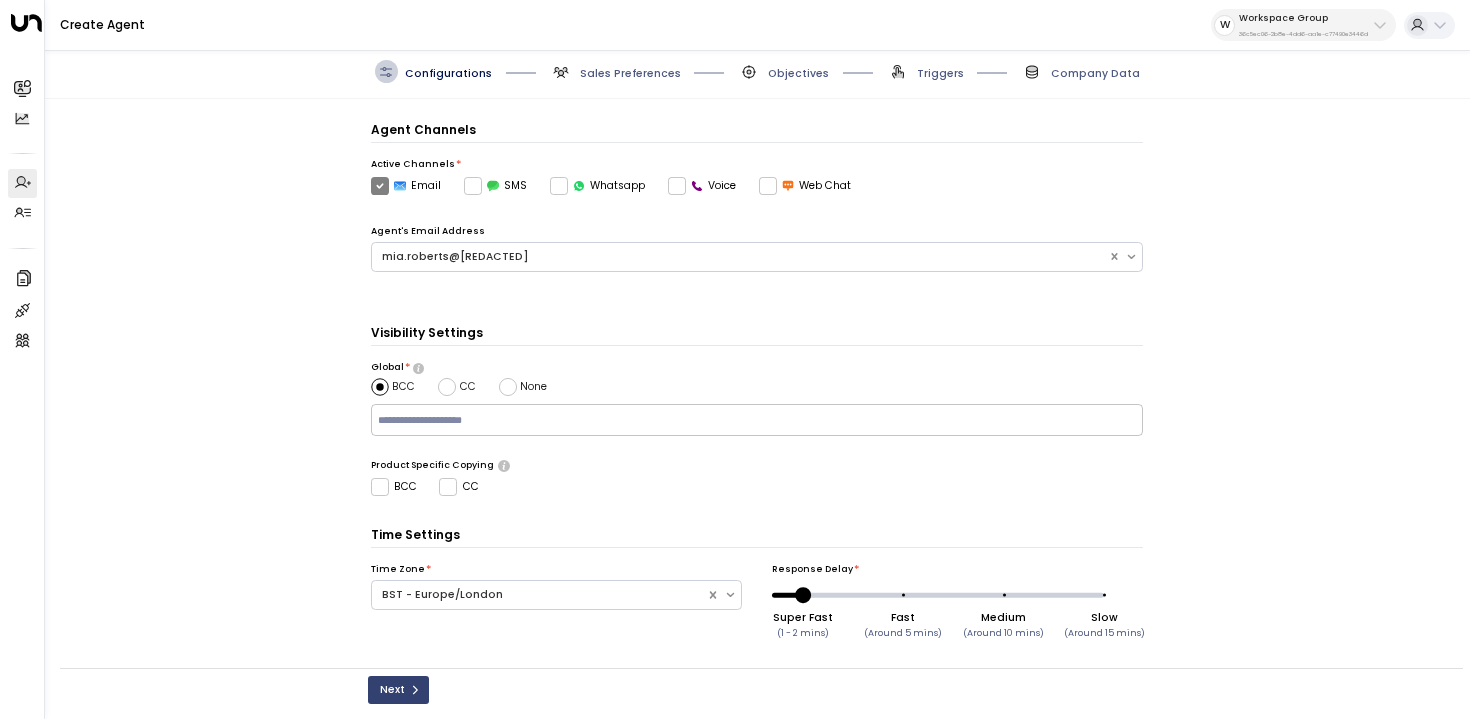 click on "Next" at bounding box center (398, 690) 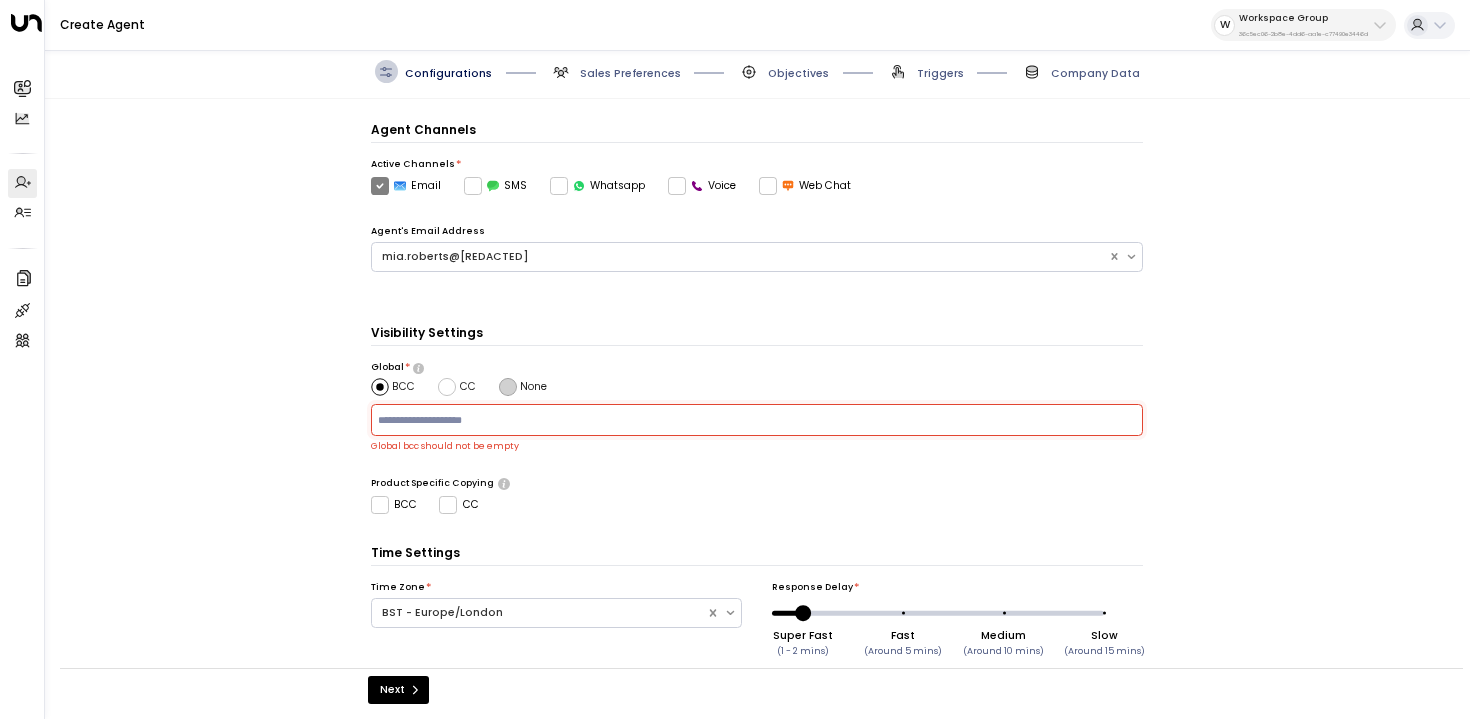 scroll, scrollTop: 332, scrollLeft: 0, axis: vertical 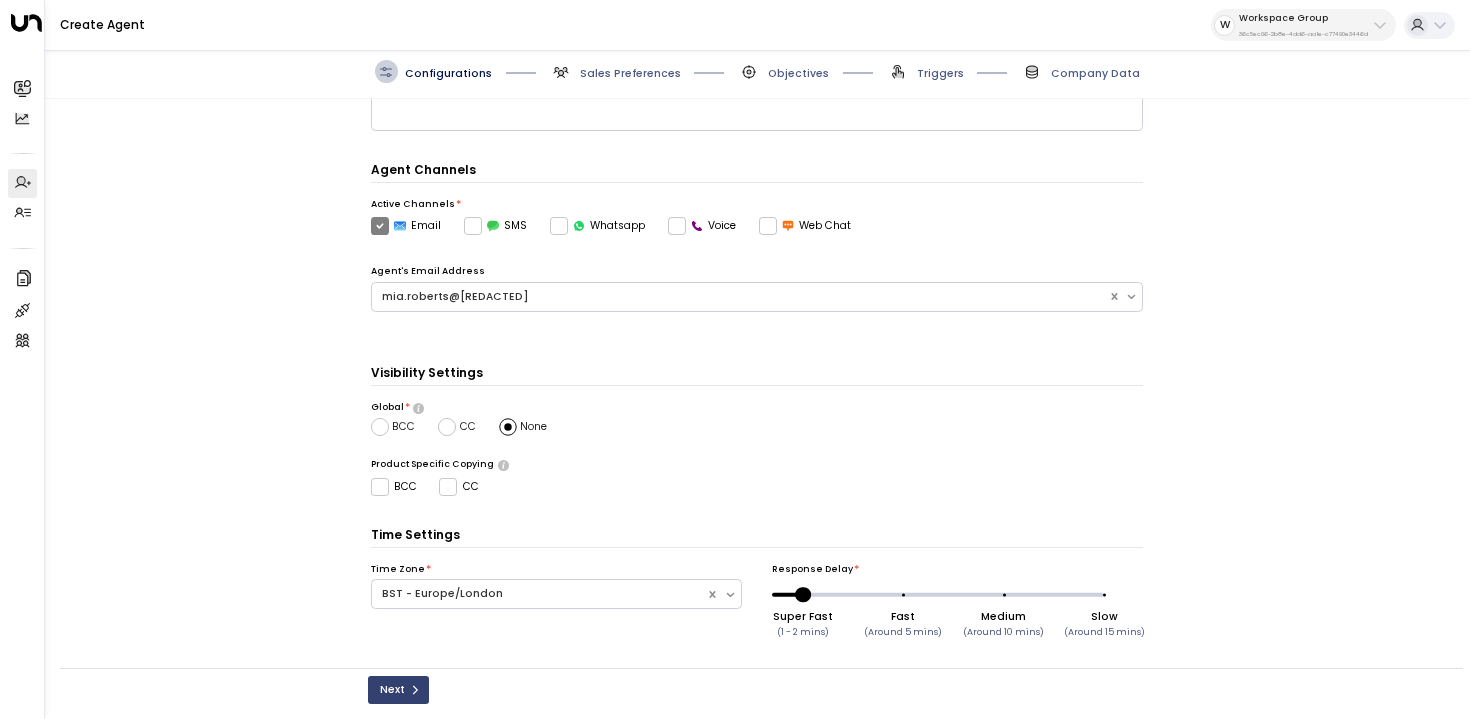 click at bounding box center [415, 690] 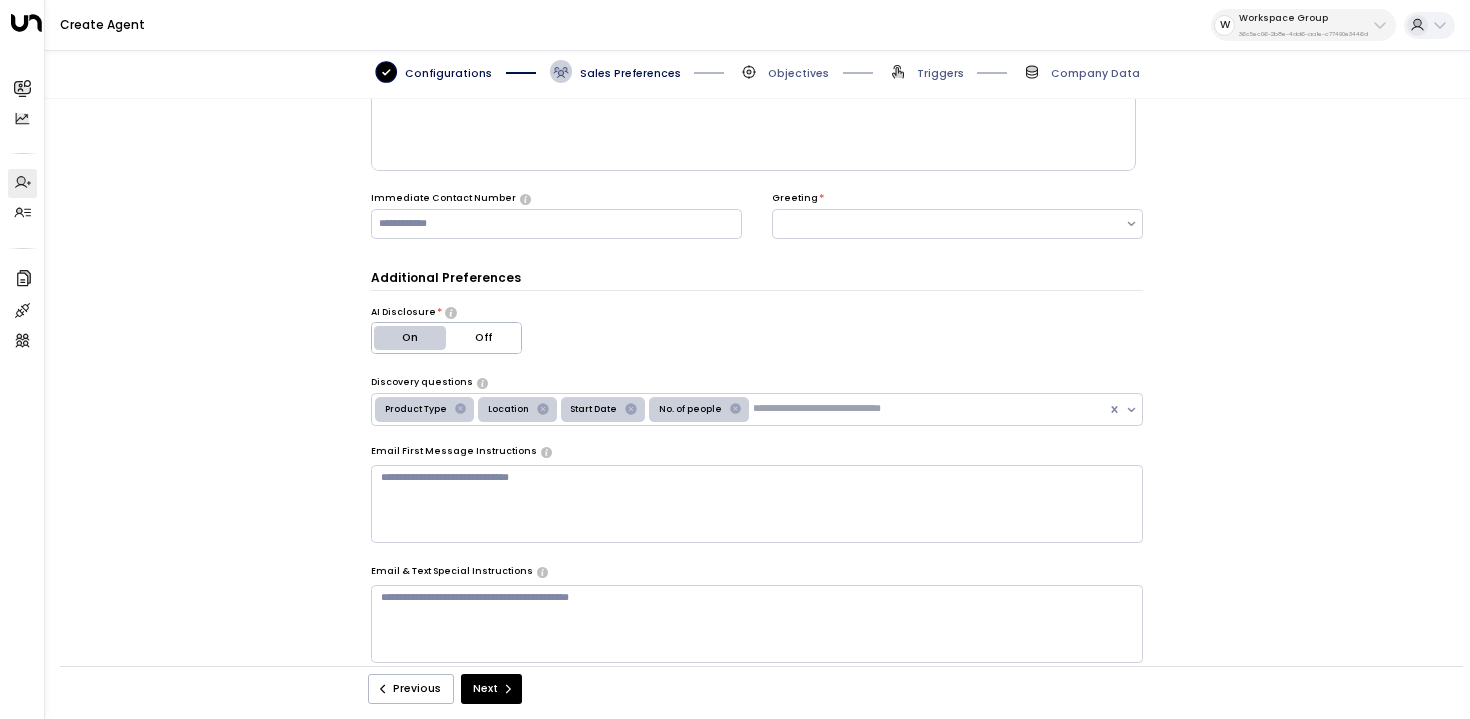 scroll, scrollTop: 22, scrollLeft: 0, axis: vertical 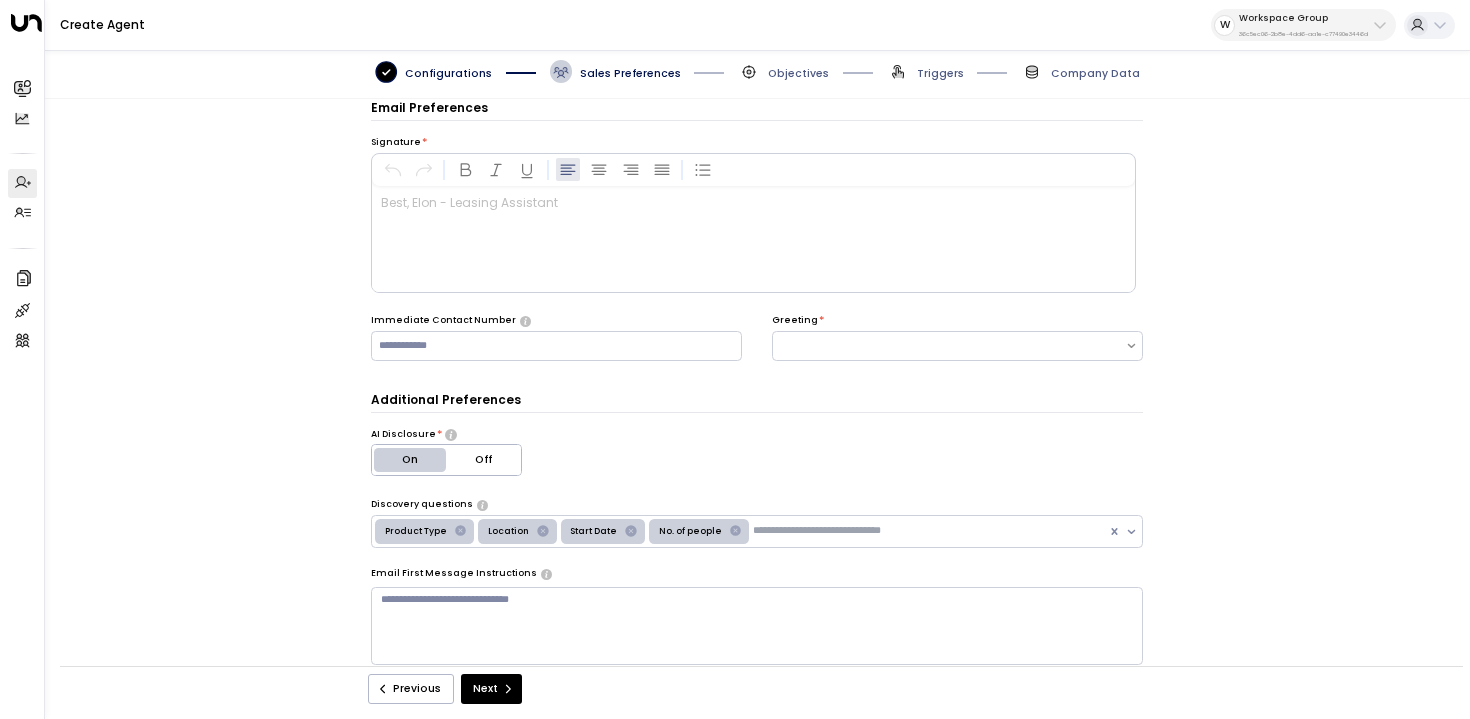 click at bounding box center (753, 239) 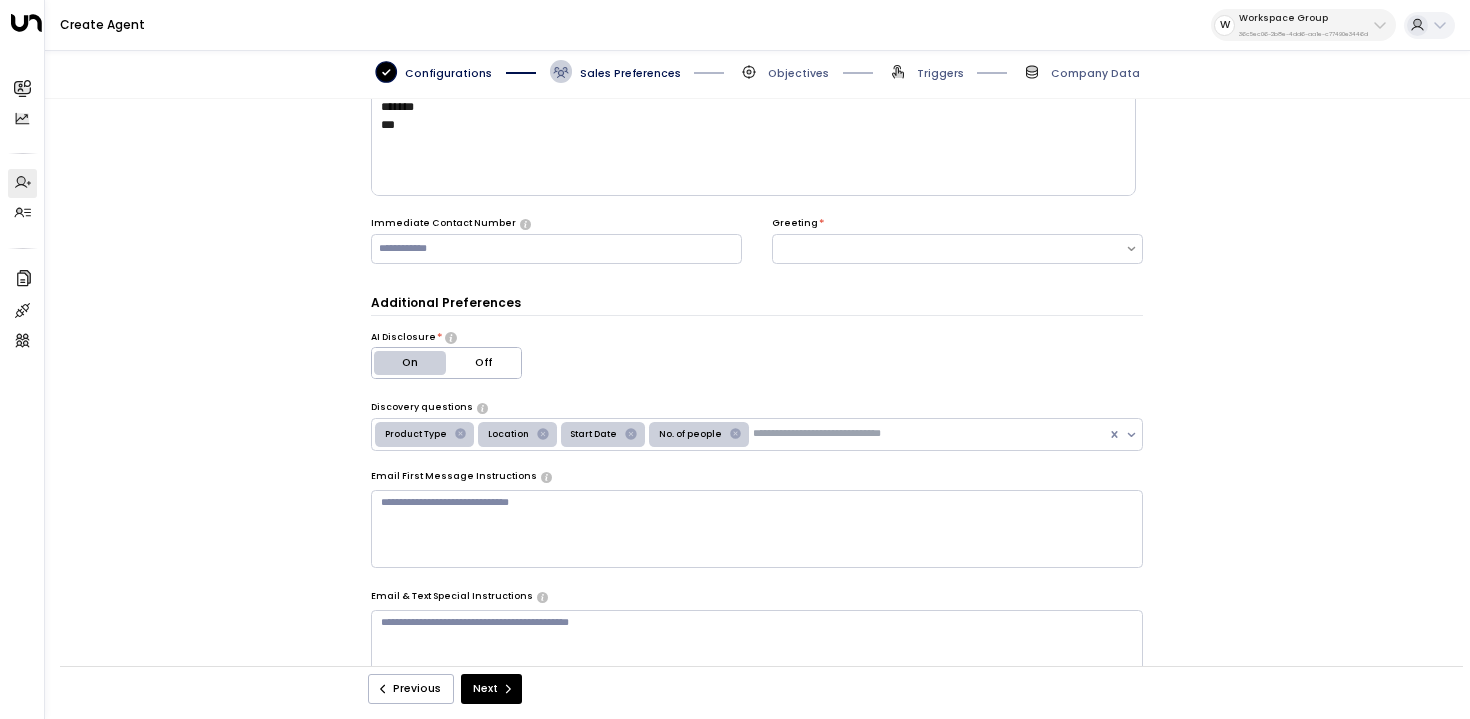 scroll, scrollTop: 139, scrollLeft: 0, axis: vertical 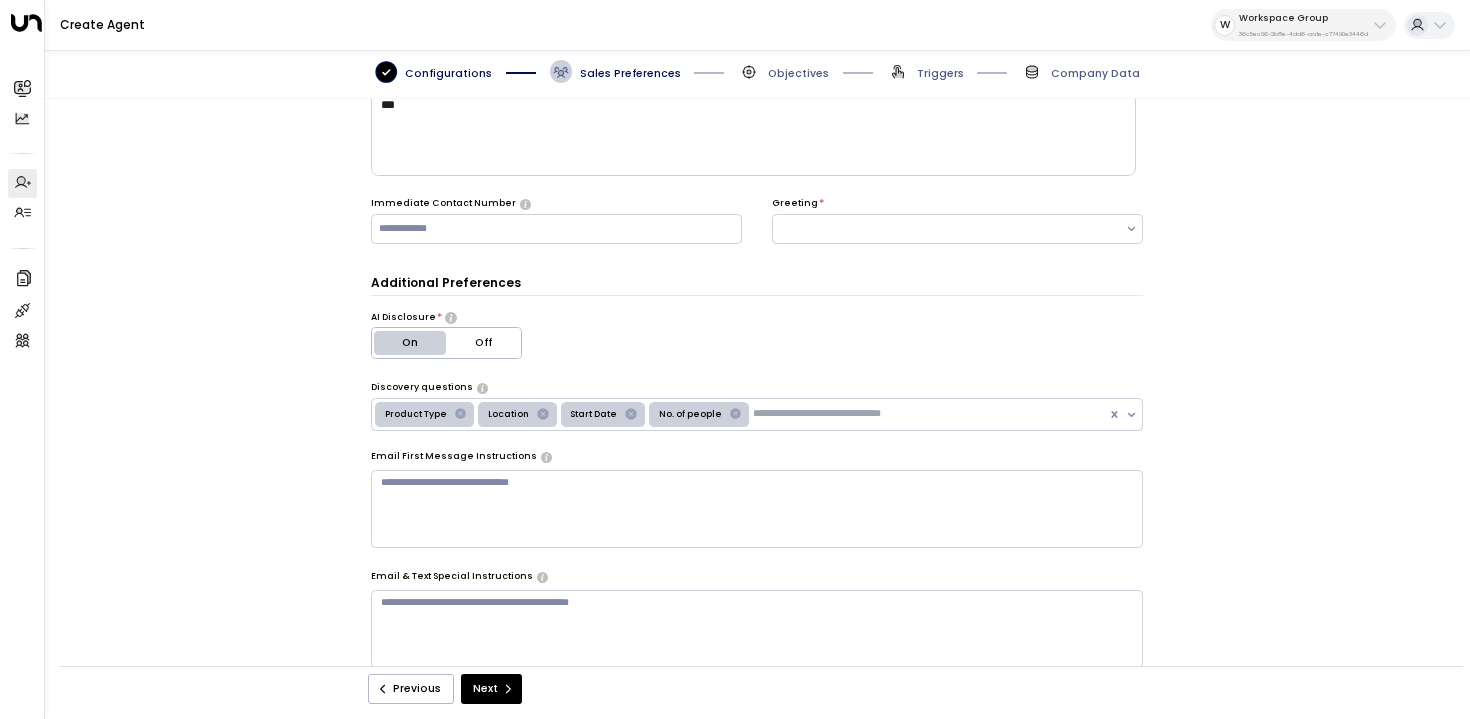 click on "Greeting   *" at bounding box center (957, 231) 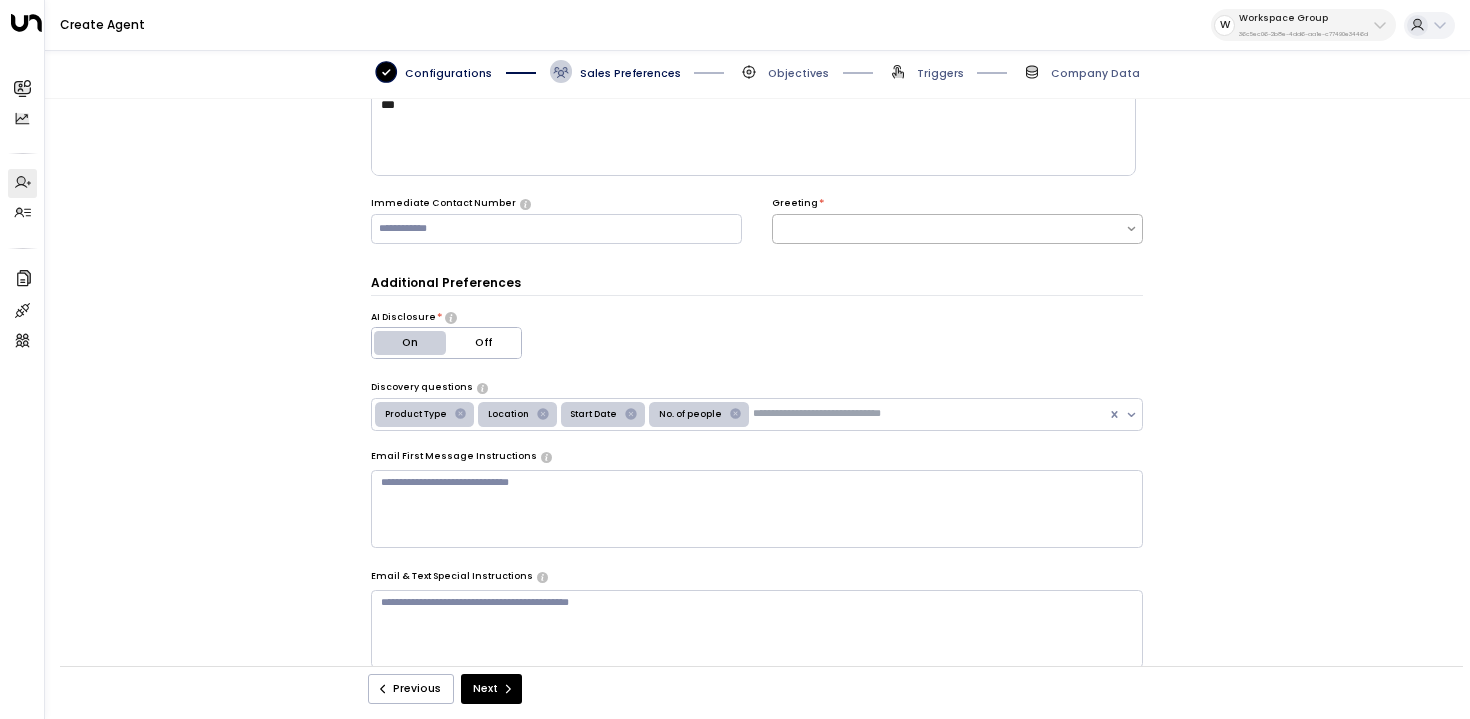 click at bounding box center [949, 229] 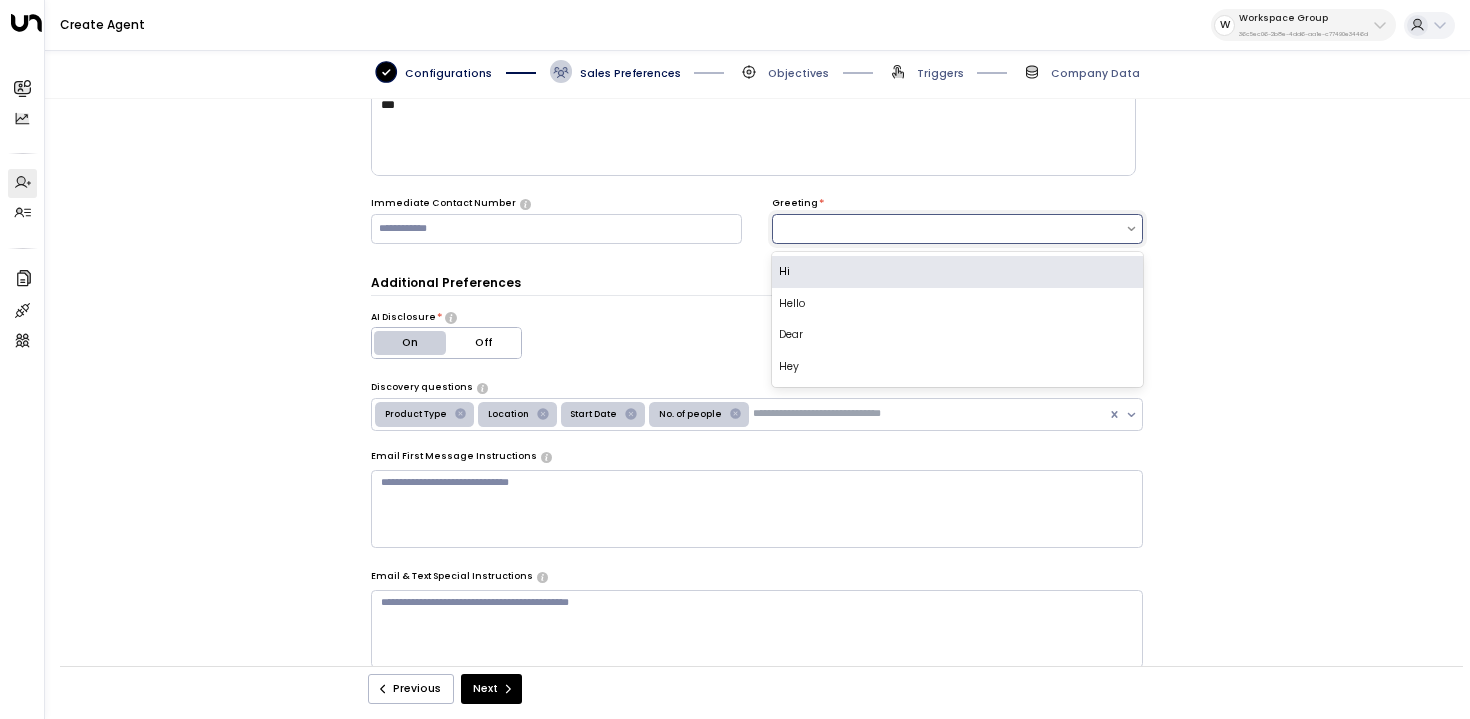 click on "Hi" at bounding box center (957, 272) 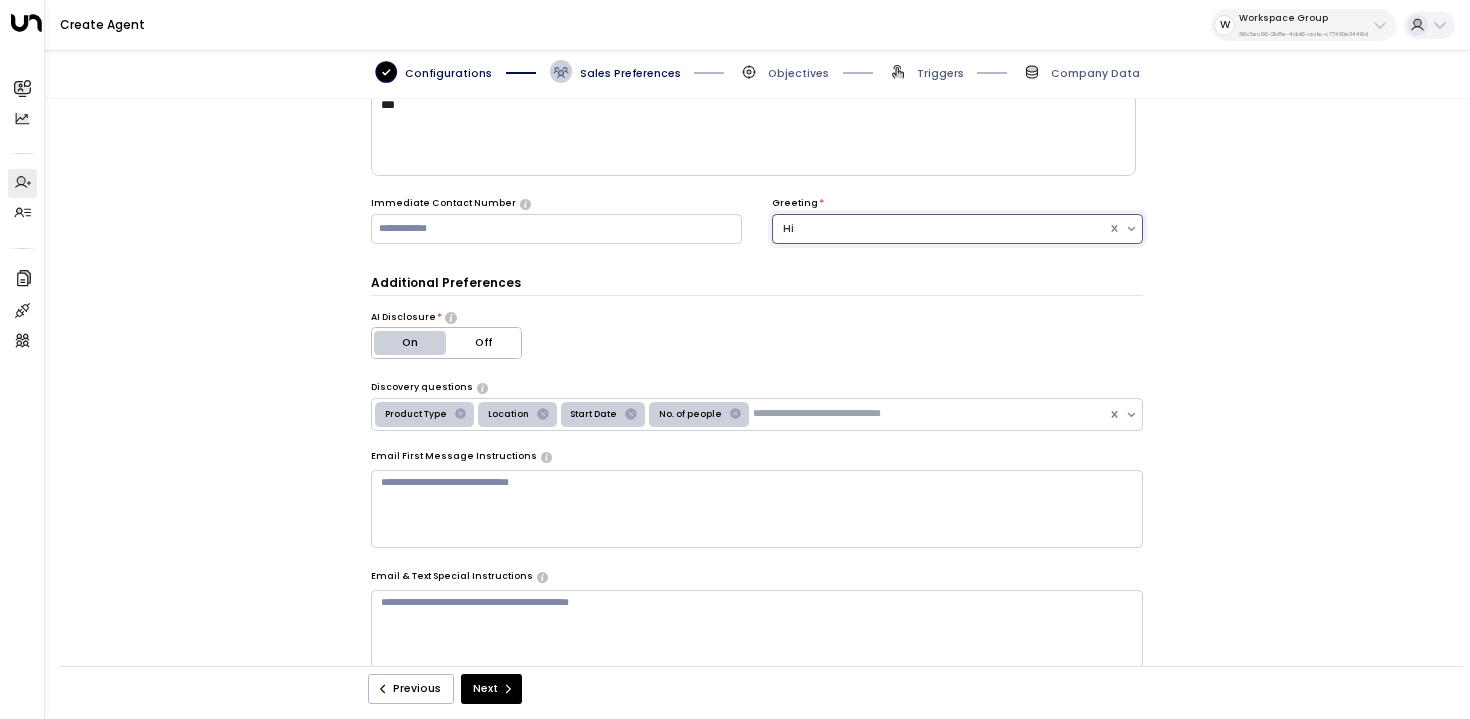 click at bounding box center [460, 413] 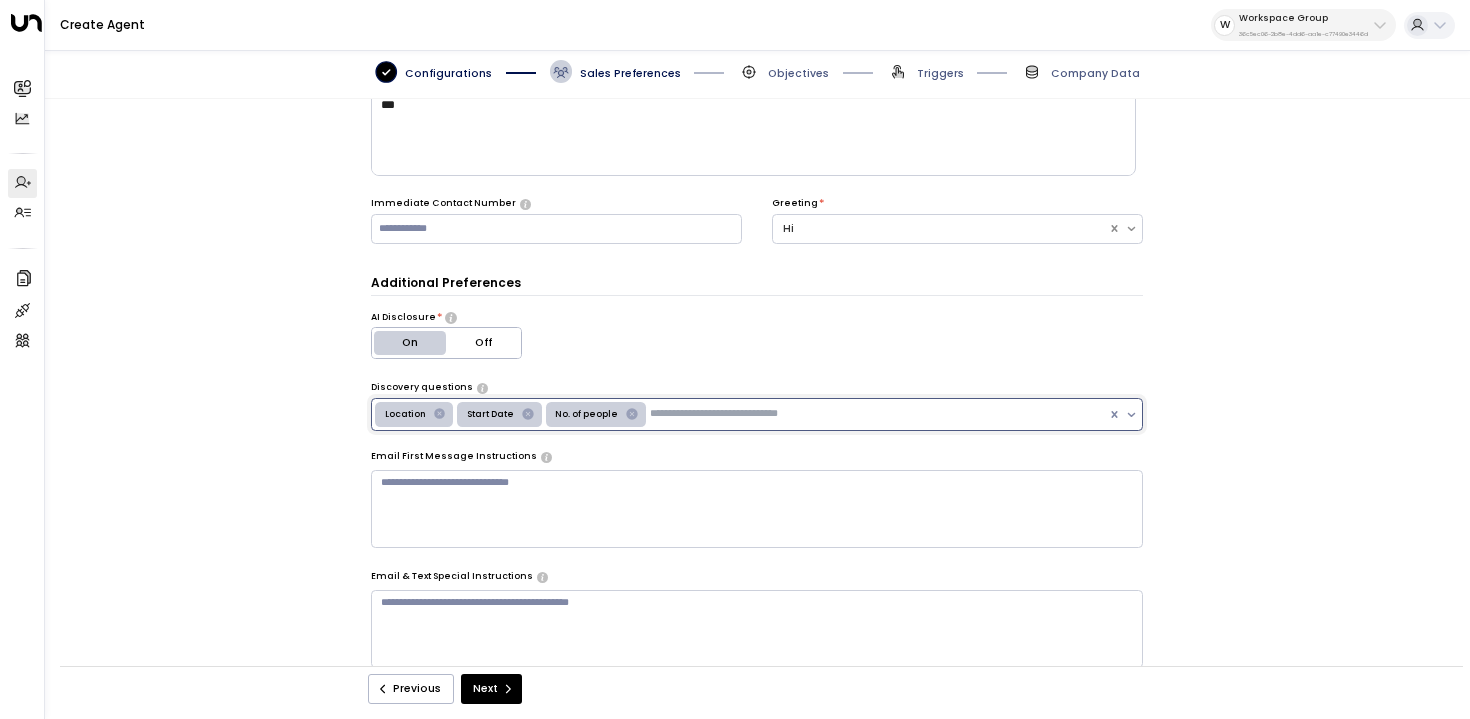 click on "Start Date" at bounding box center (404, 414) 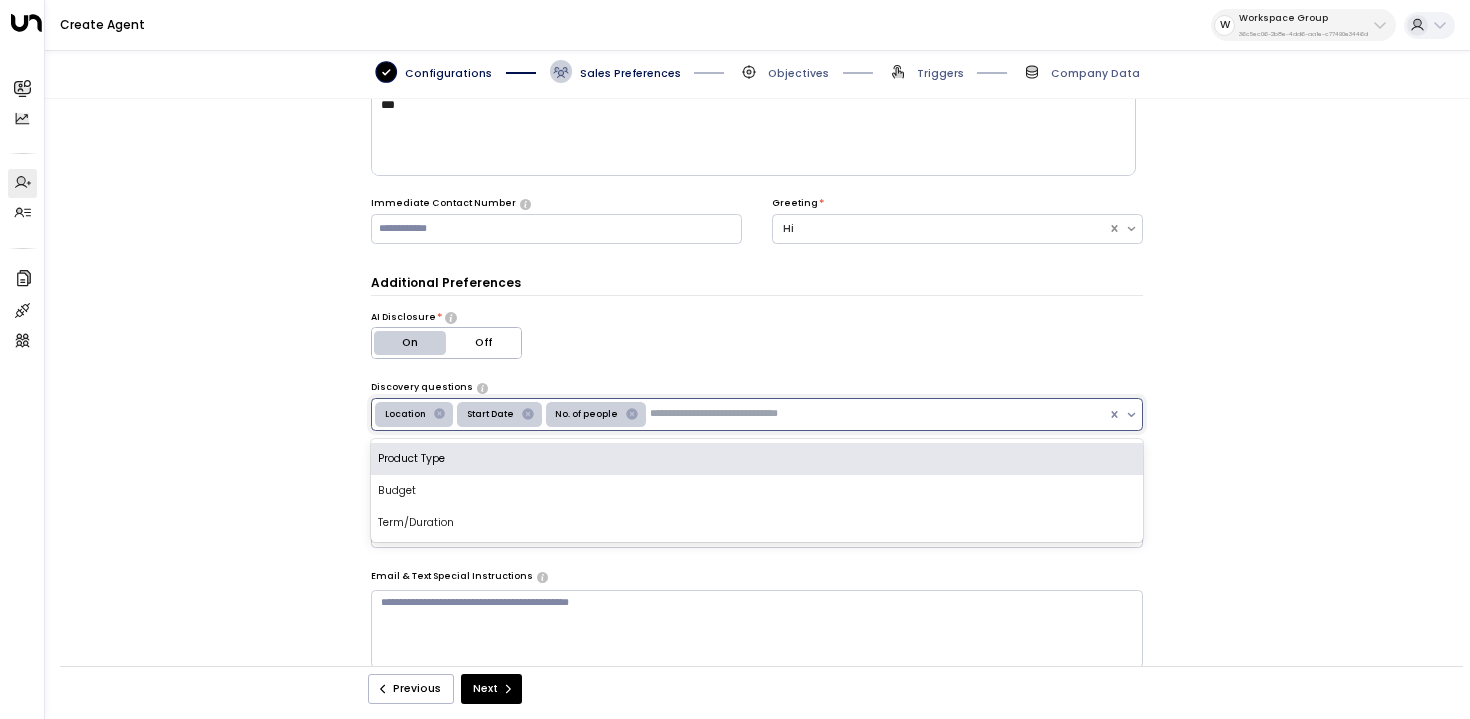 click at bounding box center (439, 413) 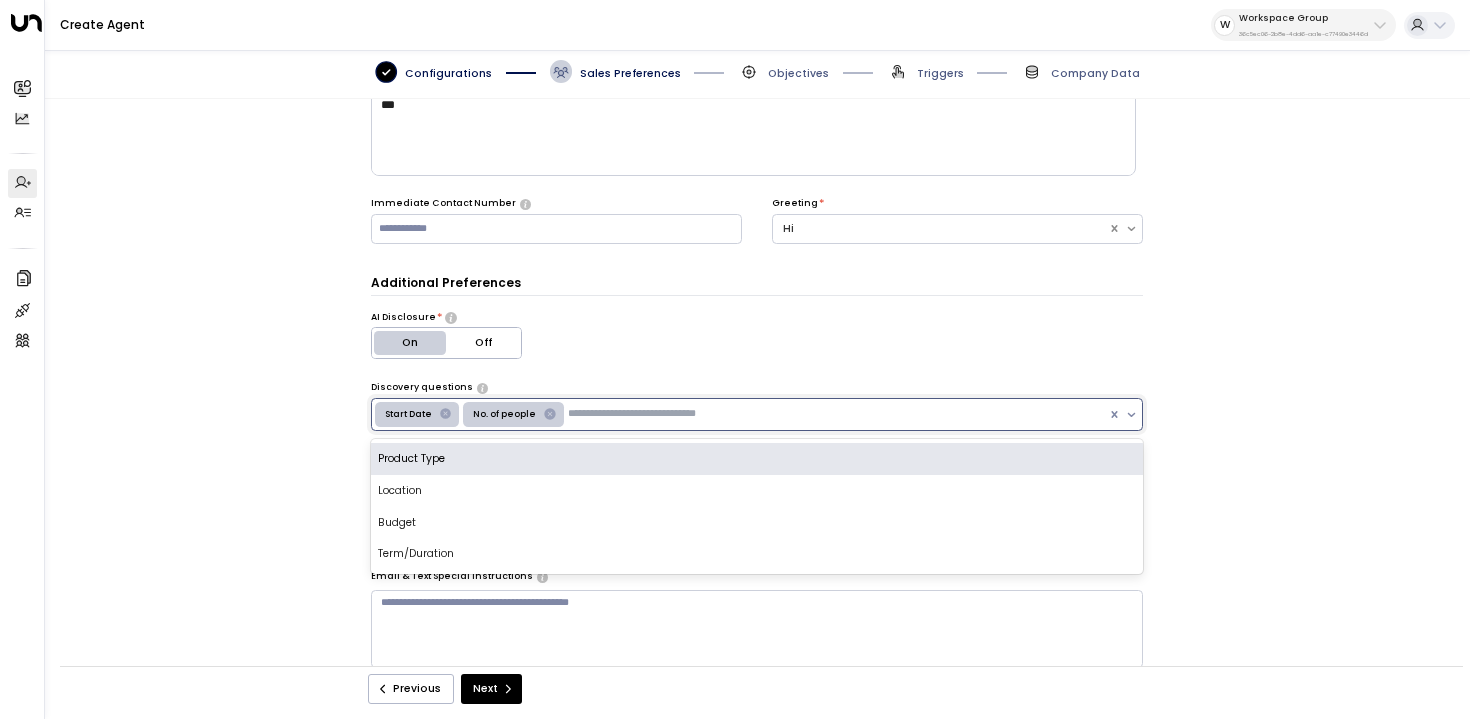 click at bounding box center (445, 413) 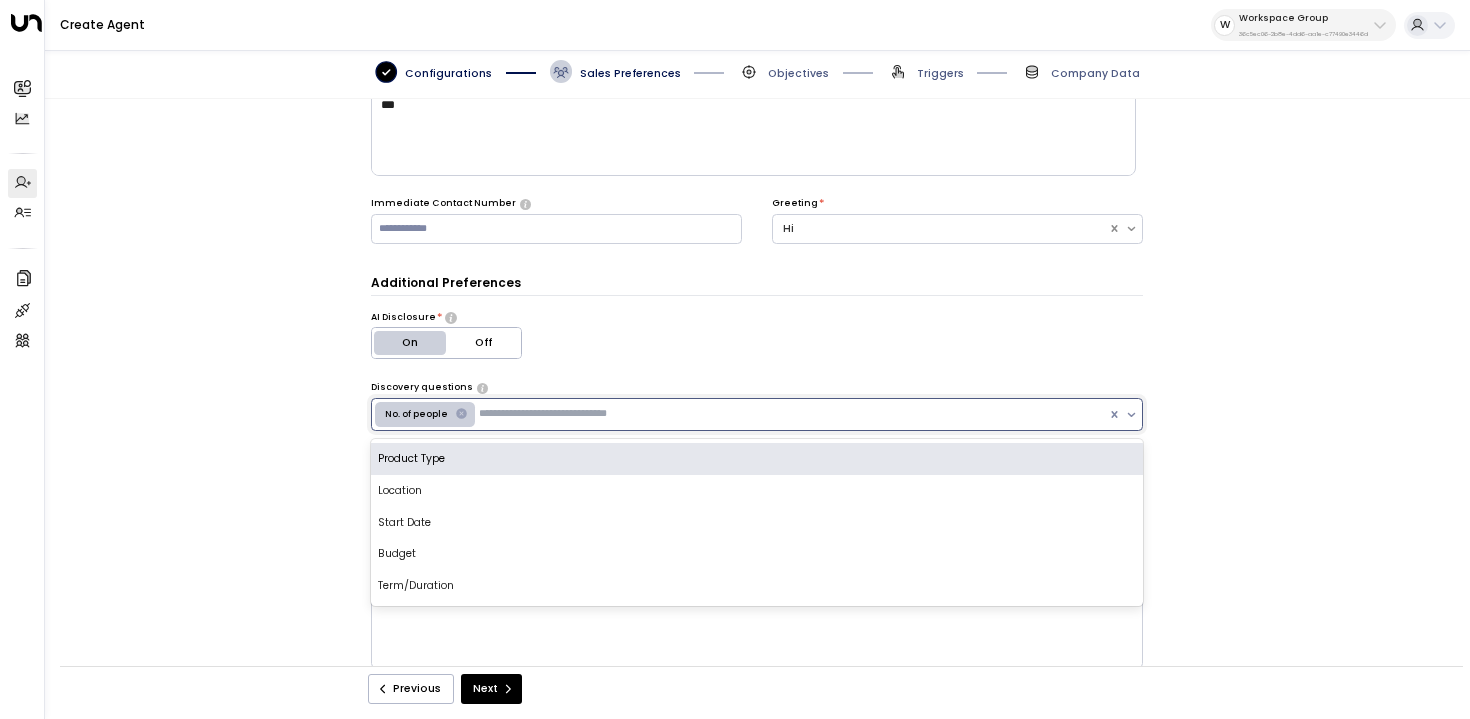click at bounding box center (462, 414) 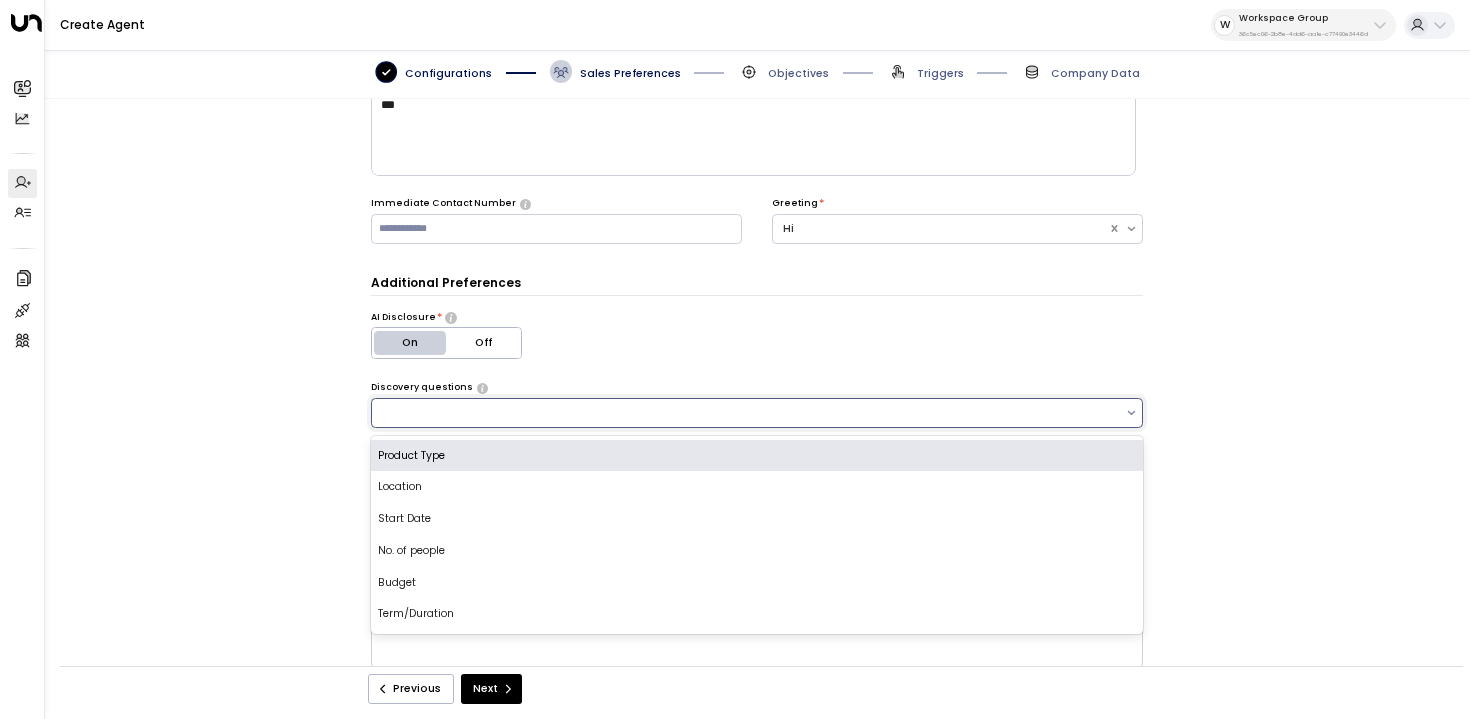 click at bounding box center [472, 413] 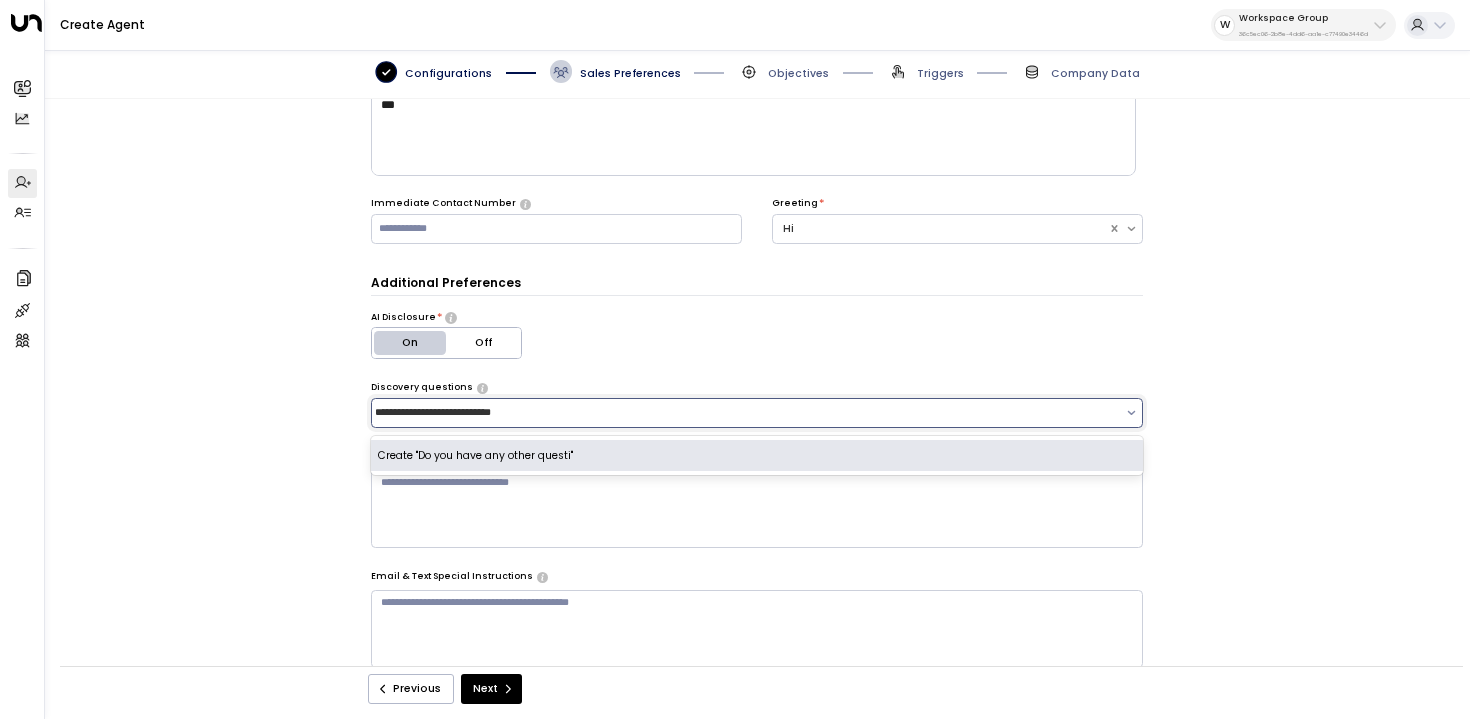 type on "**********" 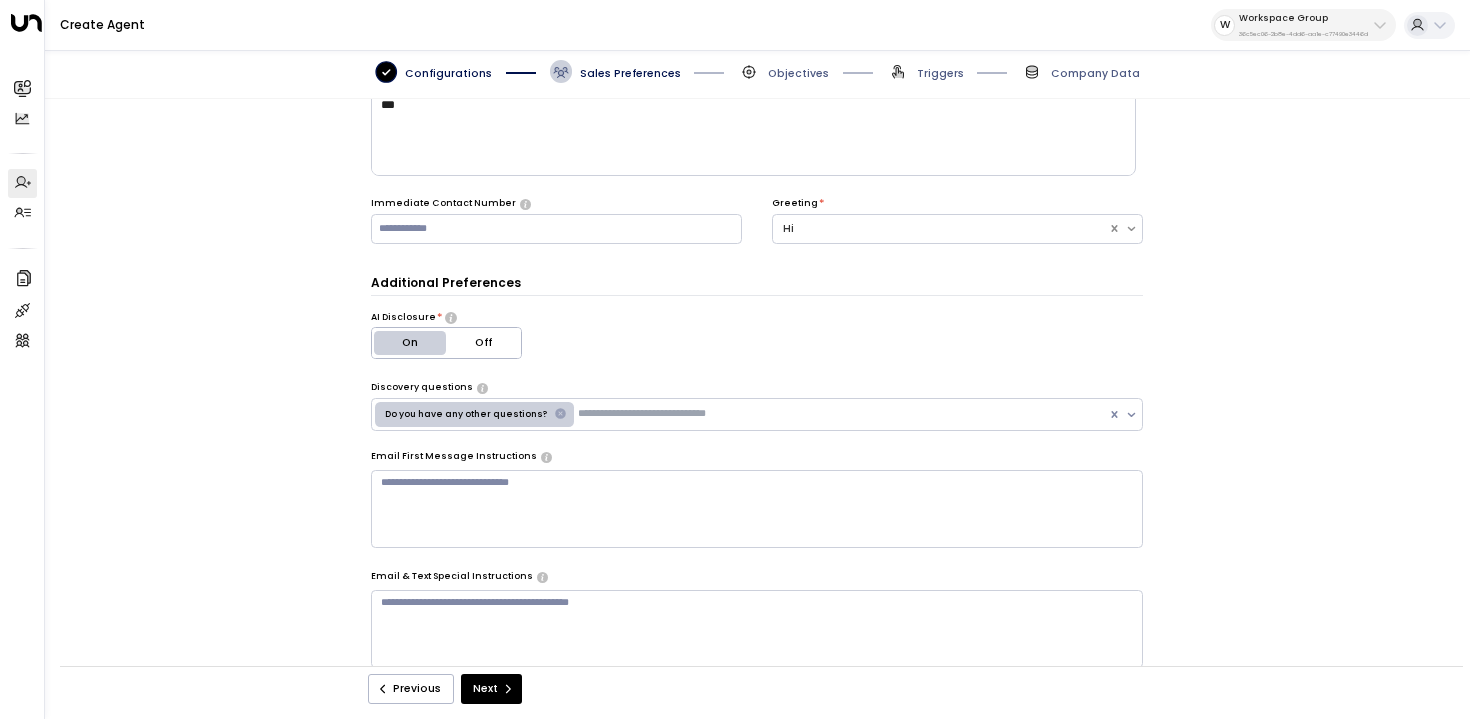 click on "Email Preferences Signature * ******* *** Immediate Contact Number Greeting   * Hi Additional Preferences AI Disclosure * On Off Discovery questions   Do you have any other questions? Email First Message Instructions * ​ Email & Text Special Instructions * ​ Email Follow Up Sequence **   Hours   Email Advanced Settings  Delete **   Hours   Email Advanced Settings  Delete *   Days   Email Advanced Settings  Delete **   Days   Email Advanced Settings  Delete **   Days   Email Advanced Settings  Delete   Add More Previous Next" at bounding box center [757, 391] 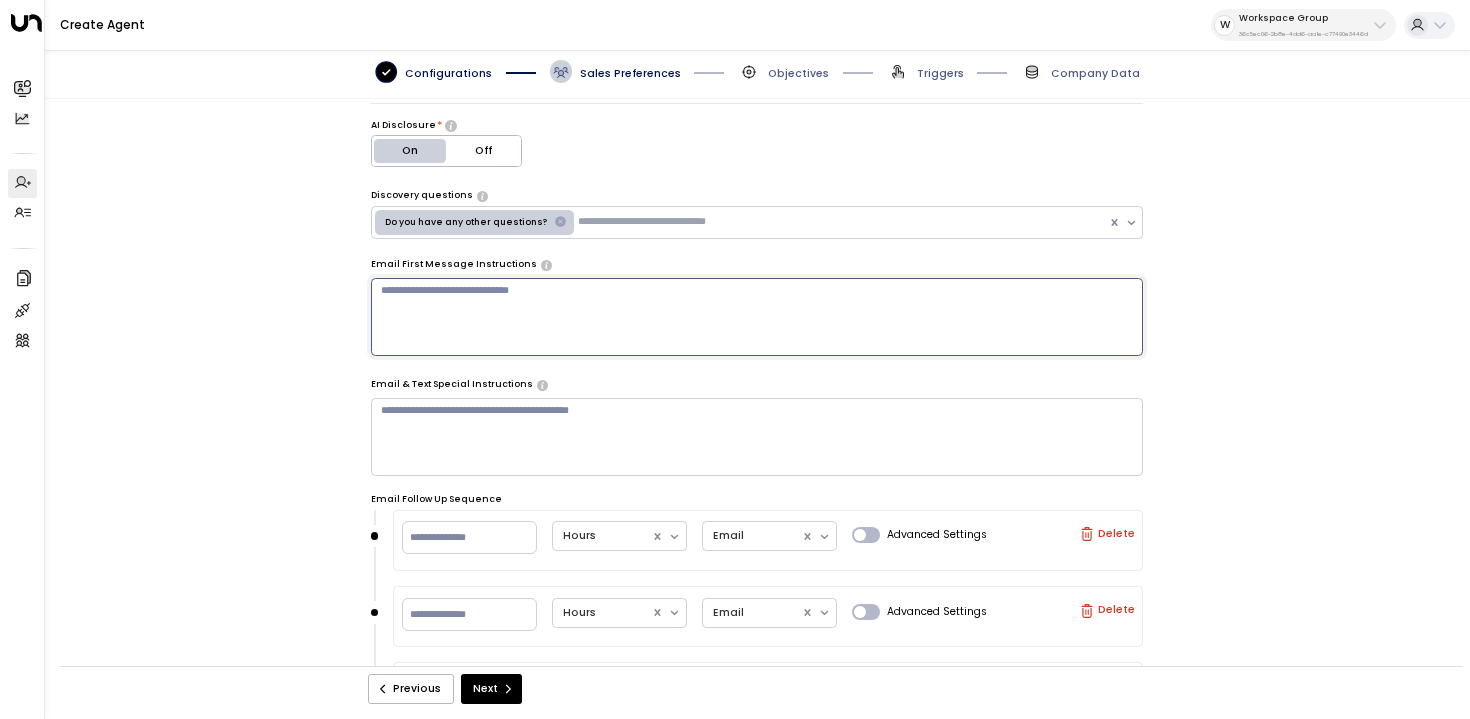 scroll, scrollTop: 338, scrollLeft: 0, axis: vertical 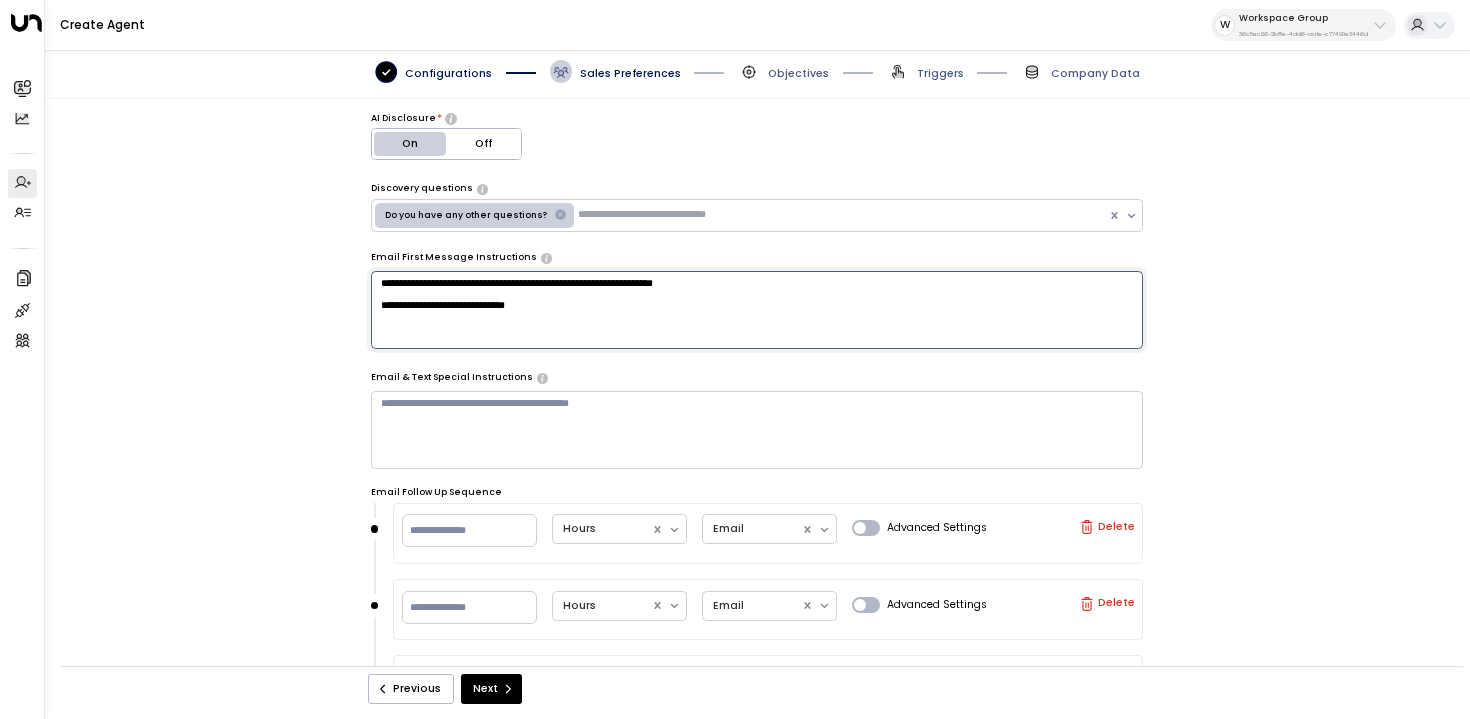 paste on "**********" 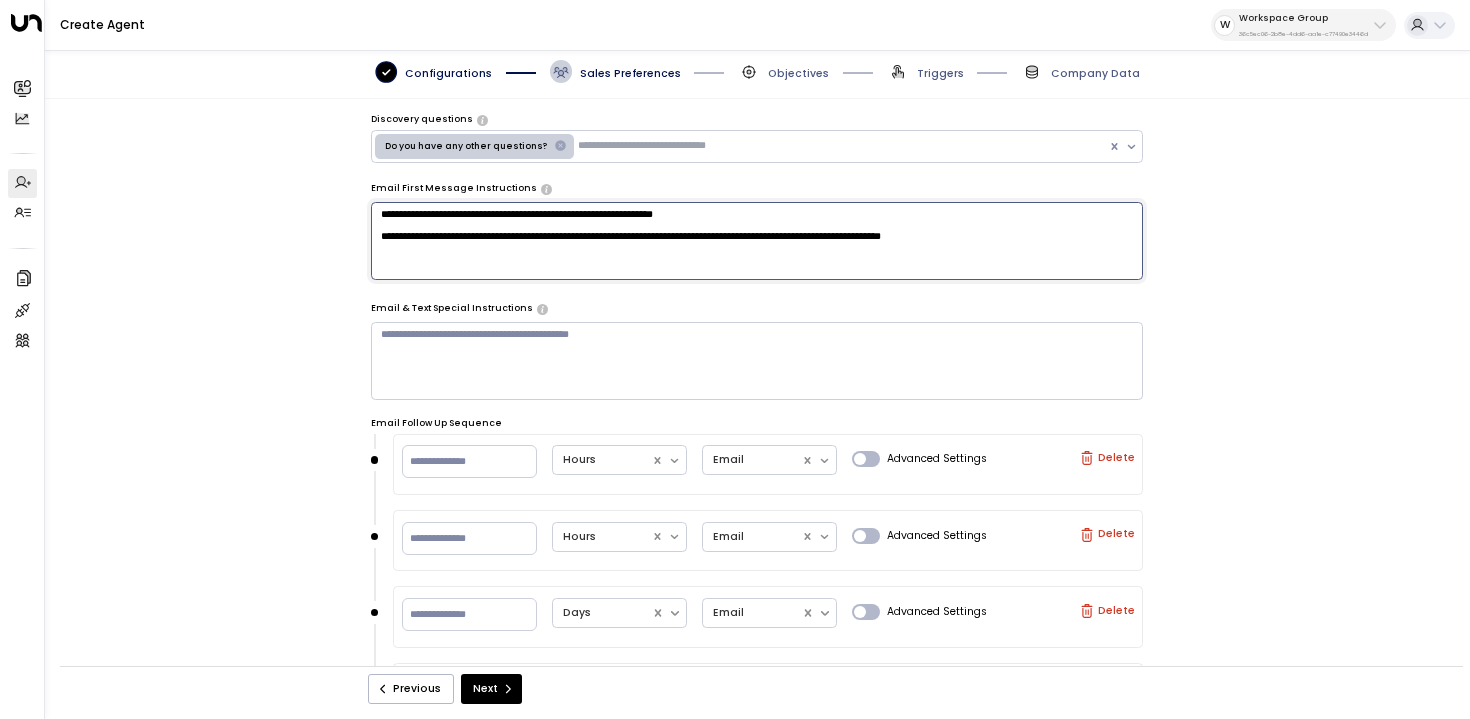 scroll, scrollTop: 437, scrollLeft: 0, axis: vertical 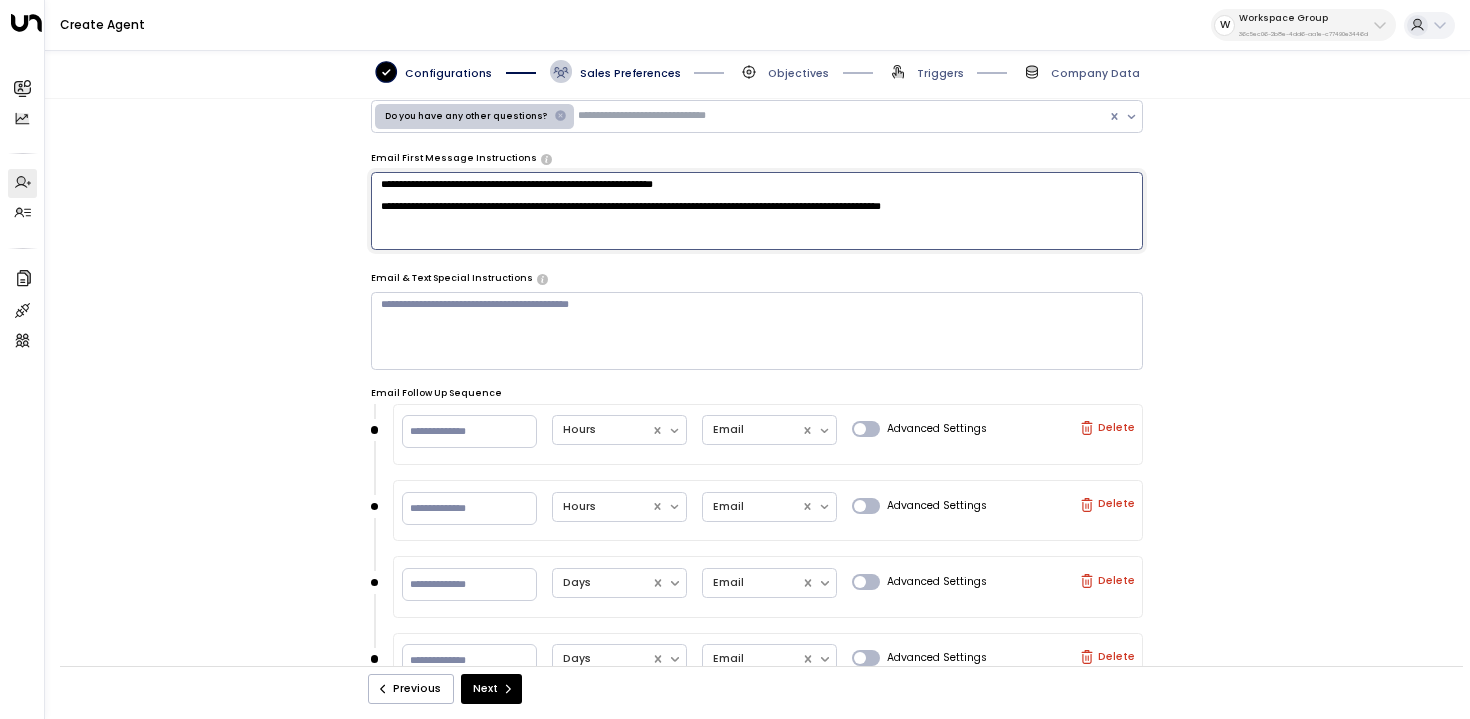 type on "**********" 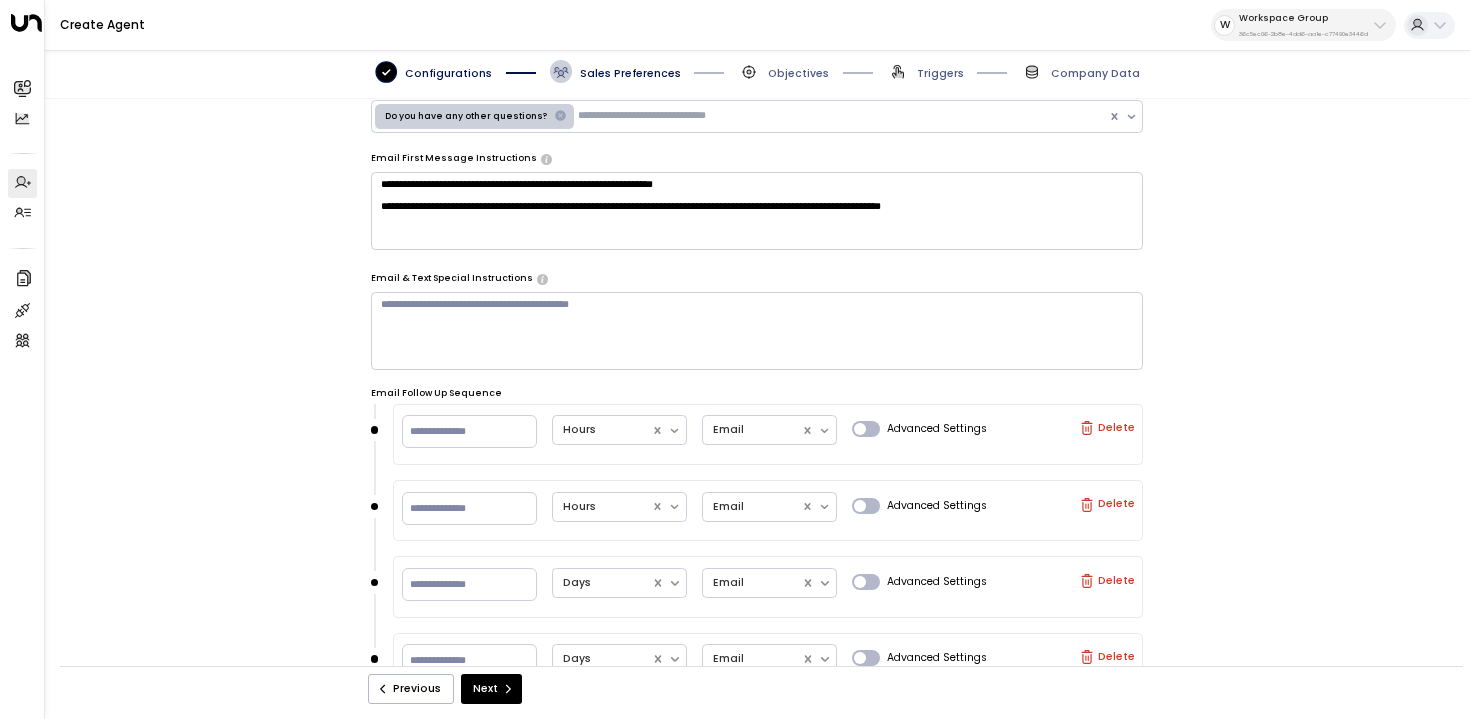 click at bounding box center [1087, 428] 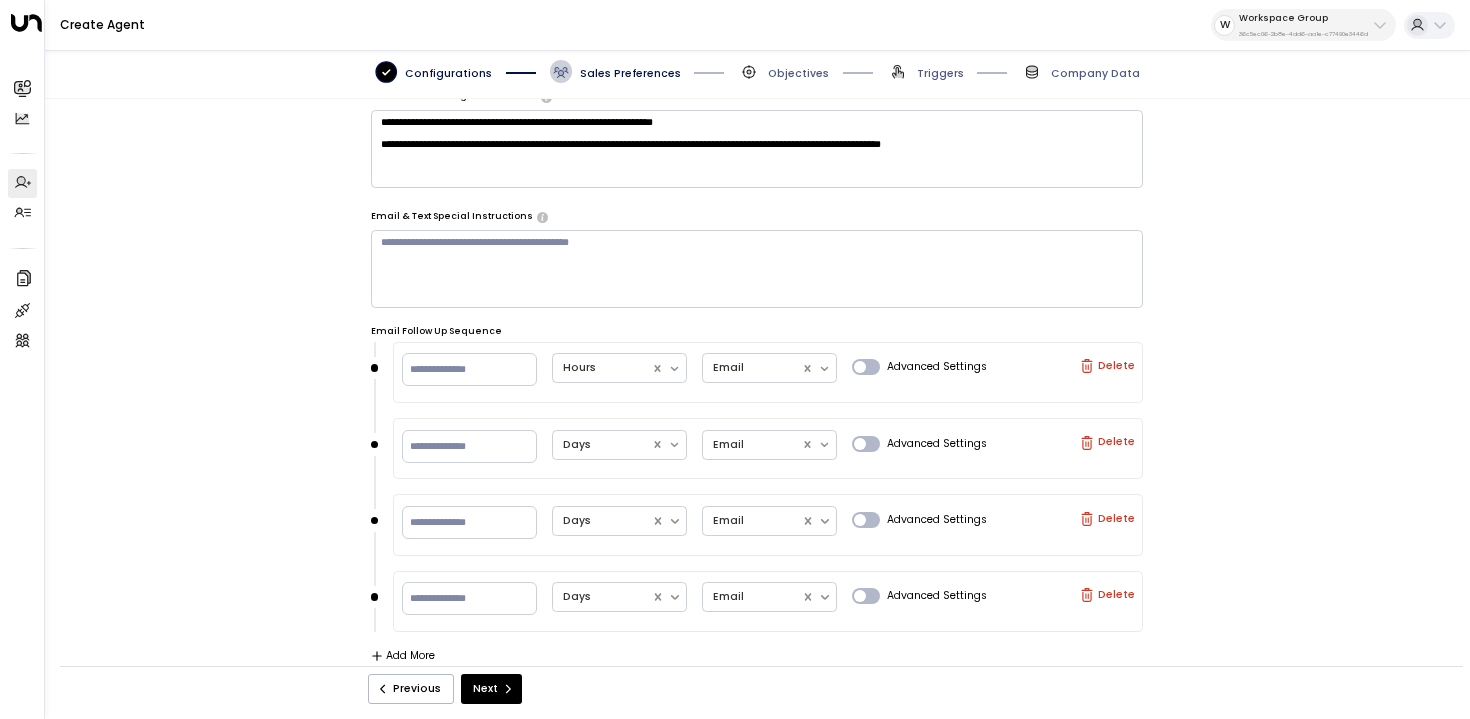 click at bounding box center (1087, 366) 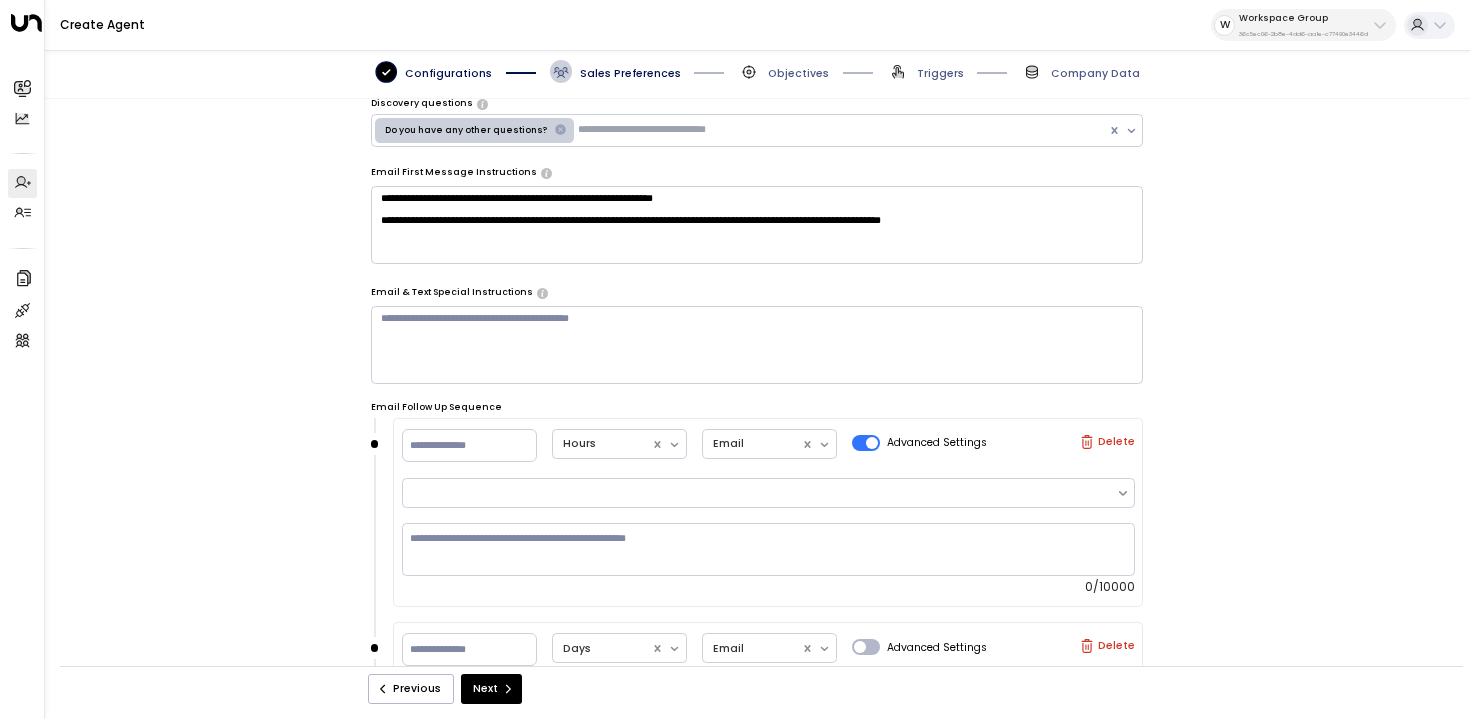 scroll, scrollTop: 551, scrollLeft: 0, axis: vertical 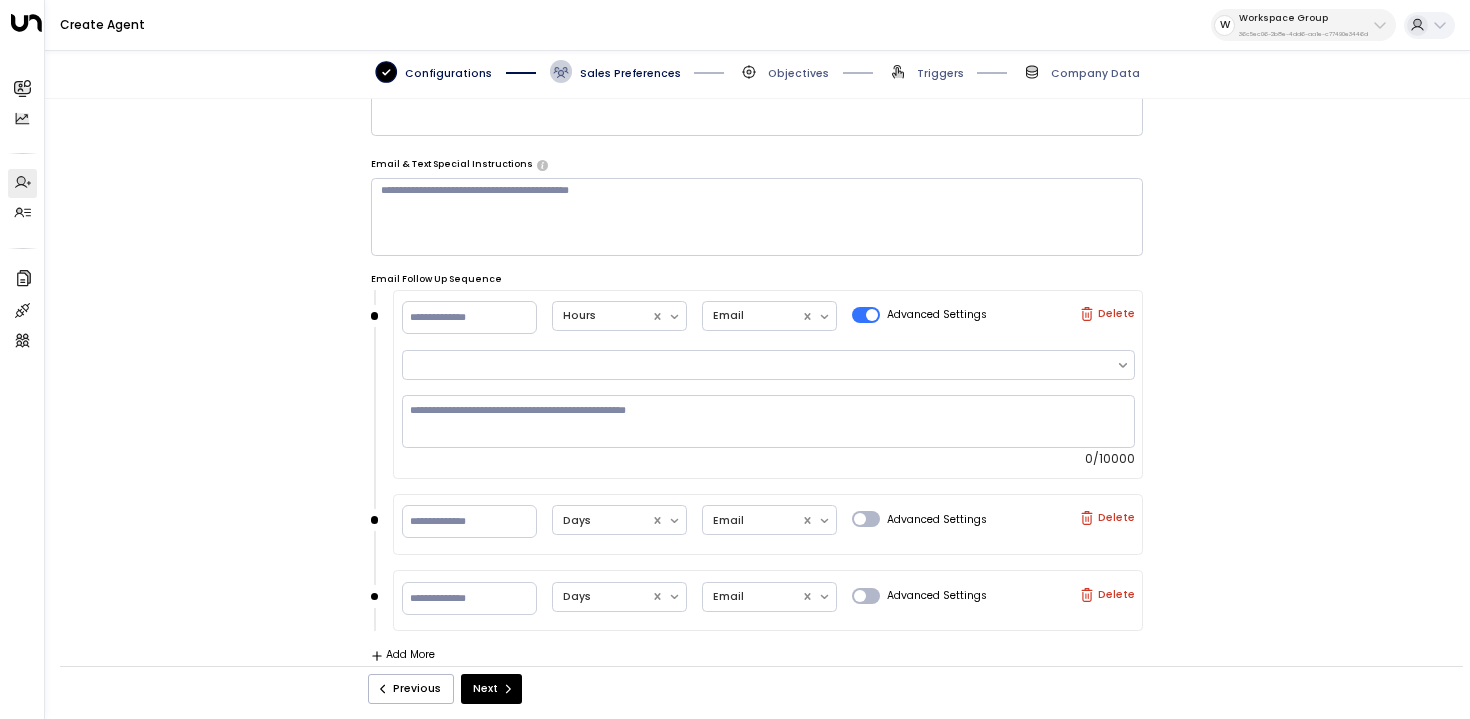 click on "Advanced Settings" at bounding box center [920, 316] 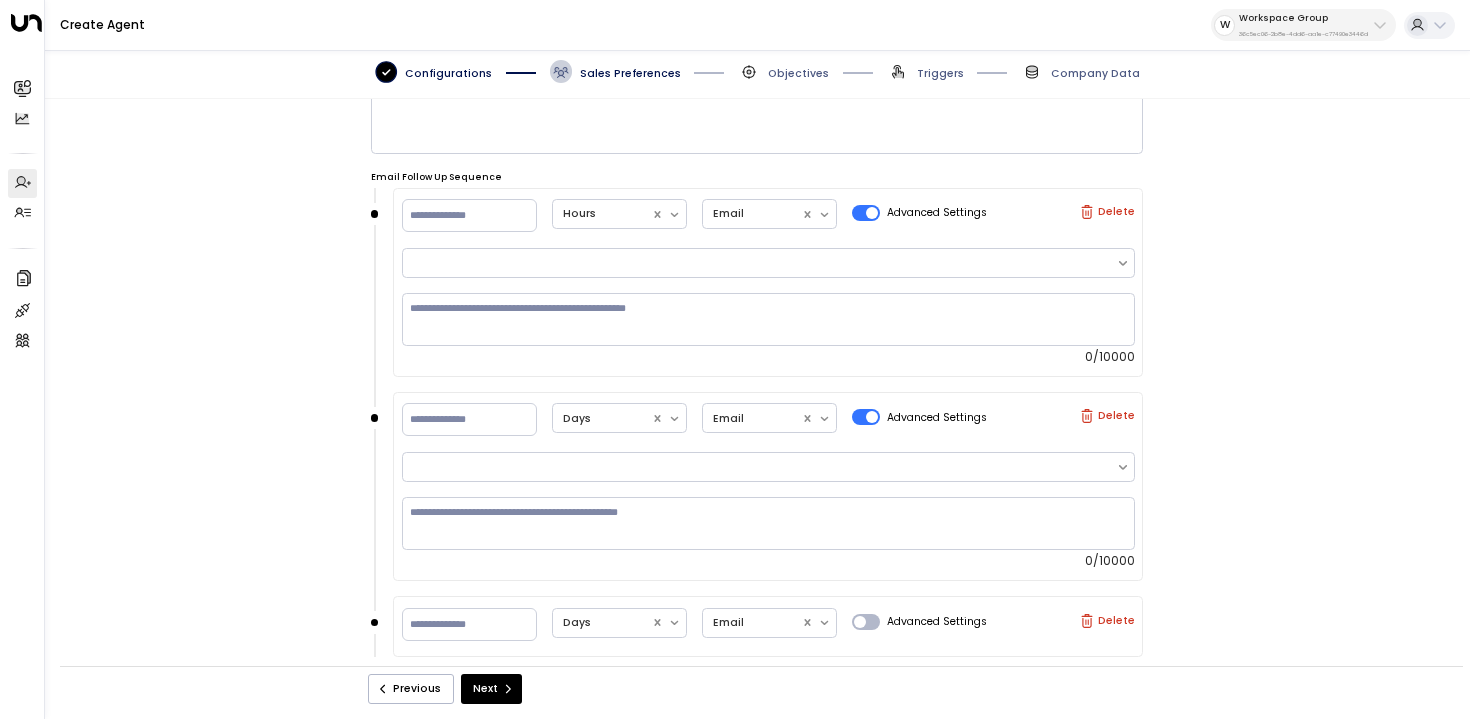 scroll, scrollTop: 679, scrollLeft: 0, axis: vertical 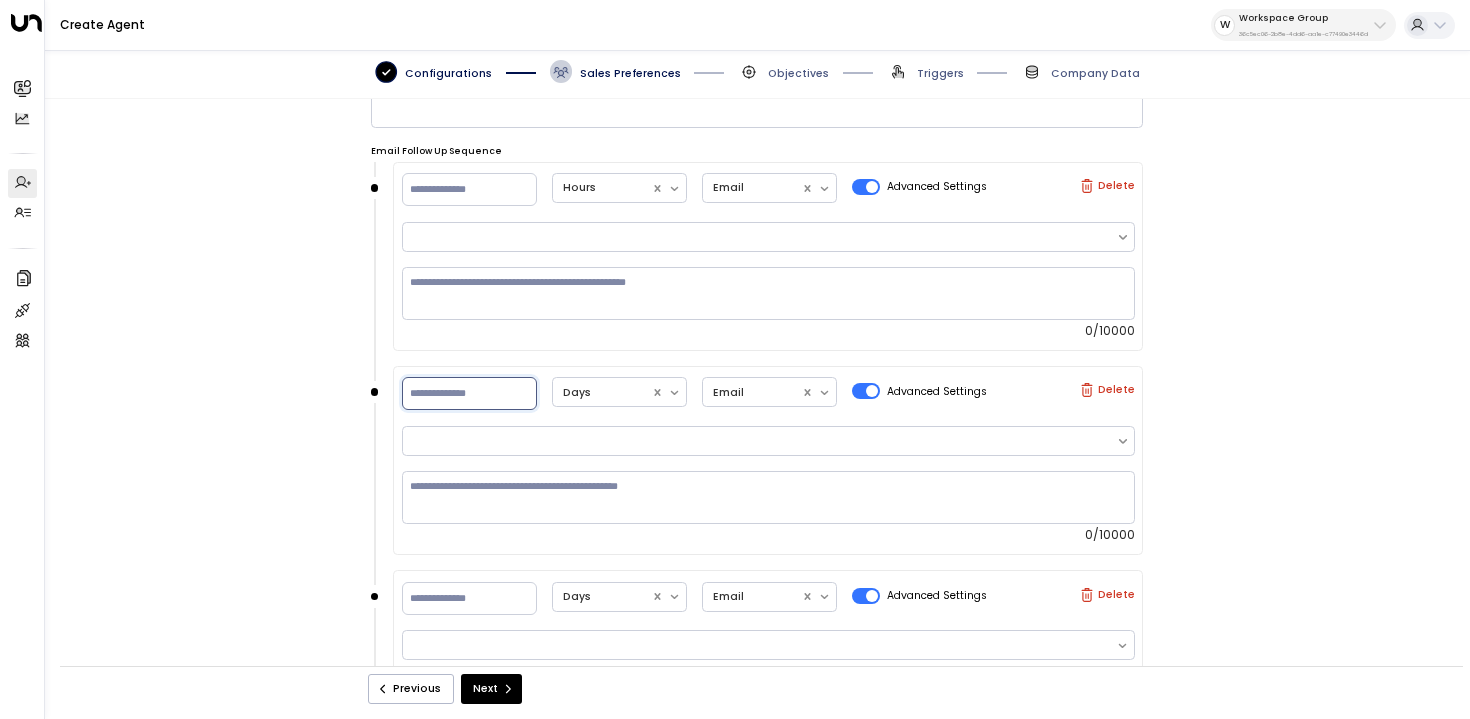 click on "*" at bounding box center (469, 393) 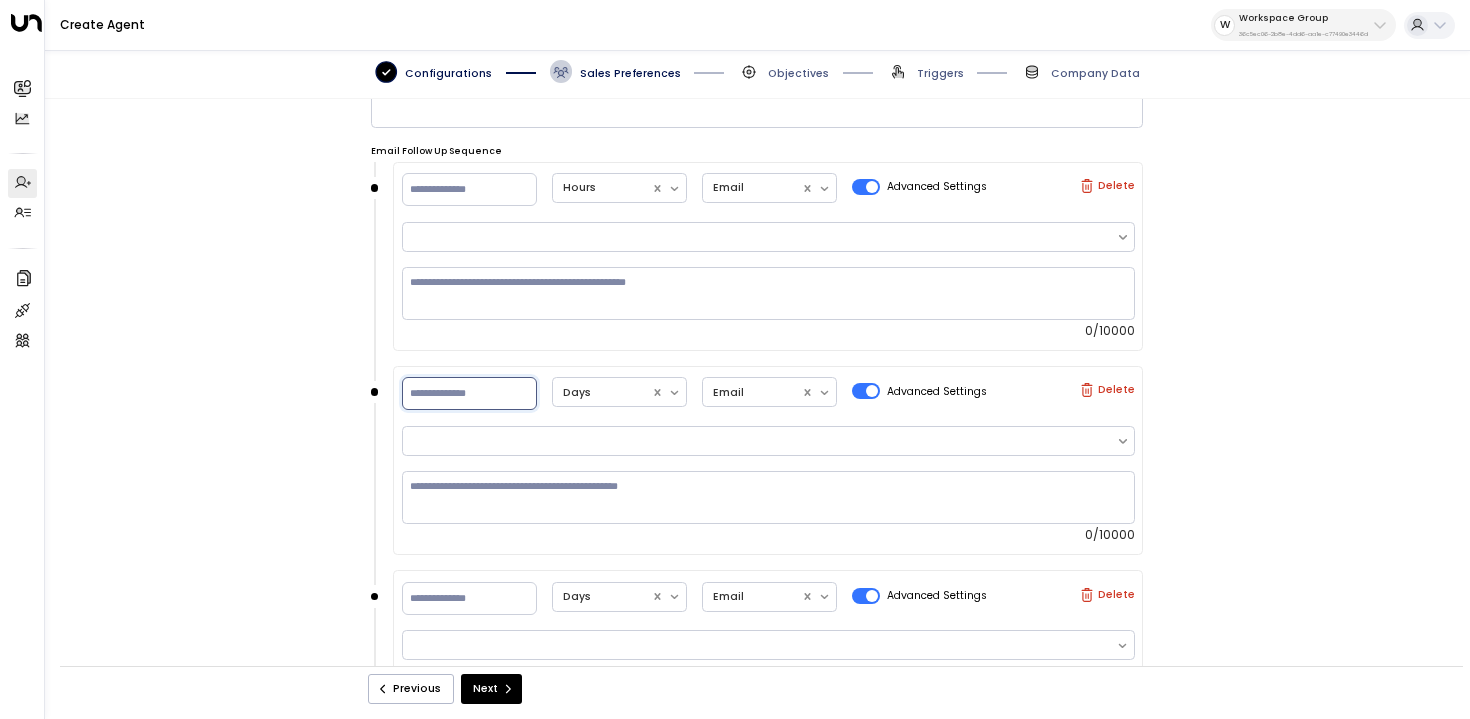 type on "*" 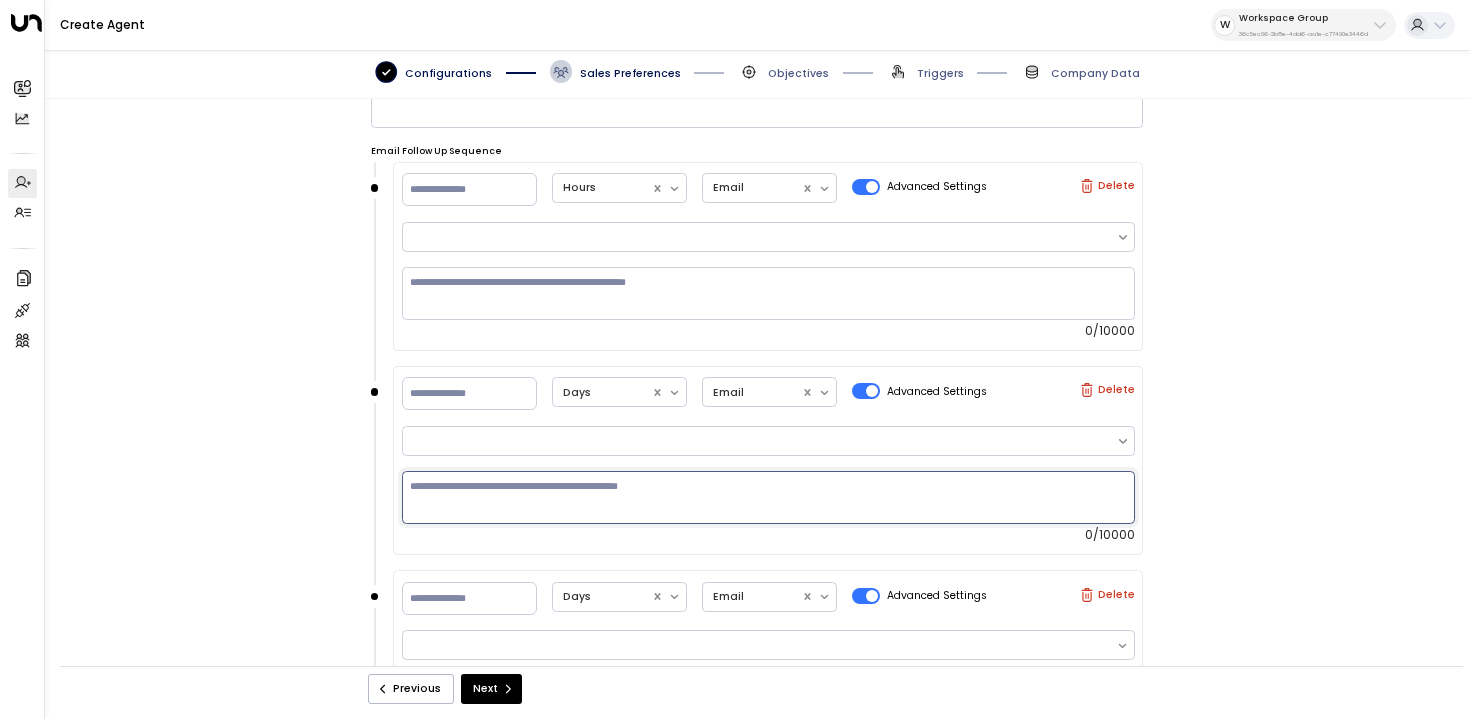 click at bounding box center [768, 497] 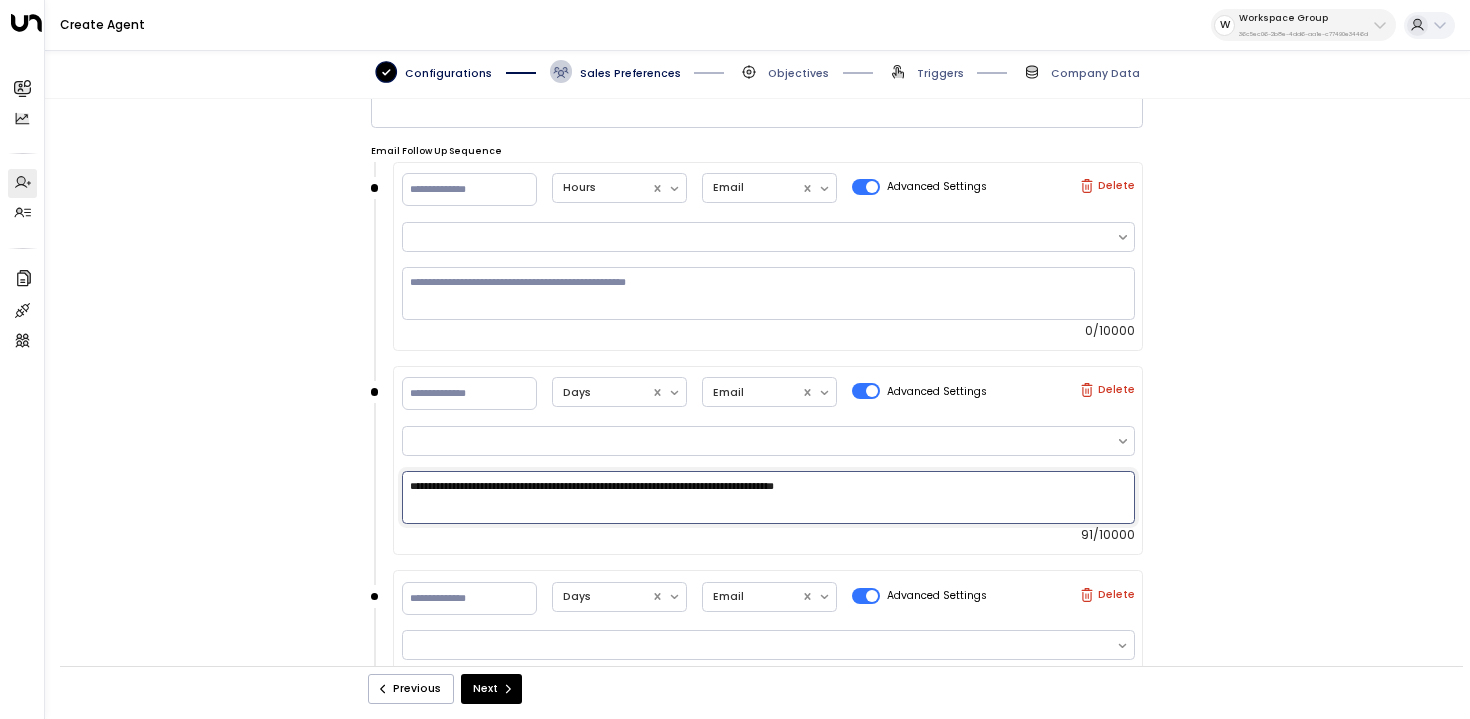 type on "**********" 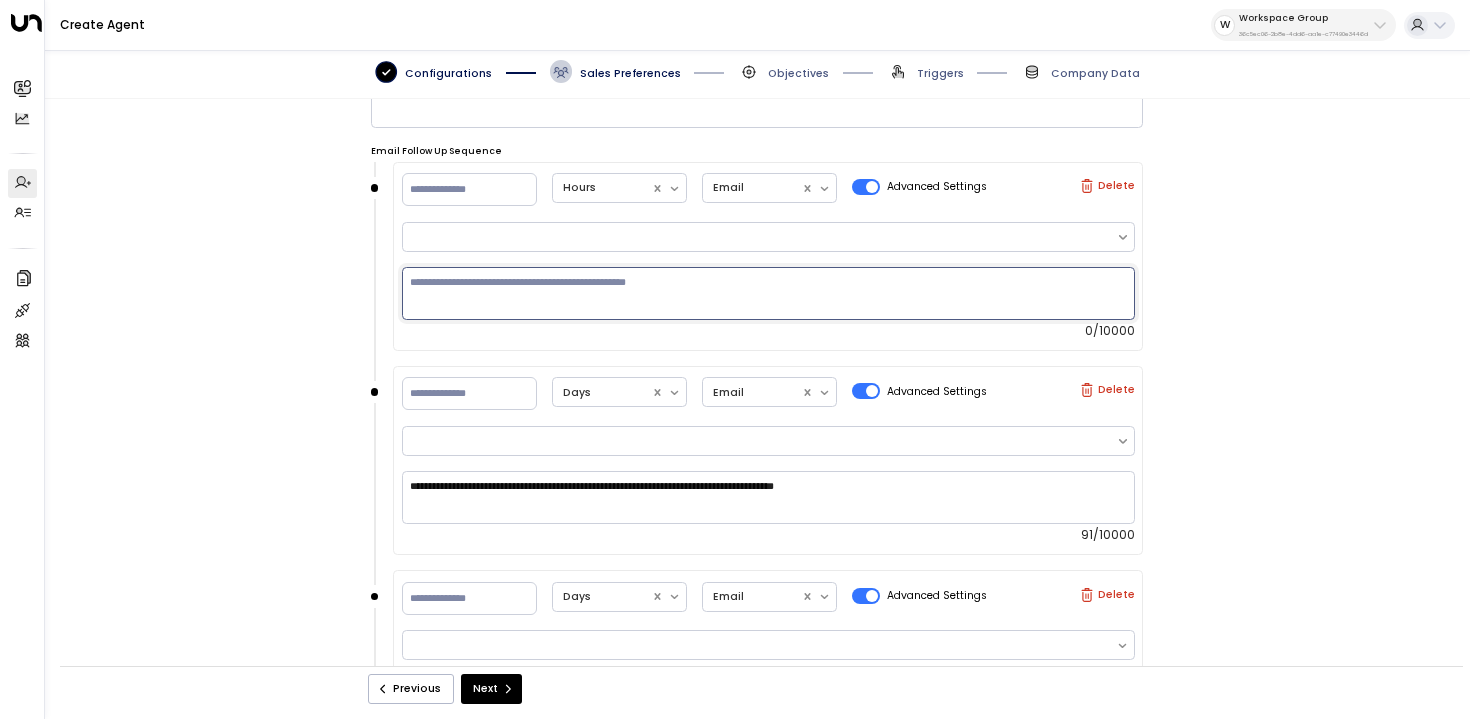 click at bounding box center (768, 293) 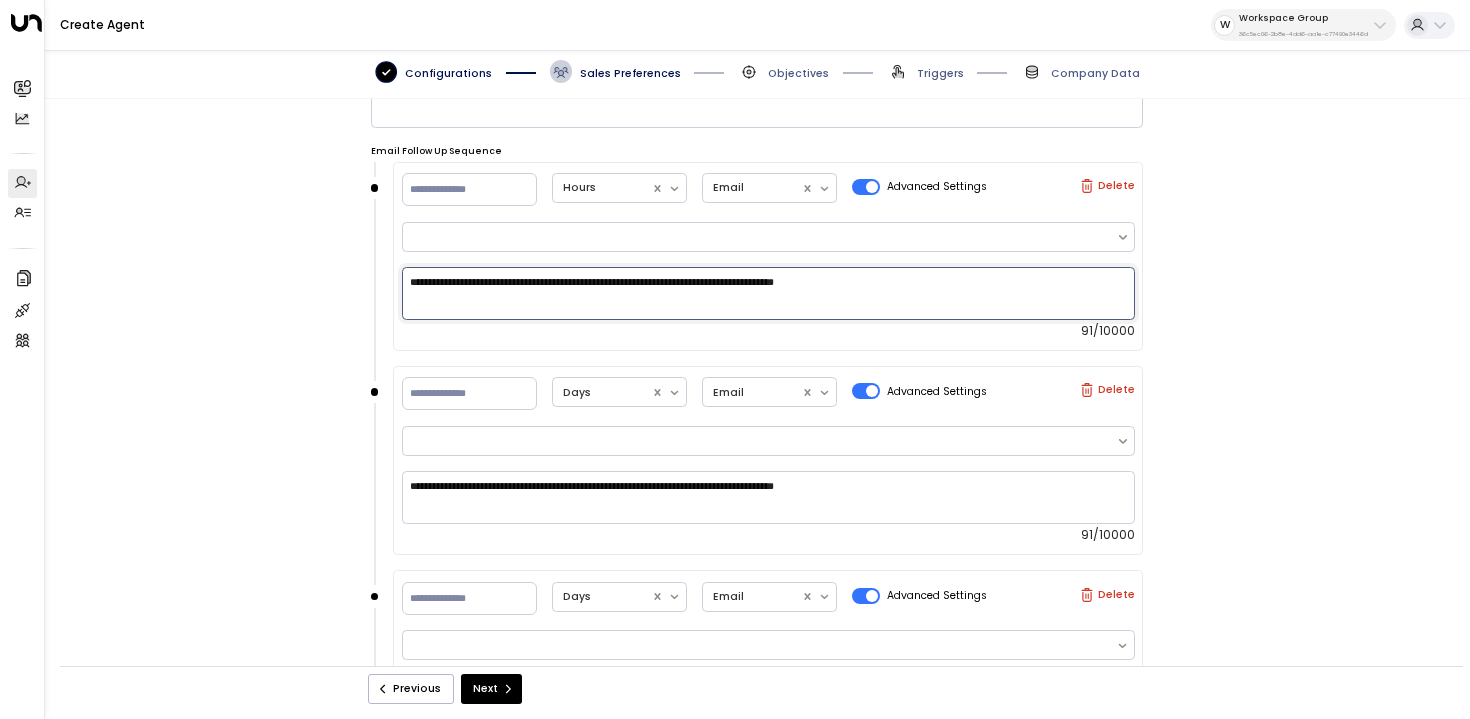 type on "**********" 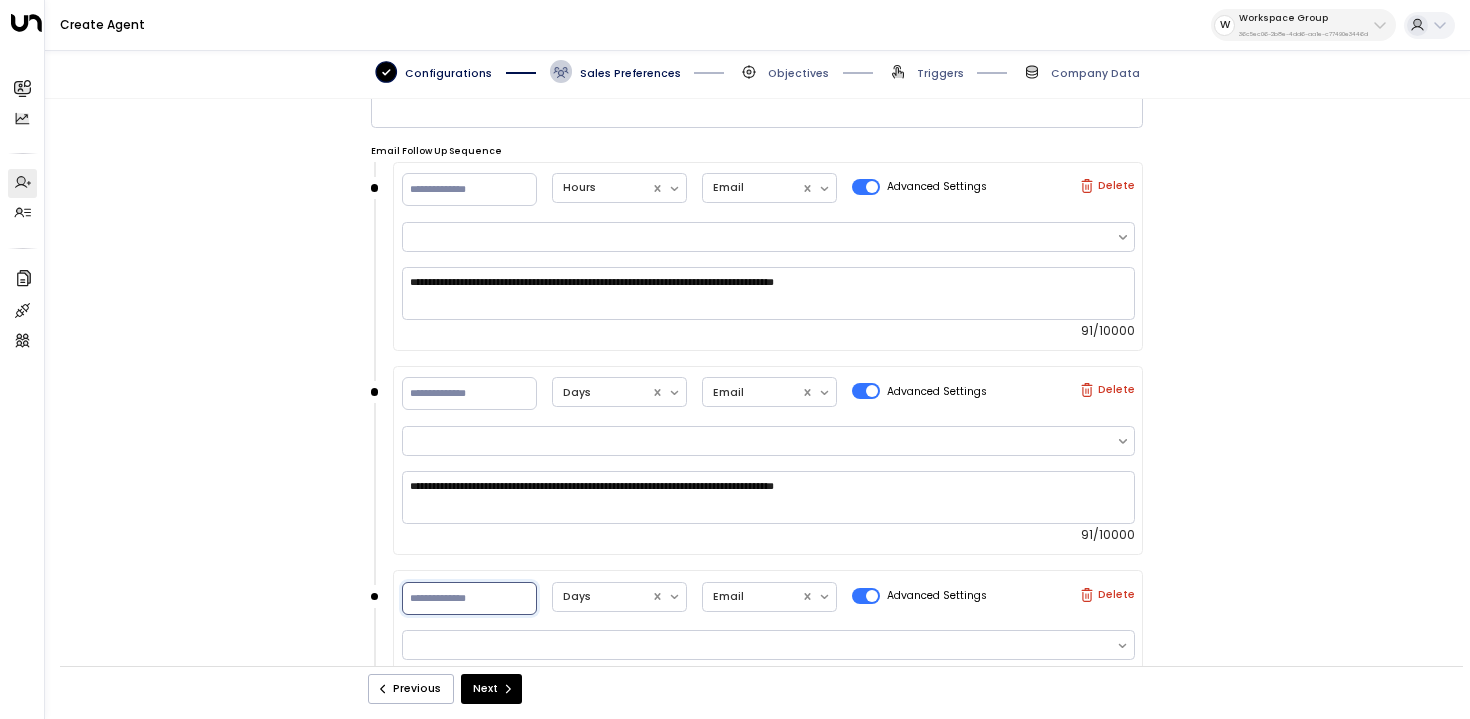 click on "**" at bounding box center [469, 598] 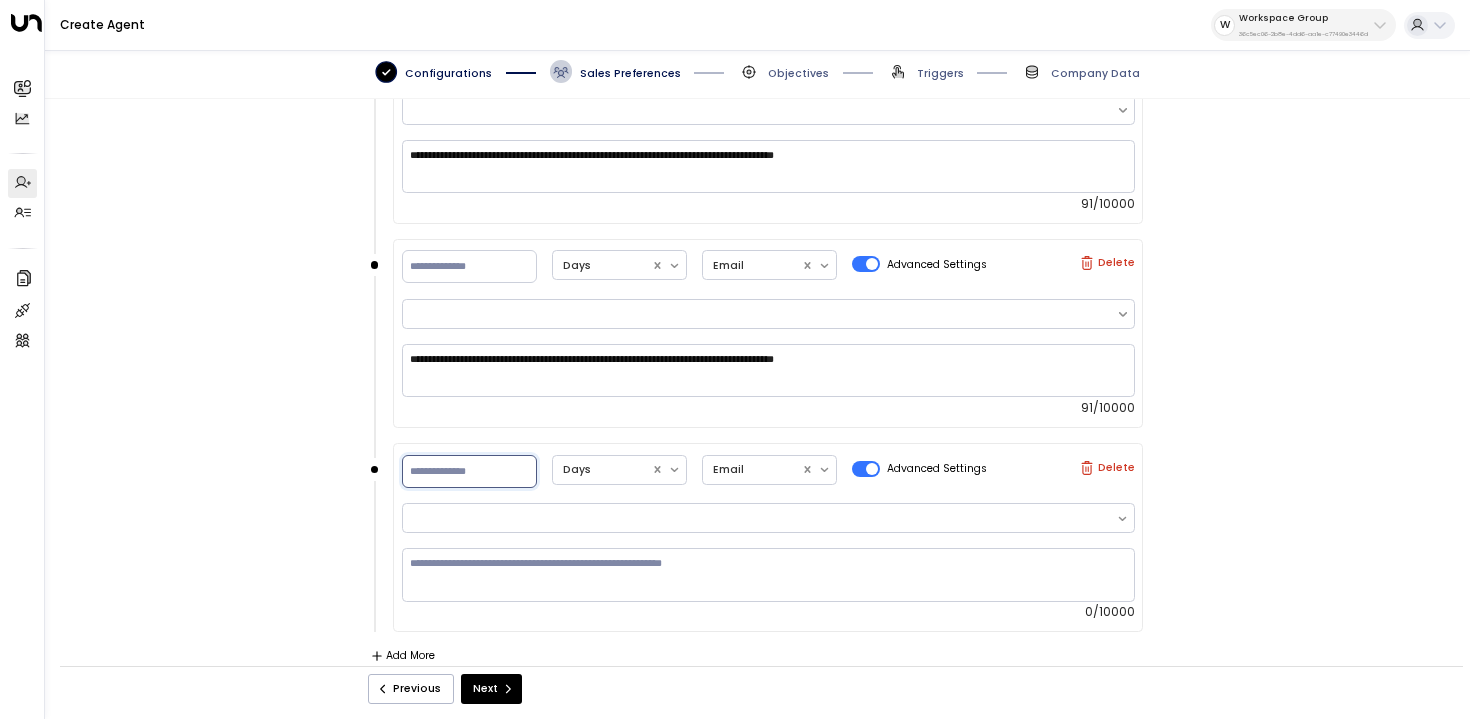 scroll, scrollTop: 807, scrollLeft: 0, axis: vertical 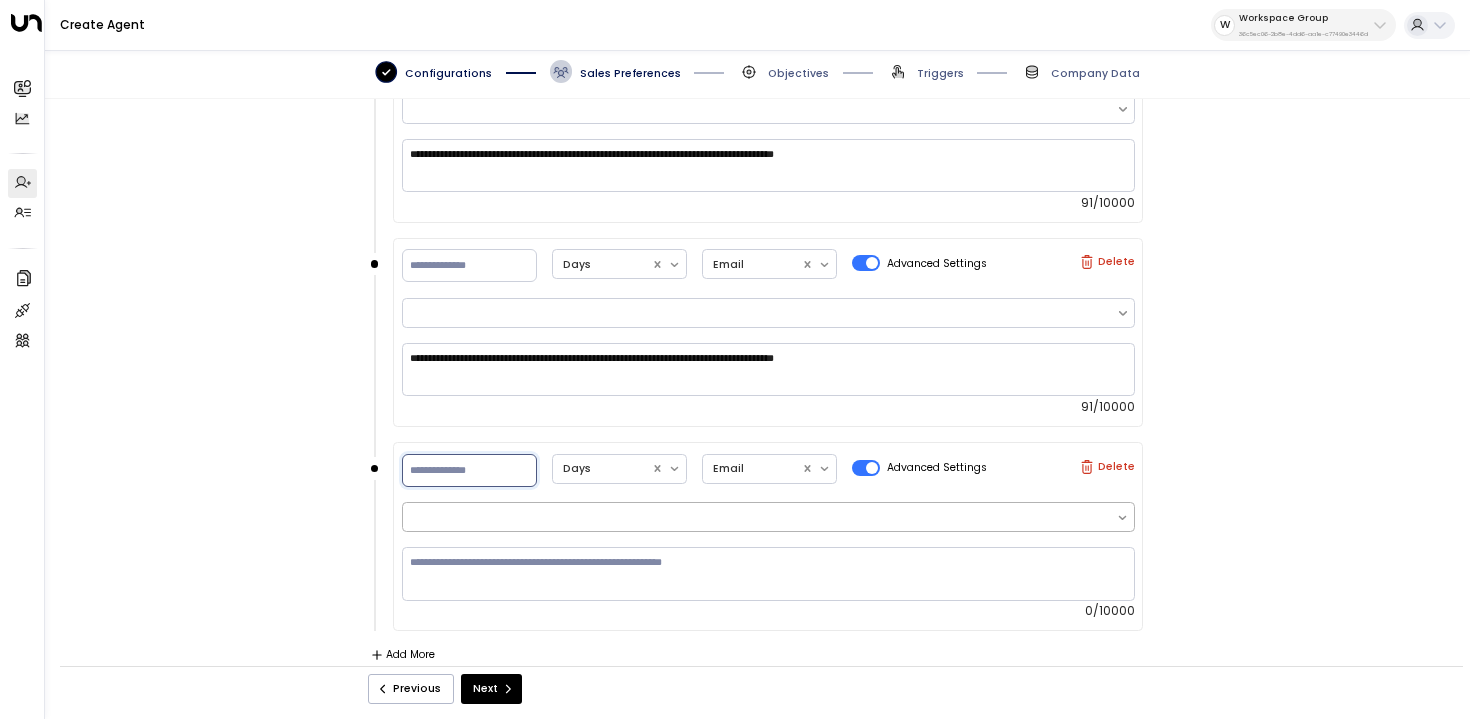 type on "*" 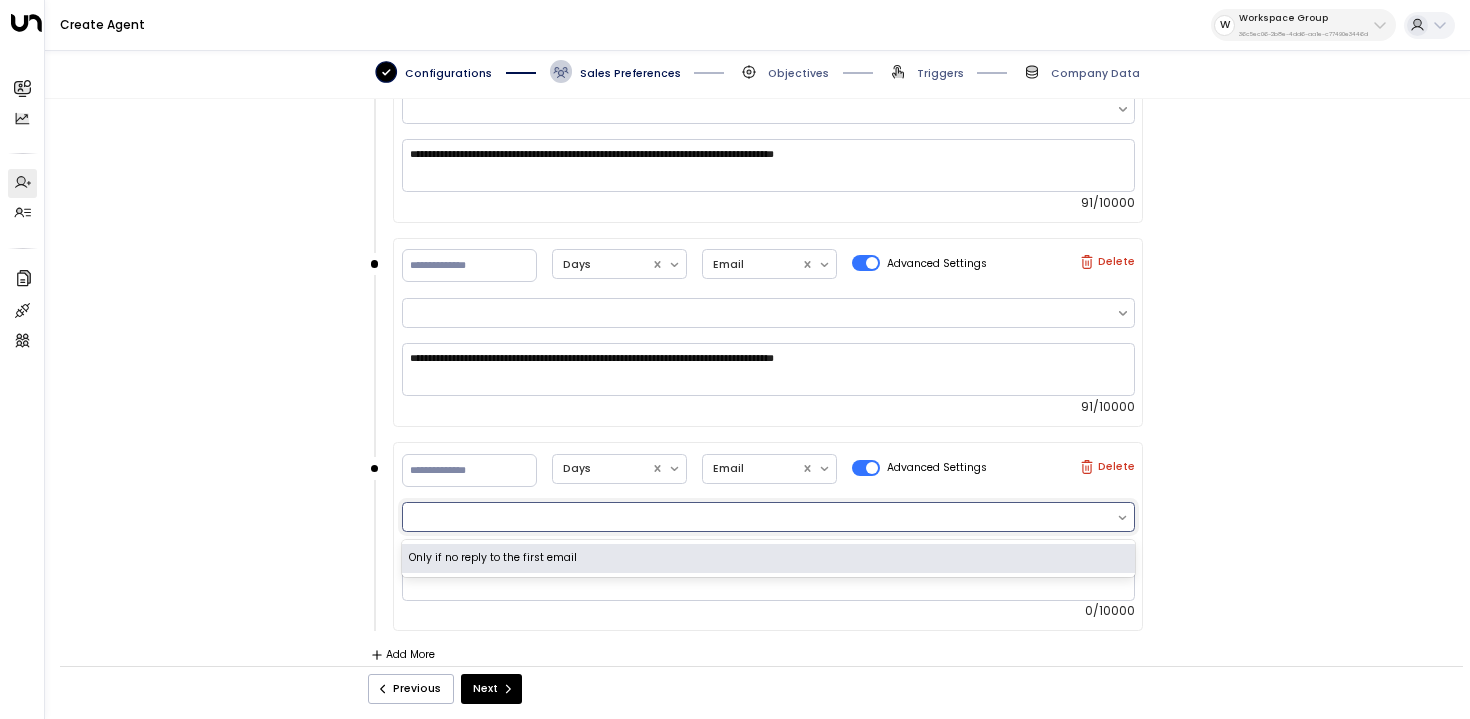 click at bounding box center [760, 517] 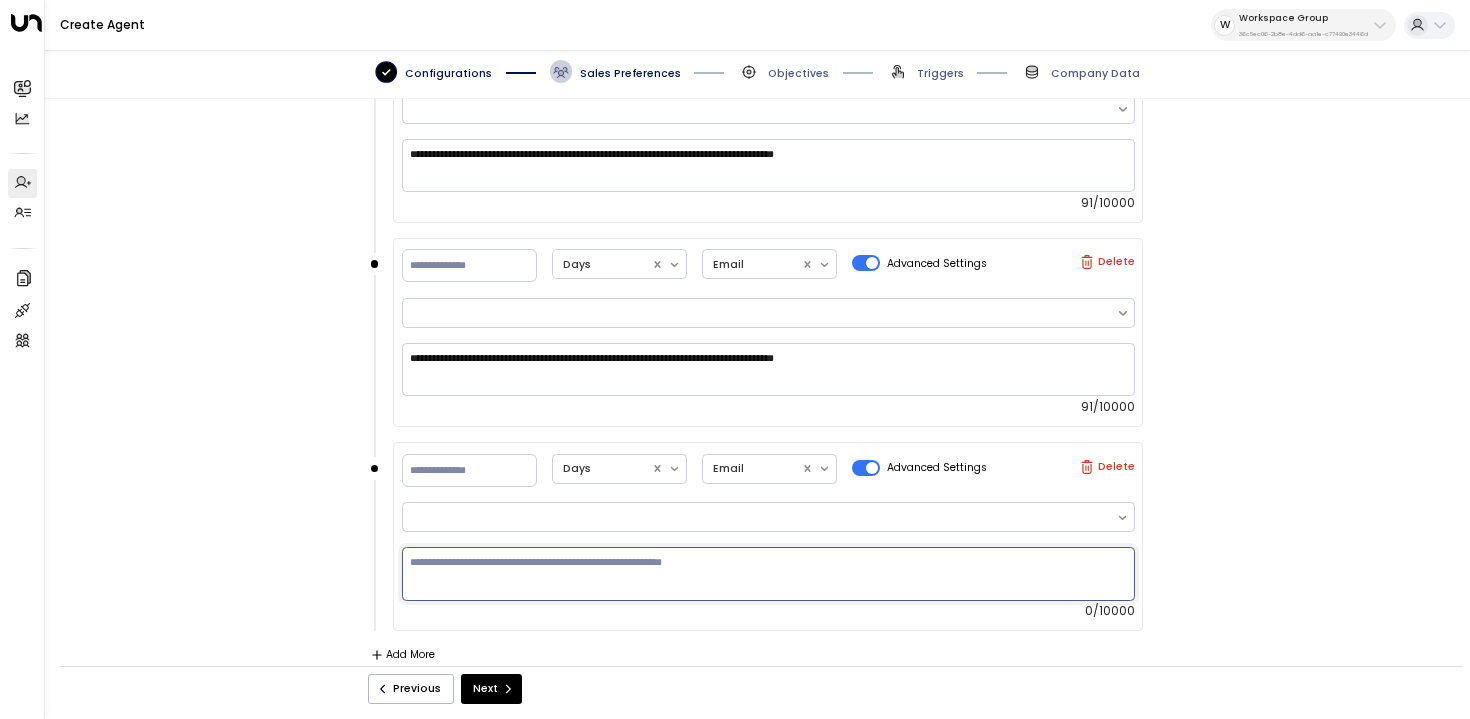 click at bounding box center [768, 573] 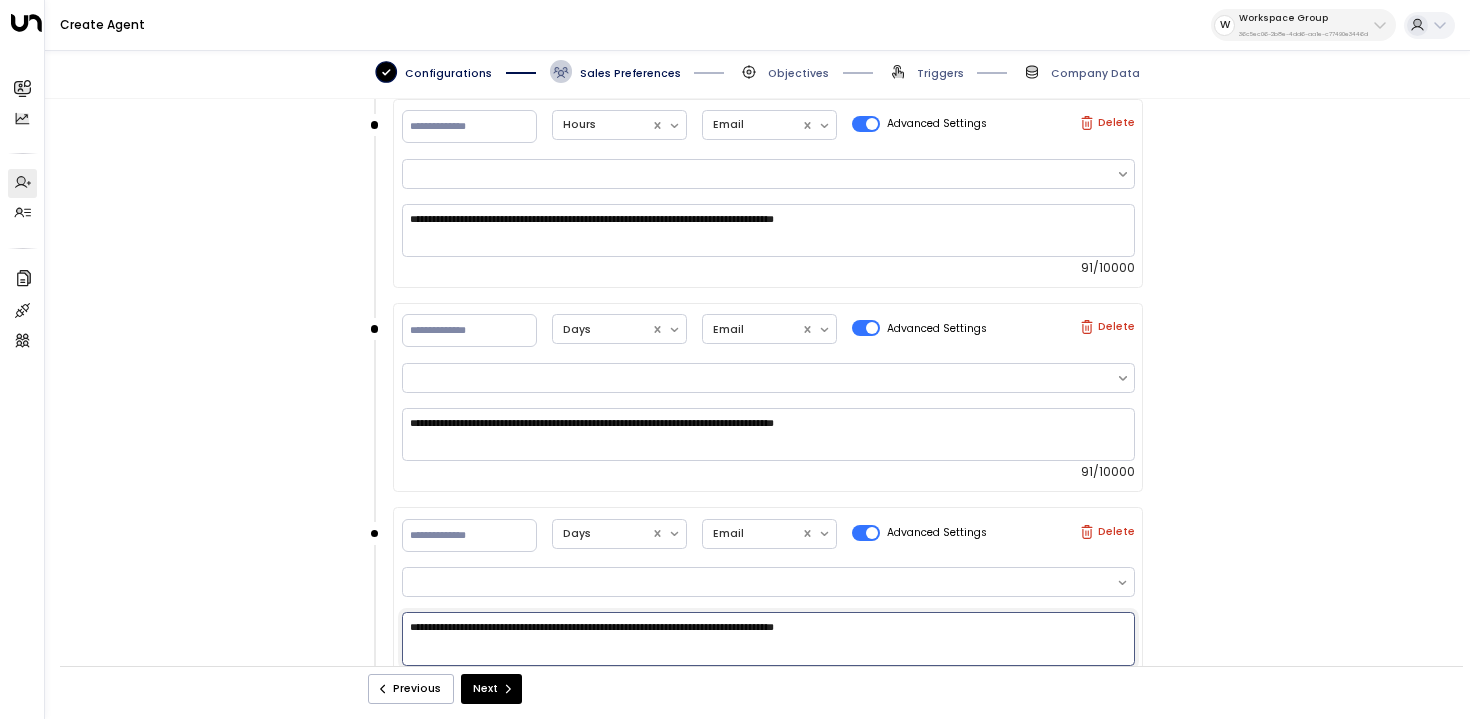 scroll, scrollTop: 807, scrollLeft: 0, axis: vertical 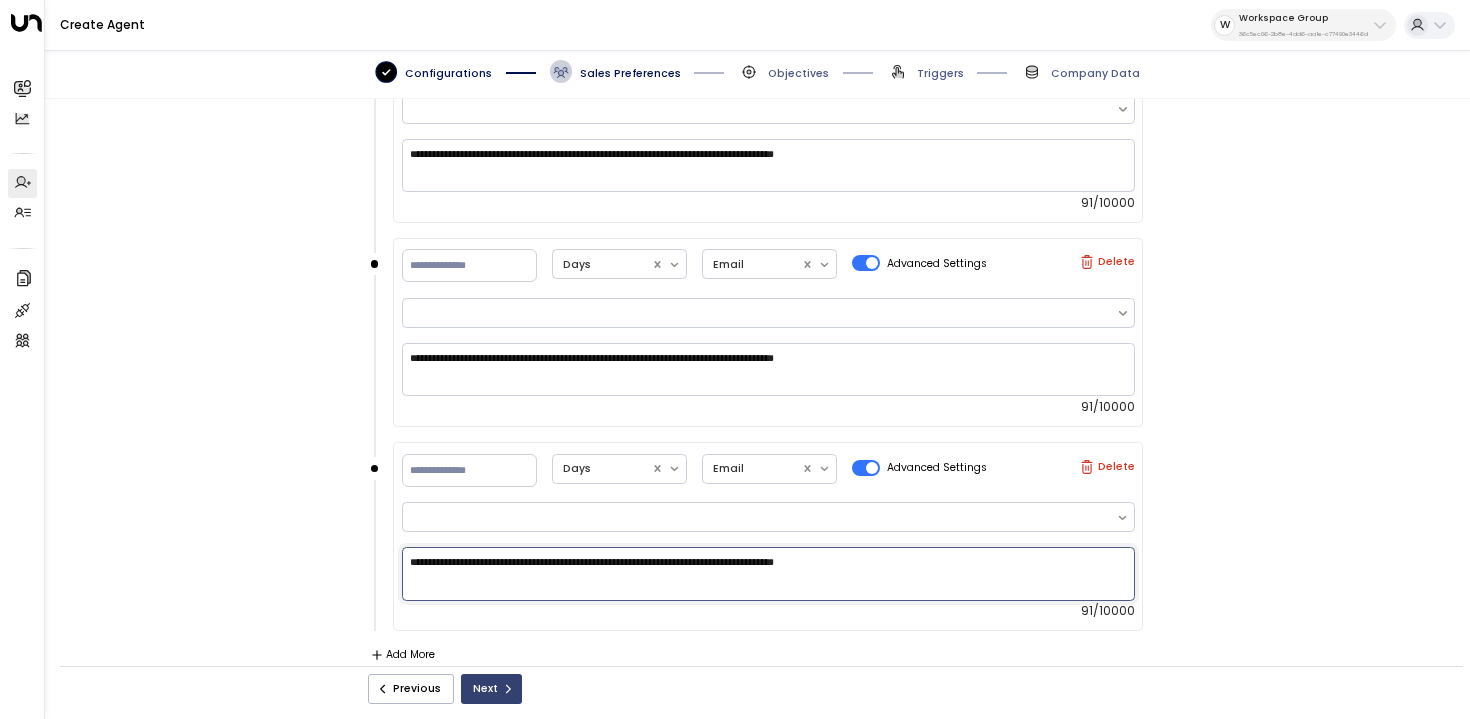 type on "**********" 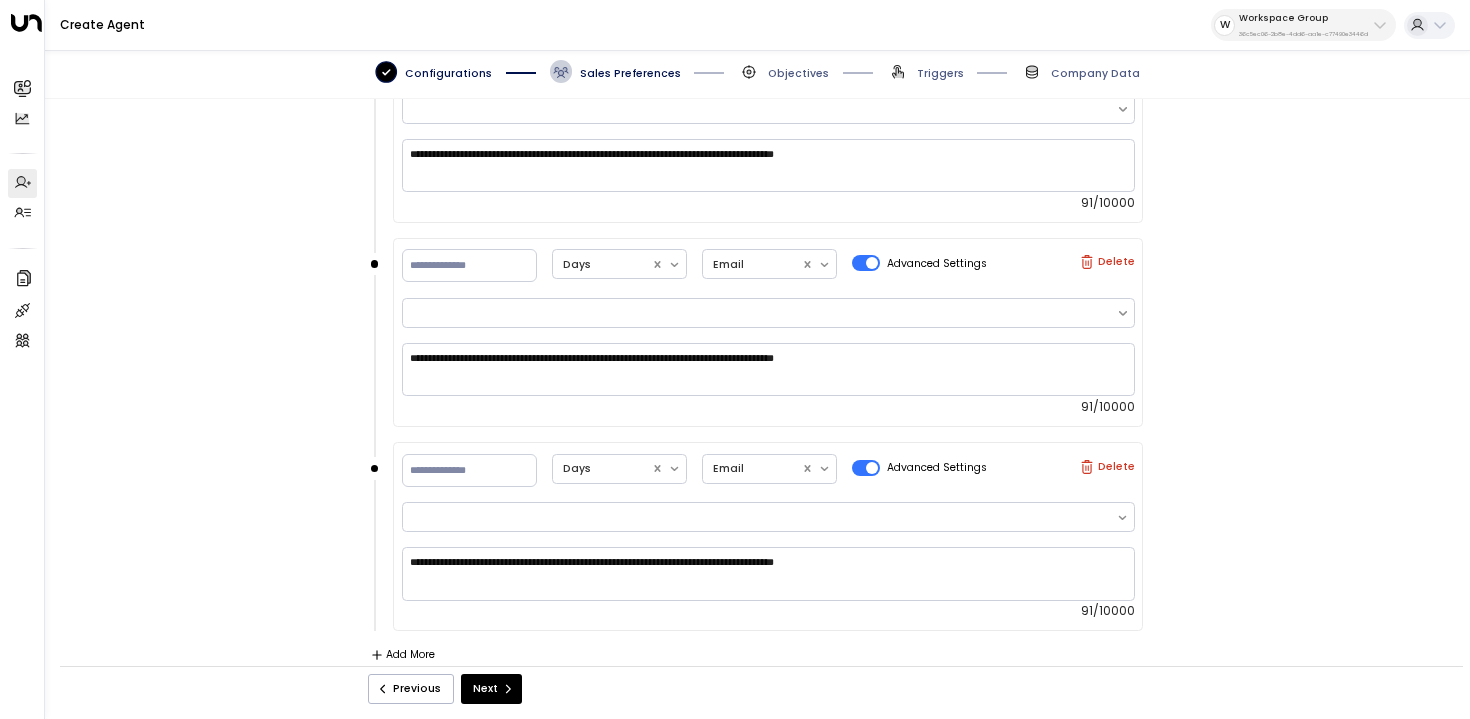 click on "Next" at bounding box center (491, 689) 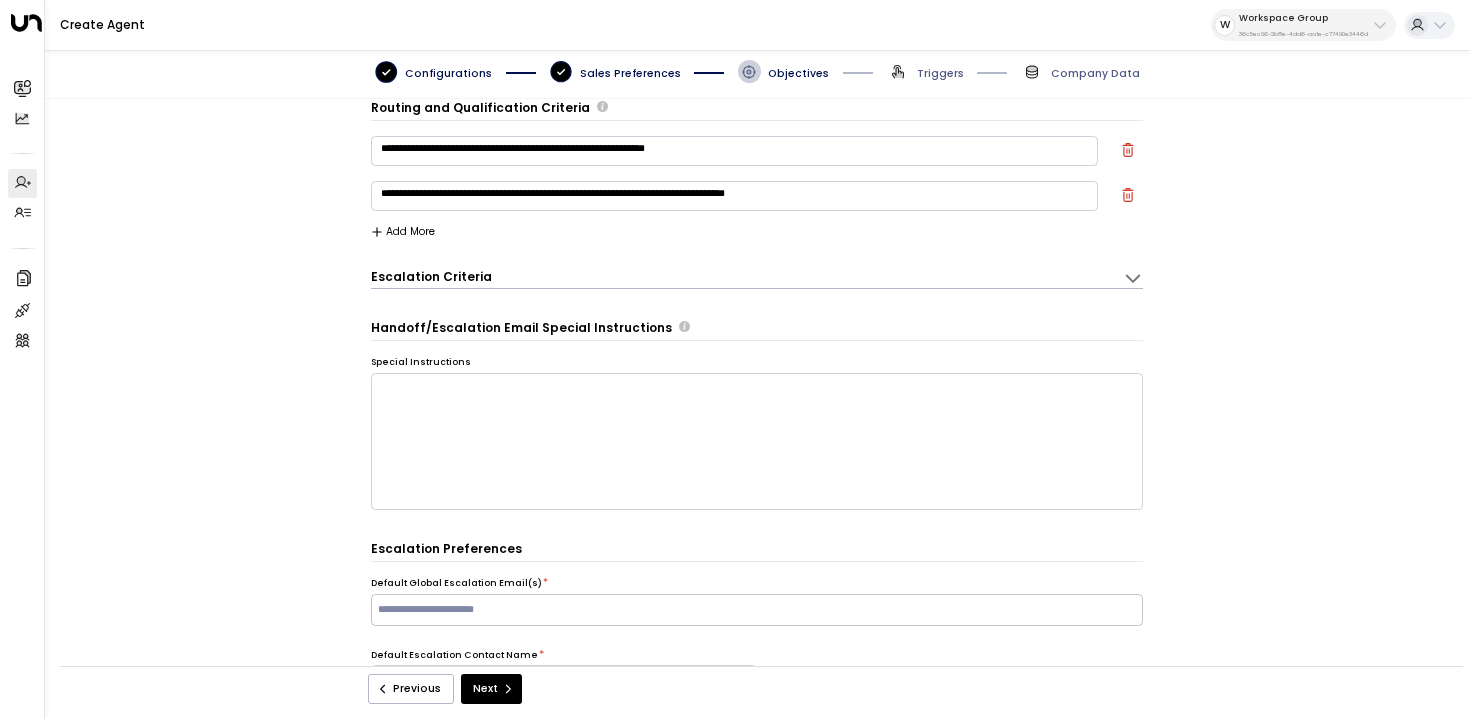scroll, scrollTop: 0, scrollLeft: 0, axis: both 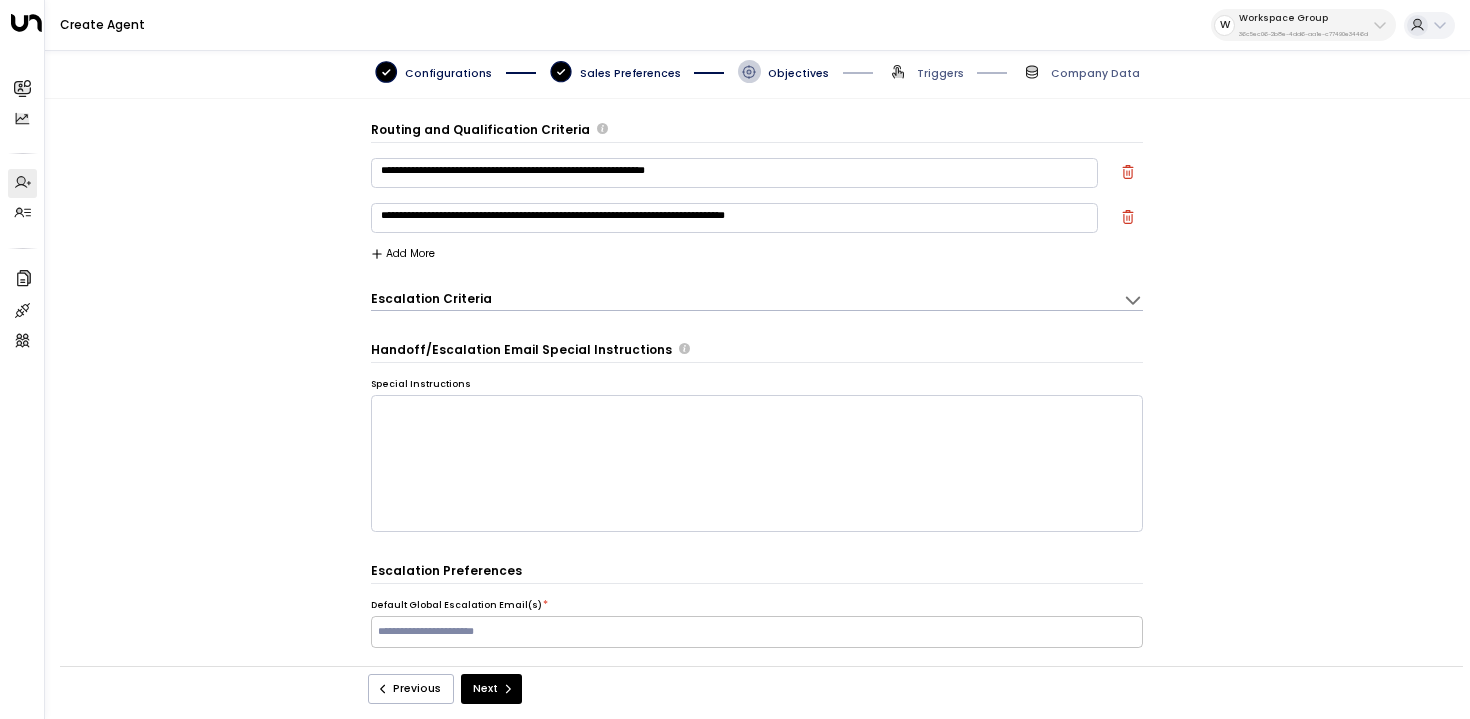 click at bounding box center [1128, 172] 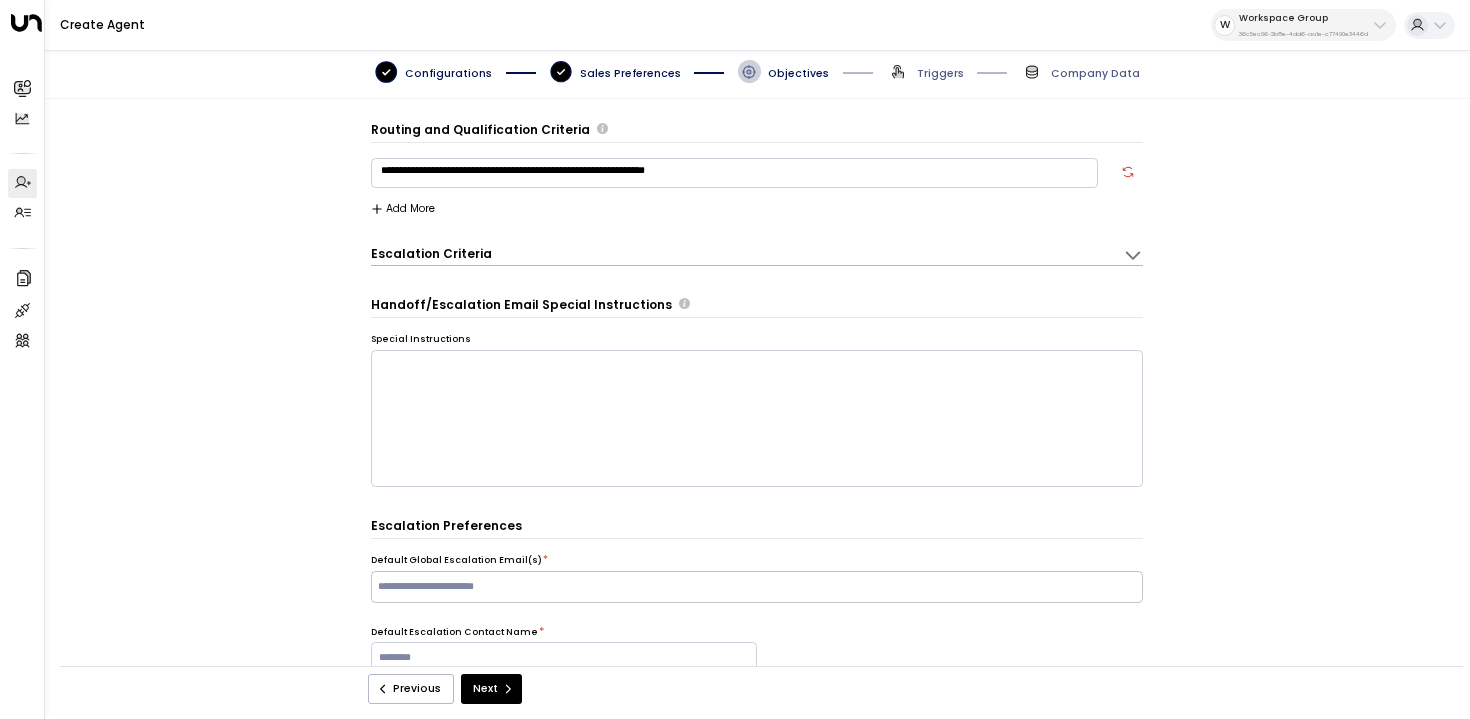 click on "**********" at bounding box center [734, 173] 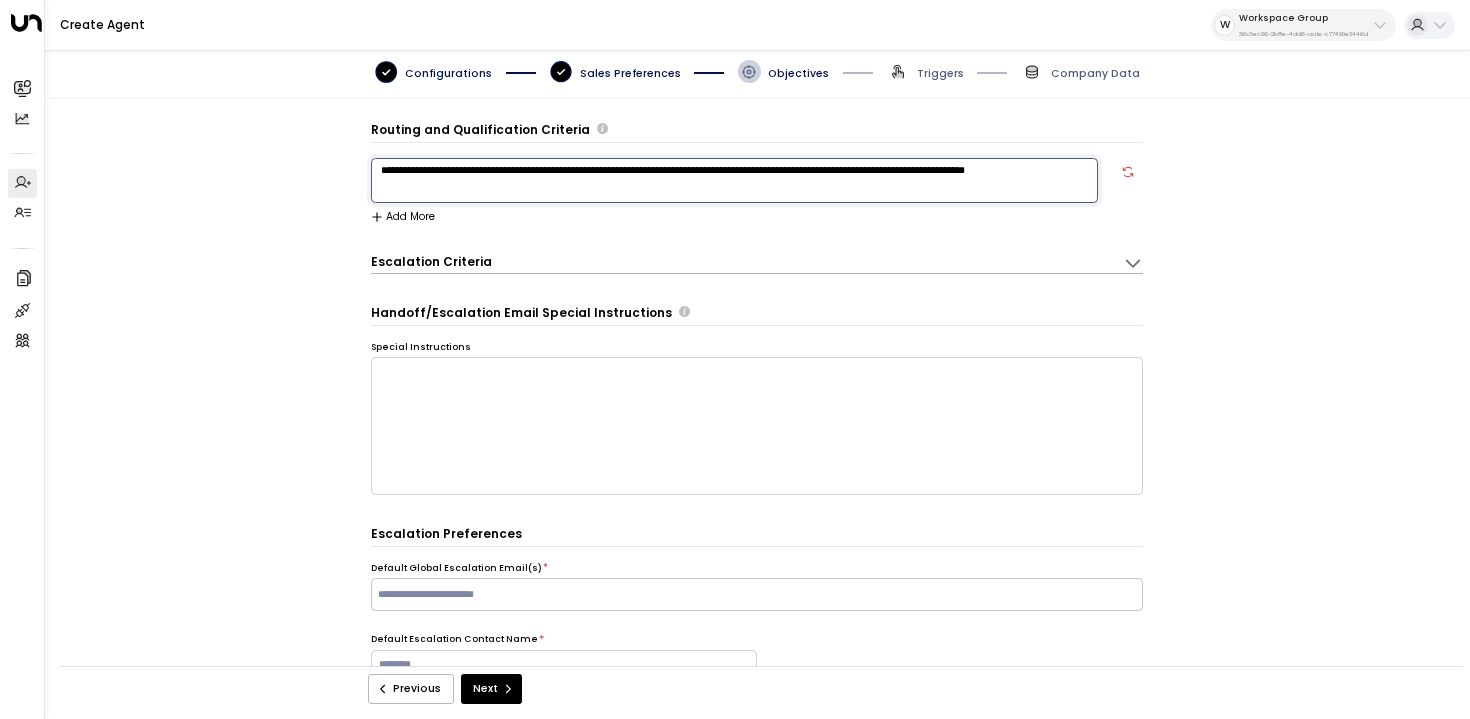 type on "**********" 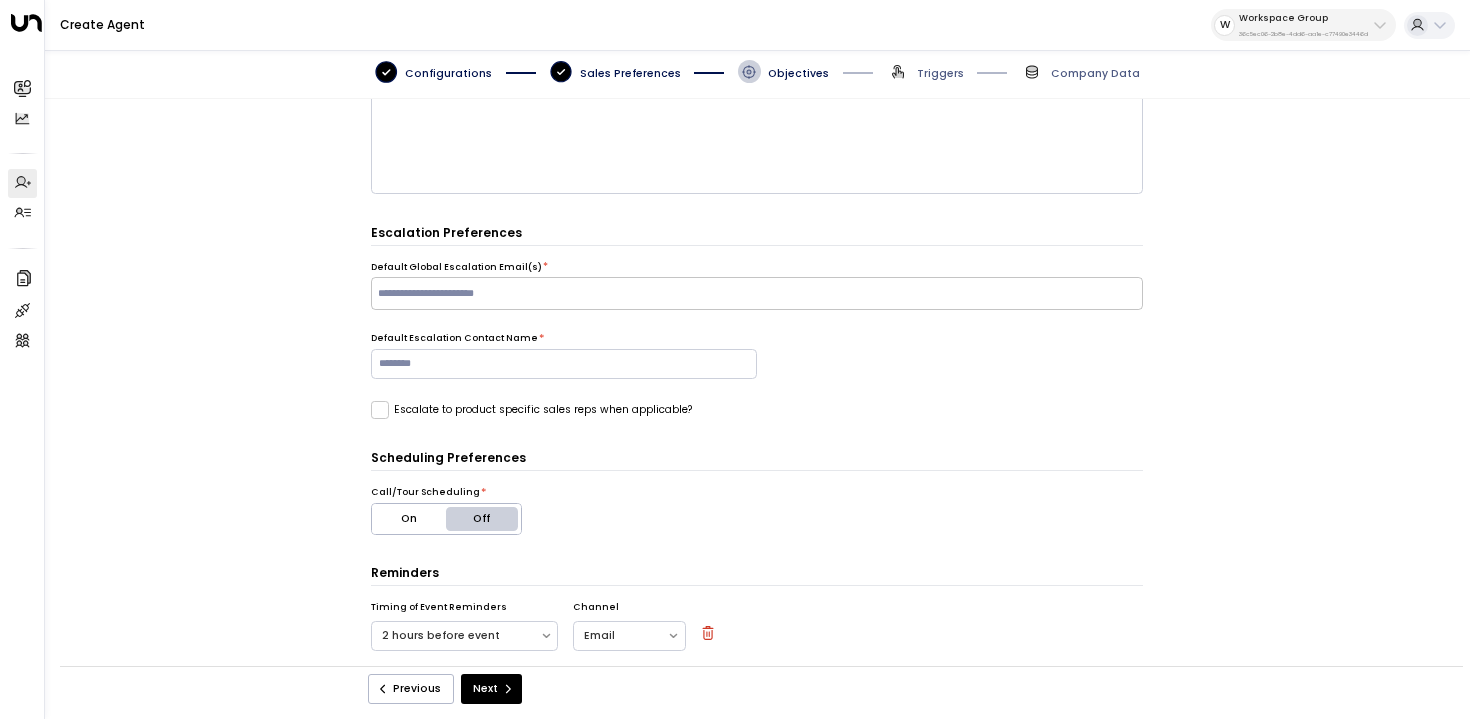 scroll, scrollTop: 305, scrollLeft: 0, axis: vertical 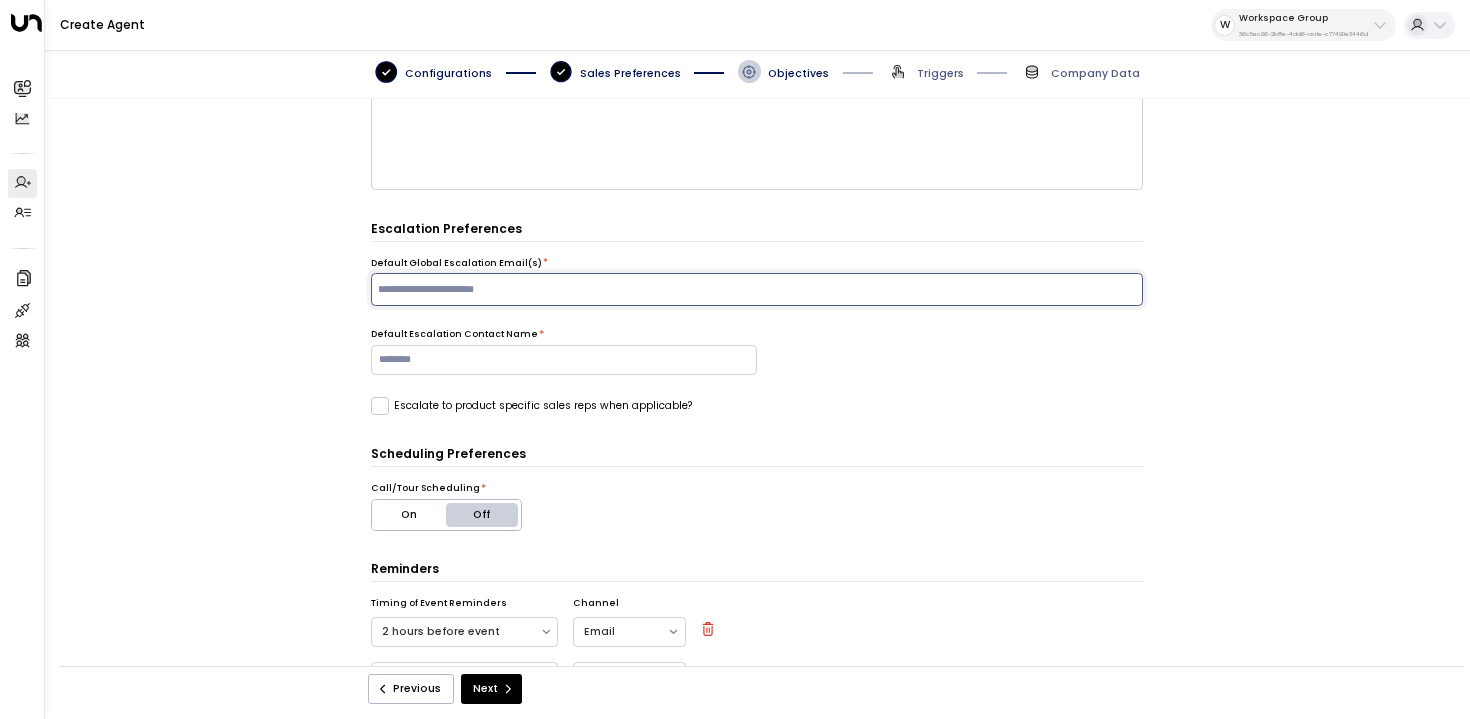 click at bounding box center (756, 289) 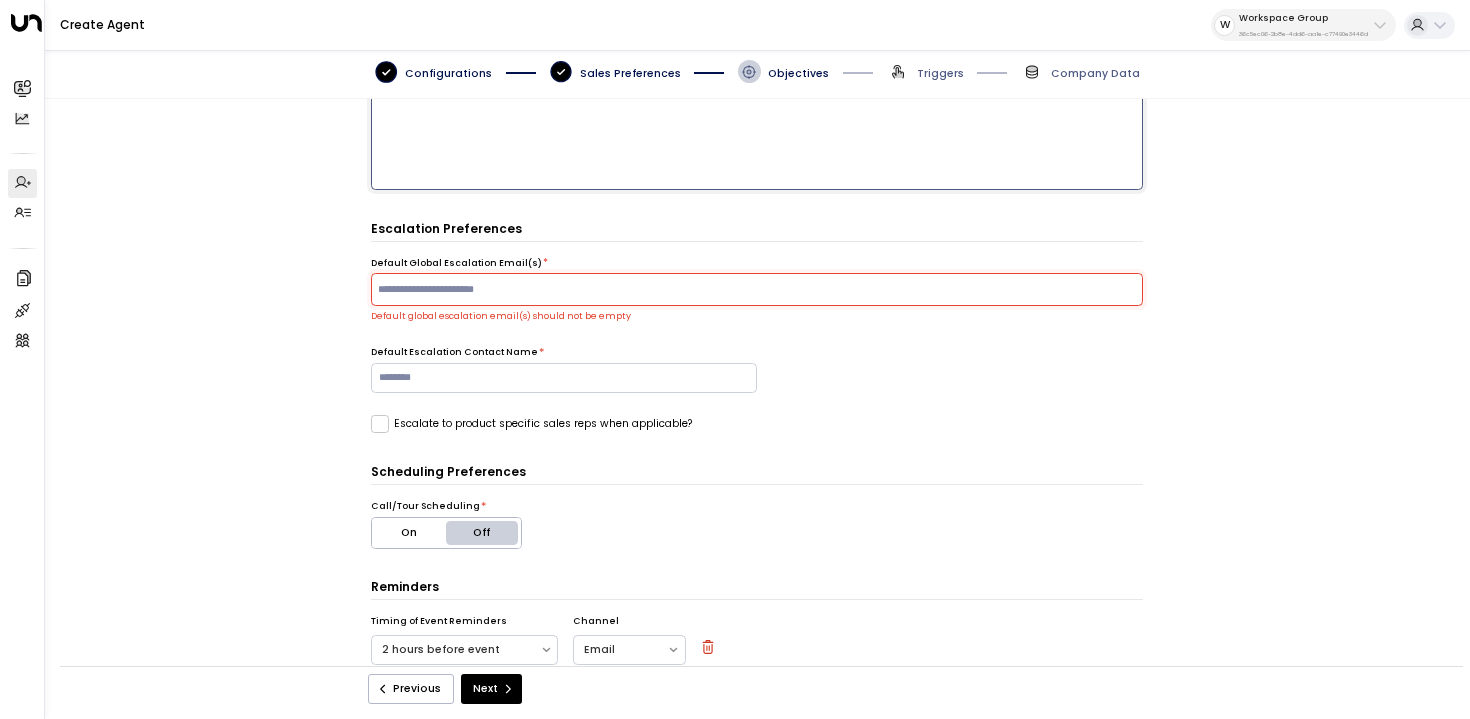 click at bounding box center [757, 121] 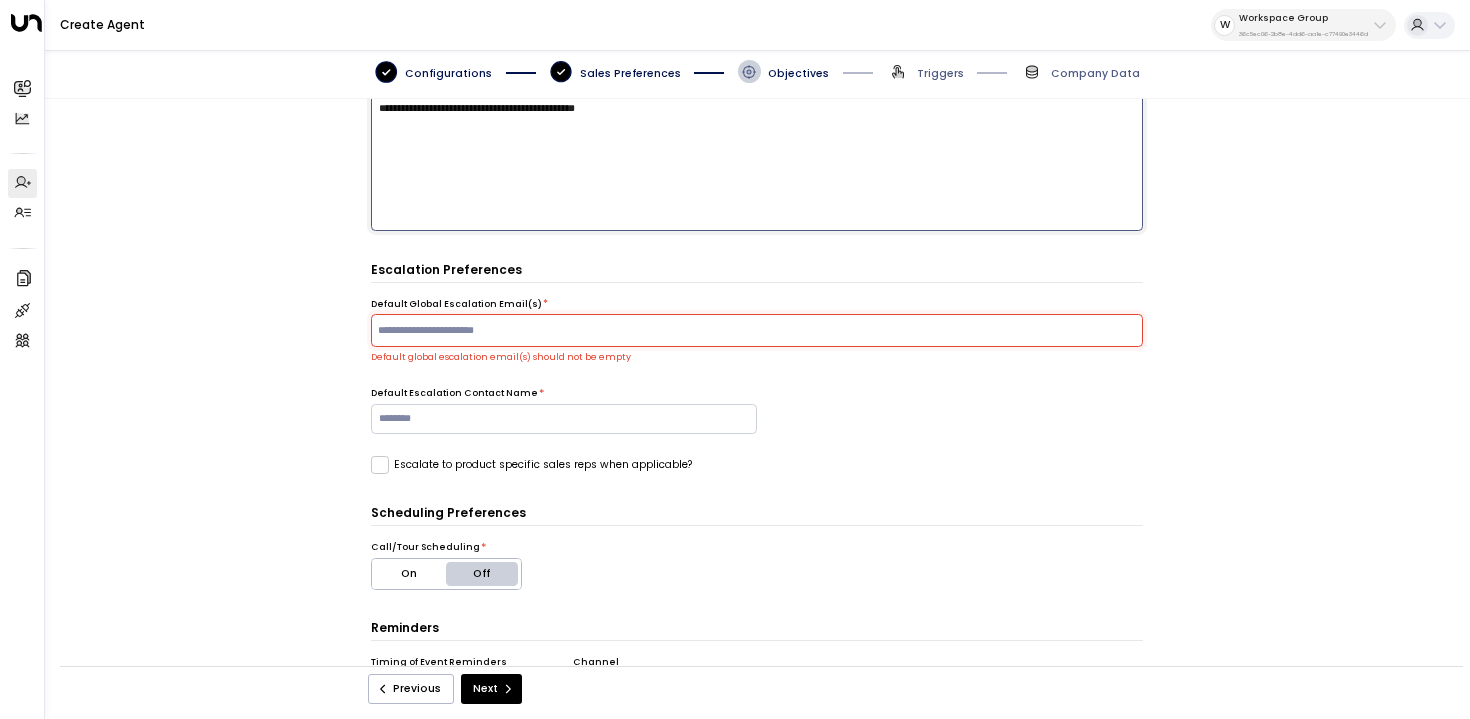 scroll, scrollTop: 158, scrollLeft: 0, axis: vertical 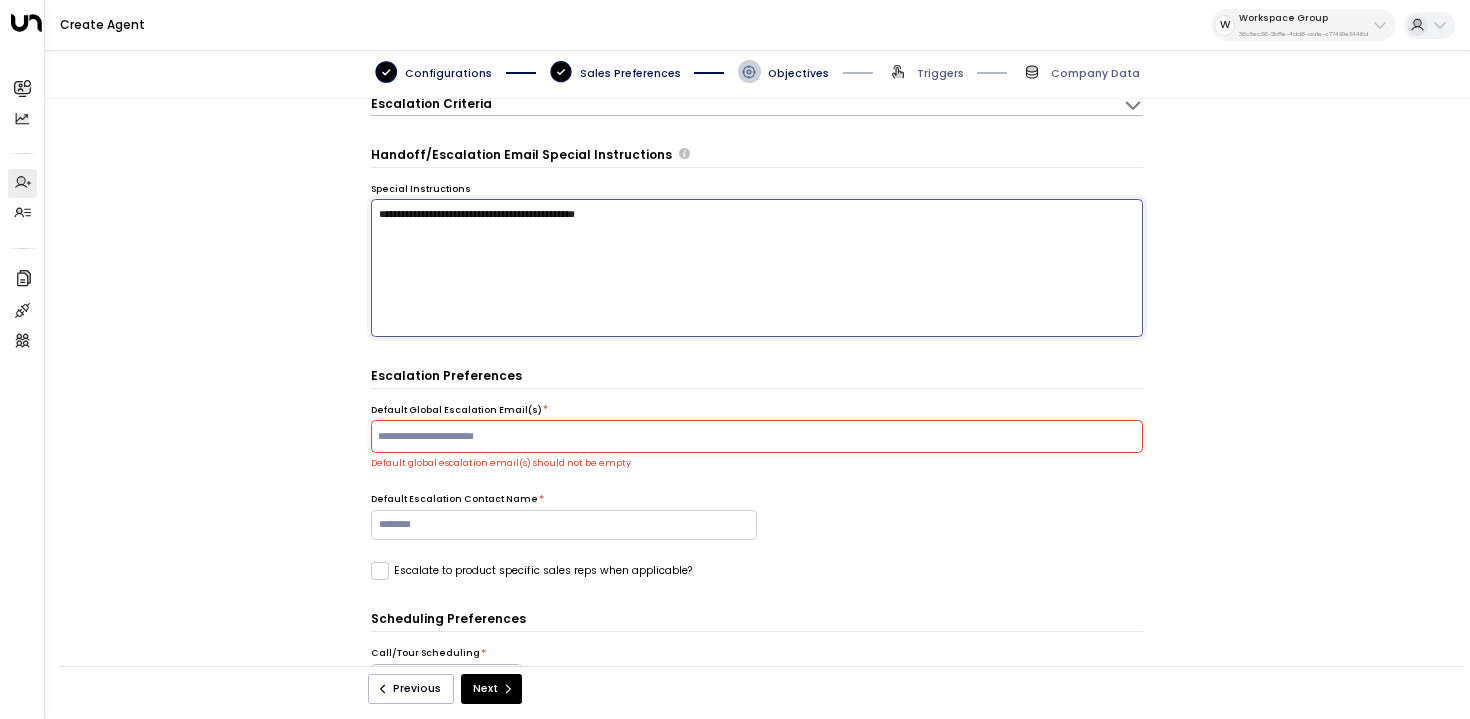 drag, startPoint x: 462, startPoint y: 213, endPoint x: 638, endPoint y: 212, distance: 176.00284 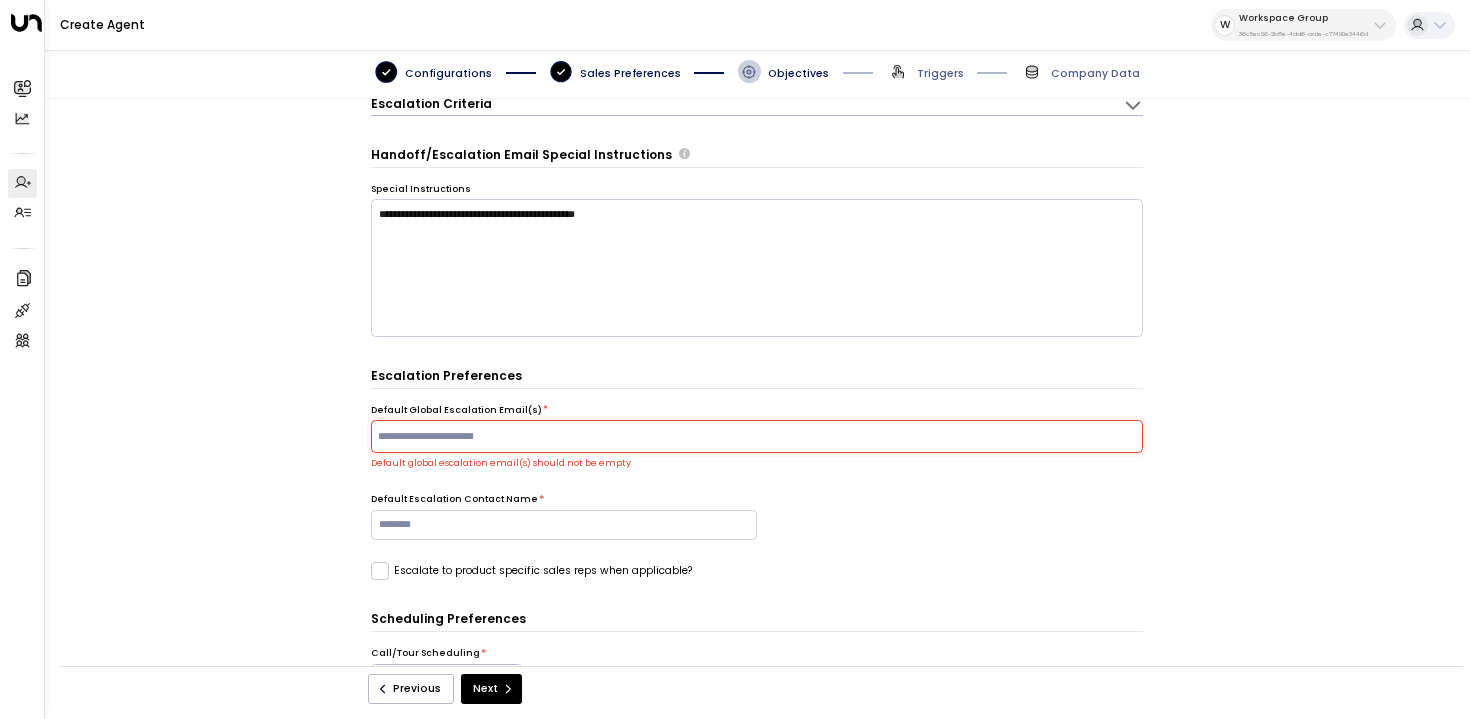 click at bounding box center (756, 436) 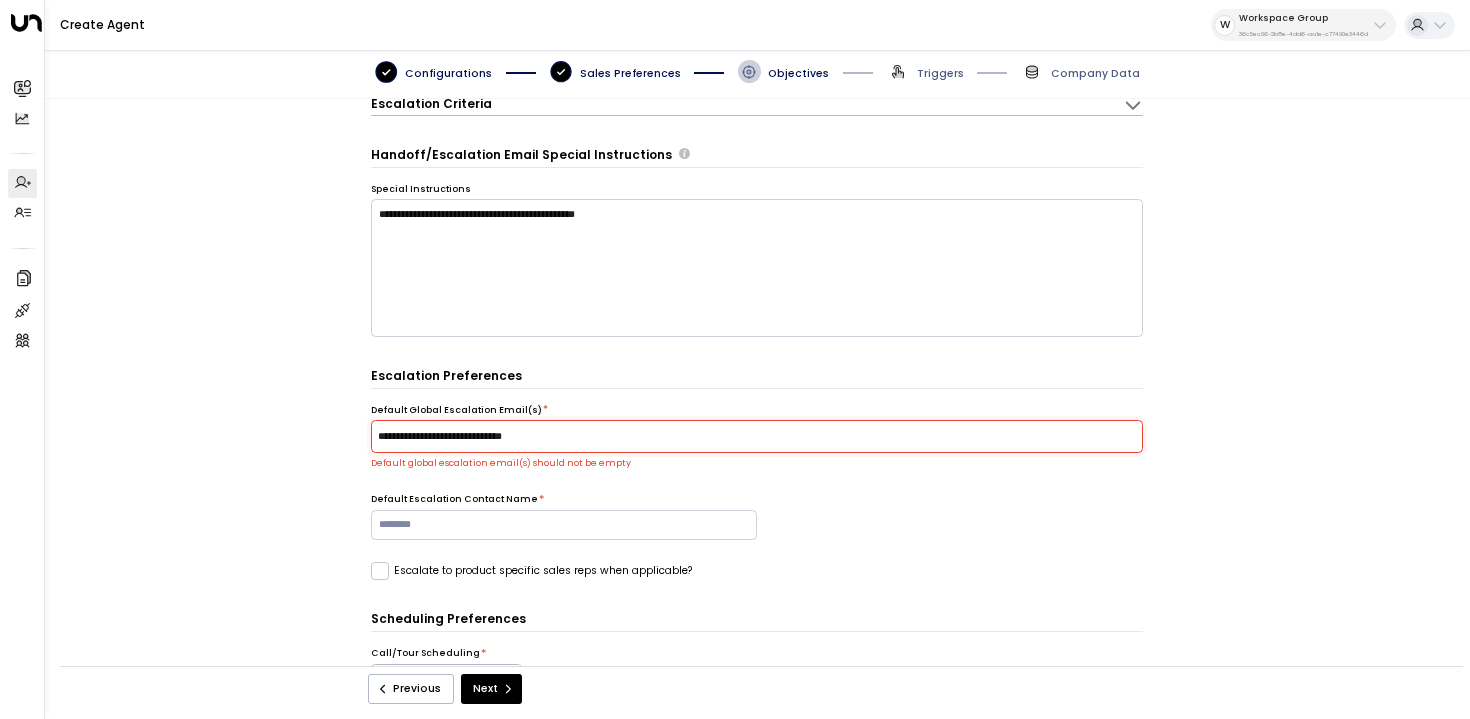 type on "**********" 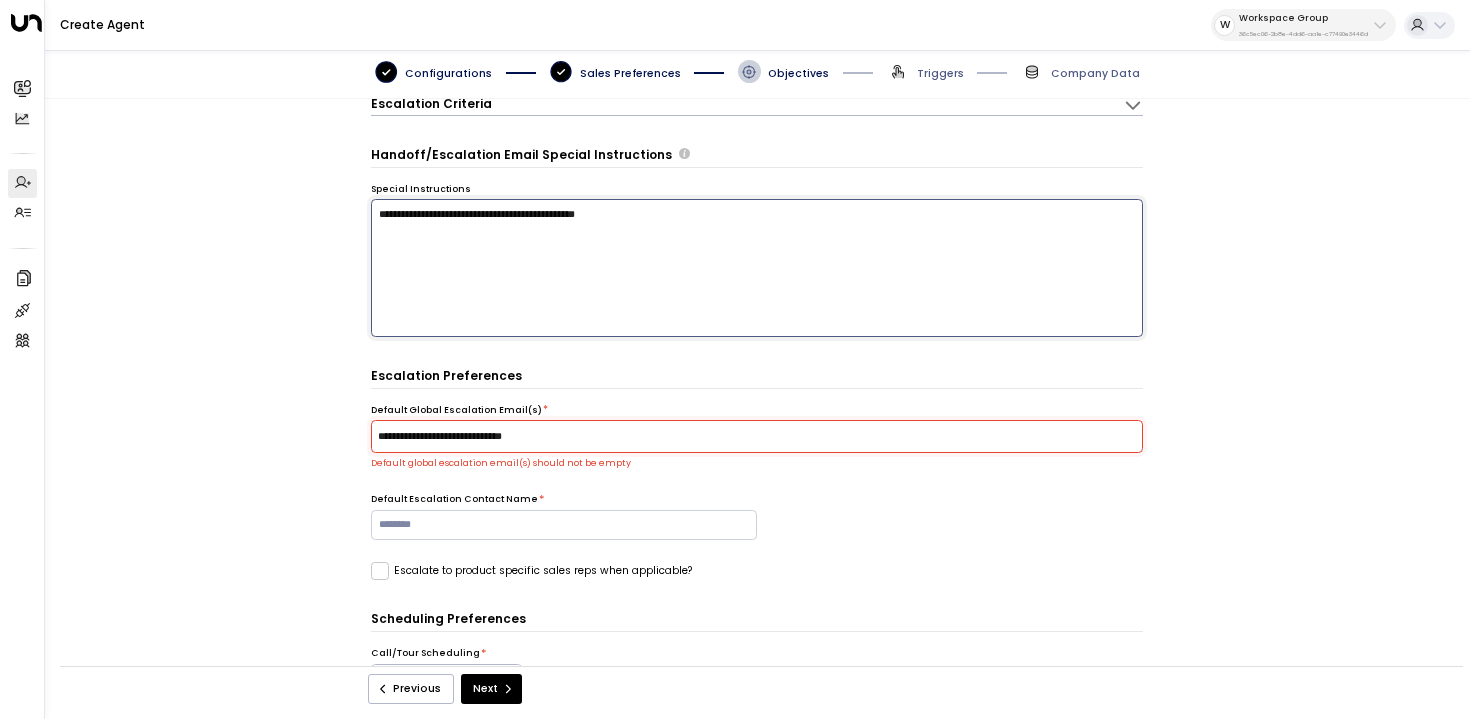 drag, startPoint x: 452, startPoint y: 211, endPoint x: 295, endPoint y: 201, distance: 157.31815 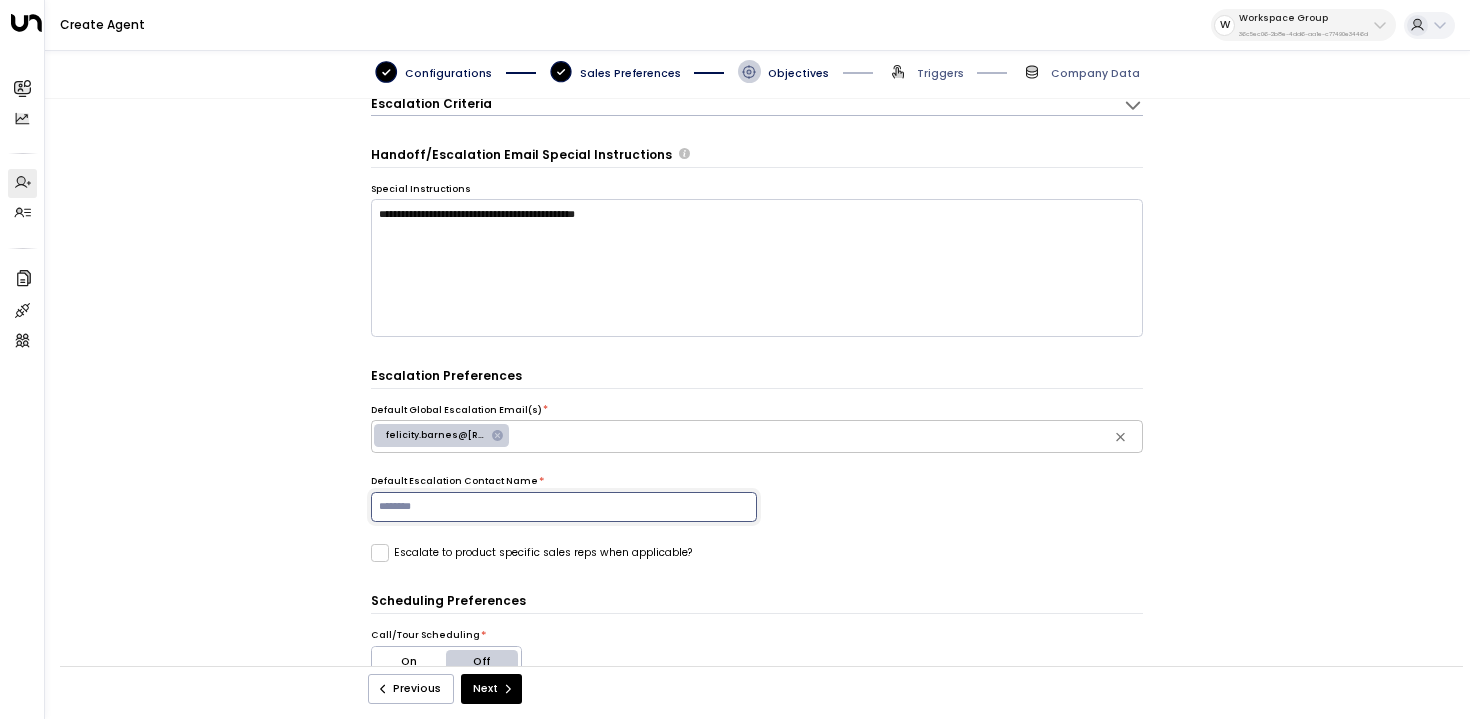 click at bounding box center (564, 507) 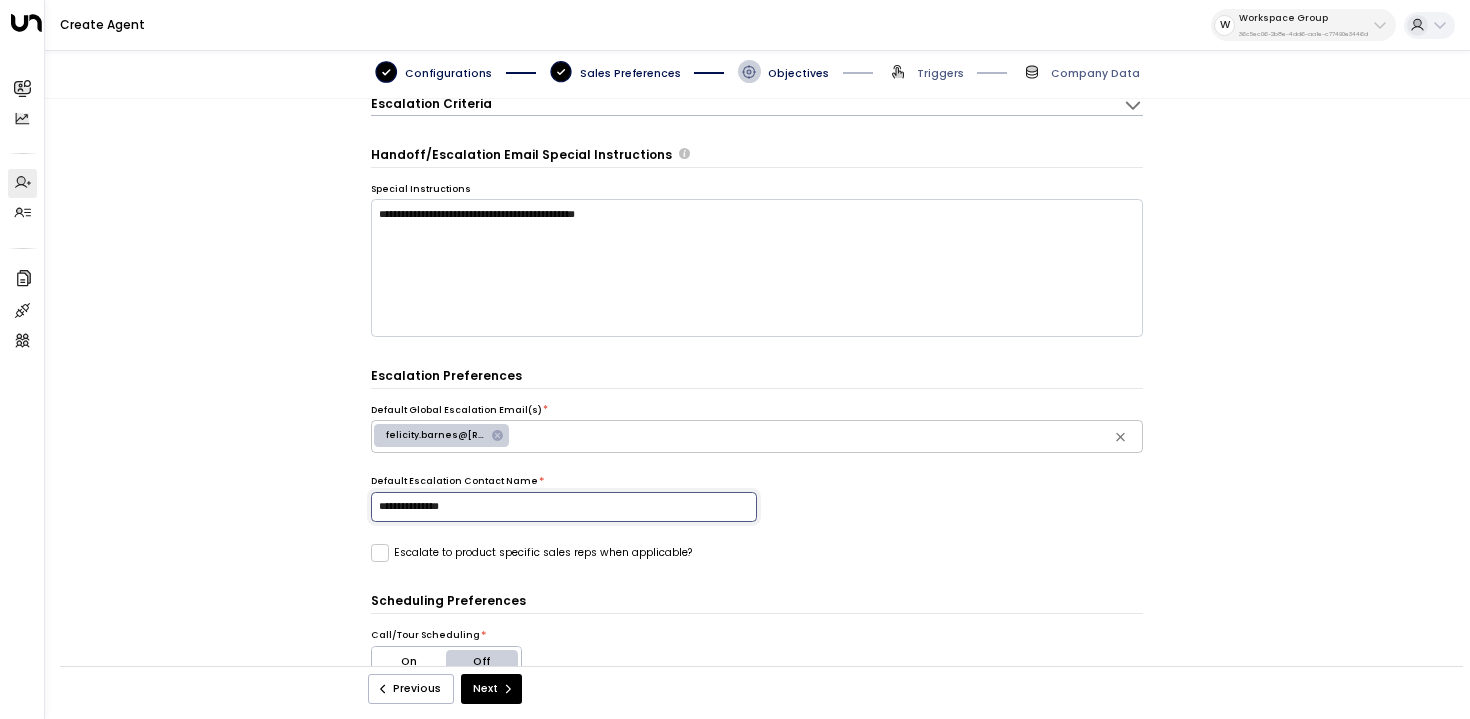 type on "**********" 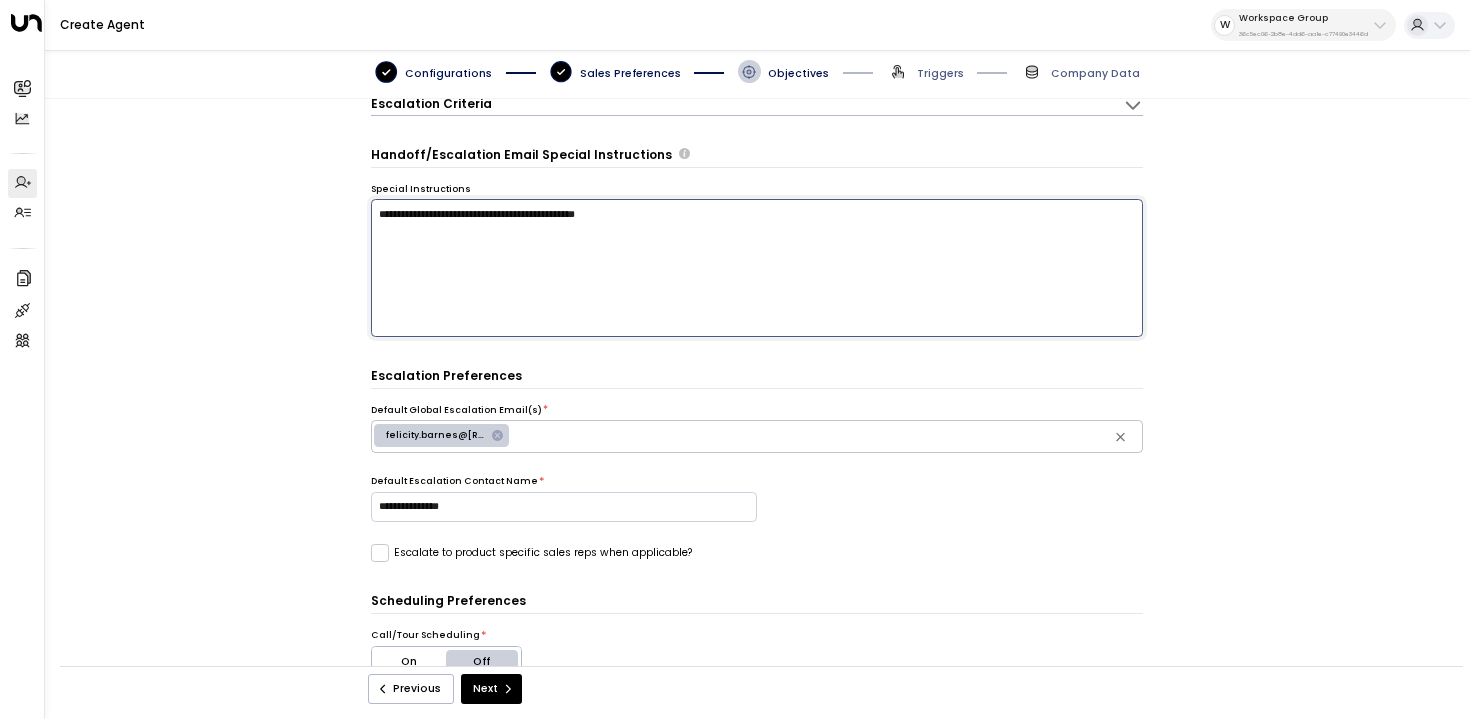 drag, startPoint x: 731, startPoint y: 224, endPoint x: 171, endPoint y: 217, distance: 560.04376 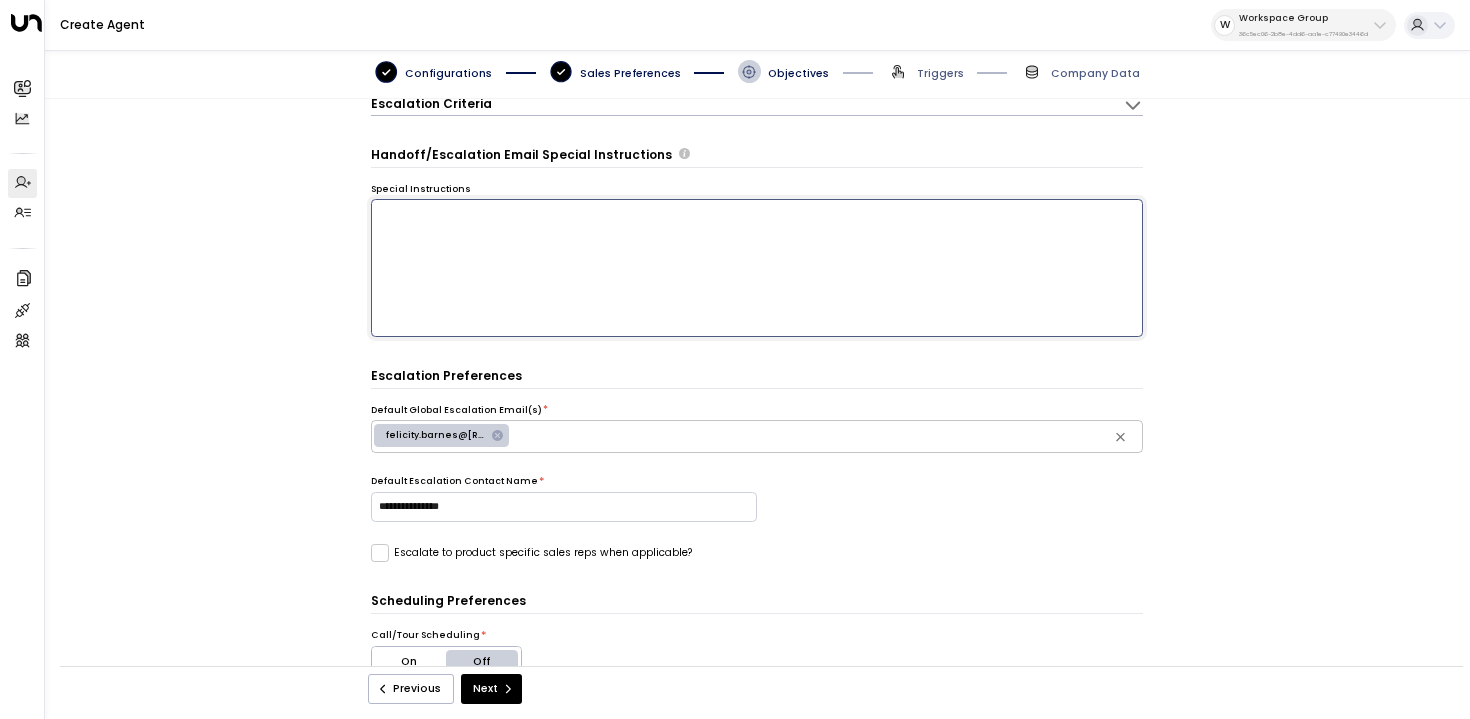 type 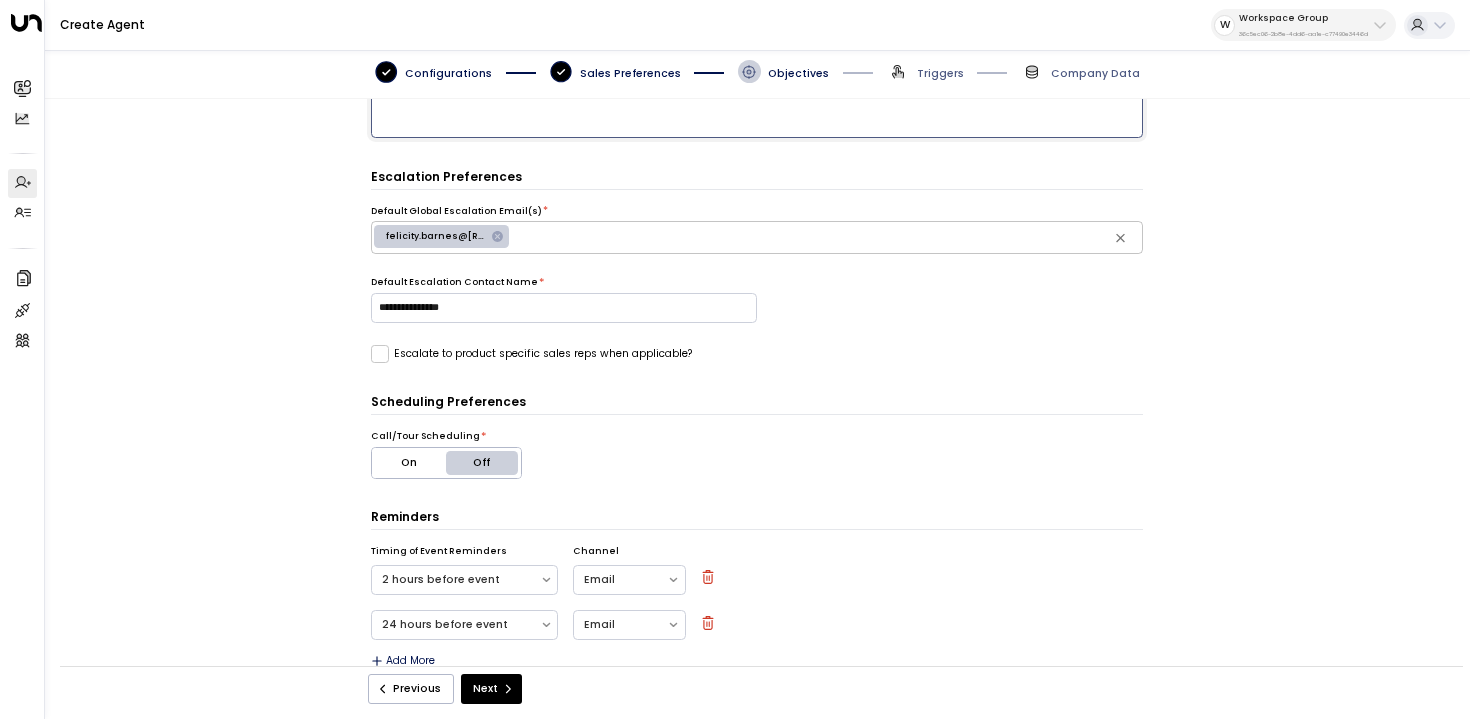 scroll, scrollTop: 376, scrollLeft: 0, axis: vertical 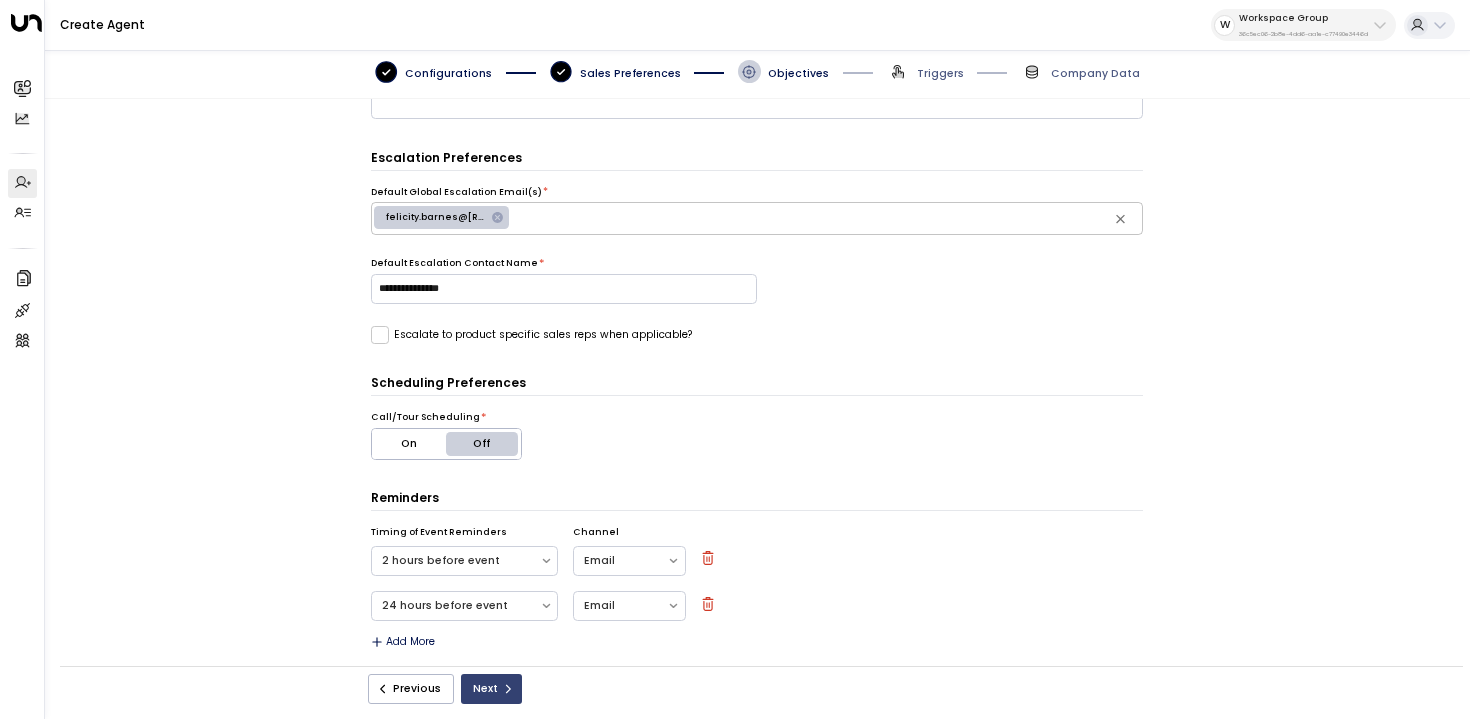 click on "Next" at bounding box center (491, 689) 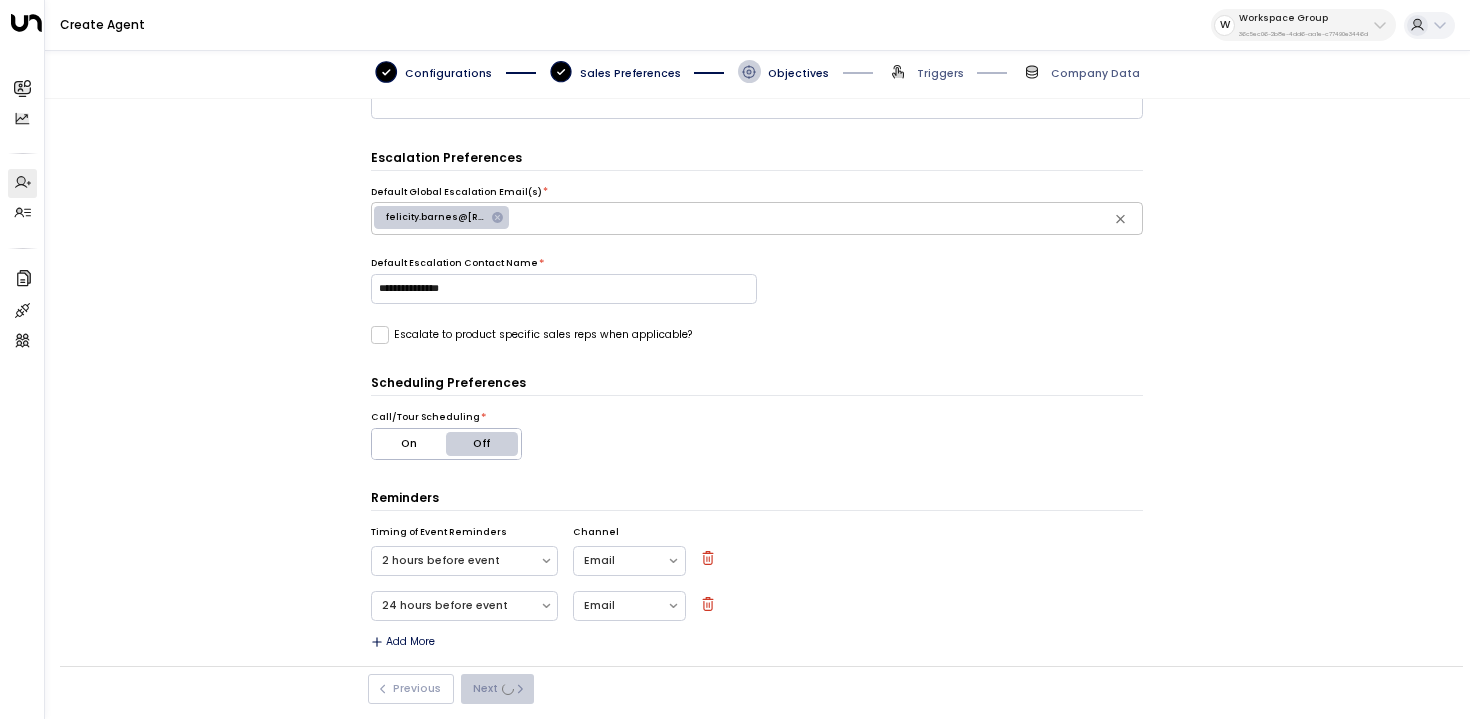 scroll, scrollTop: 0, scrollLeft: 0, axis: both 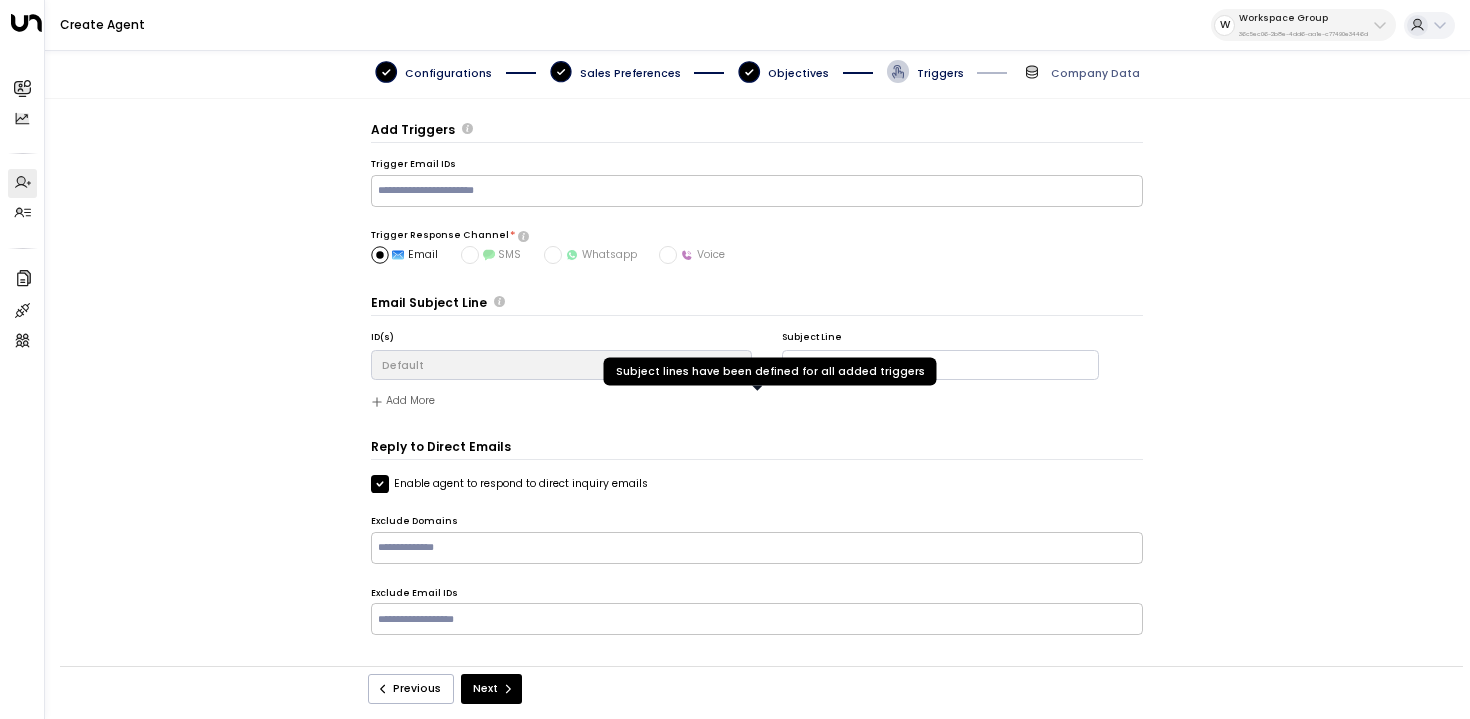 click on "Subject lines have been defined for all added triggers" at bounding box center [770, 371] 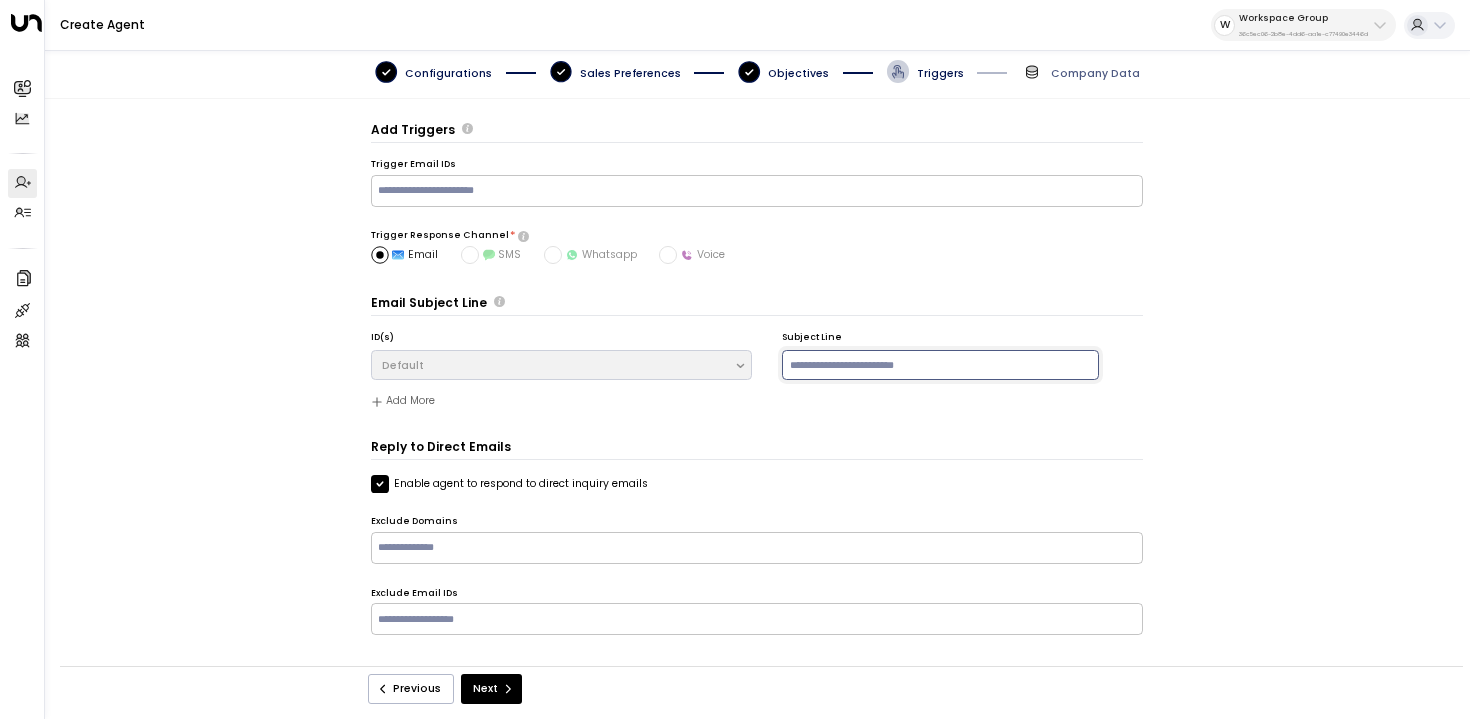 click at bounding box center (940, 365) 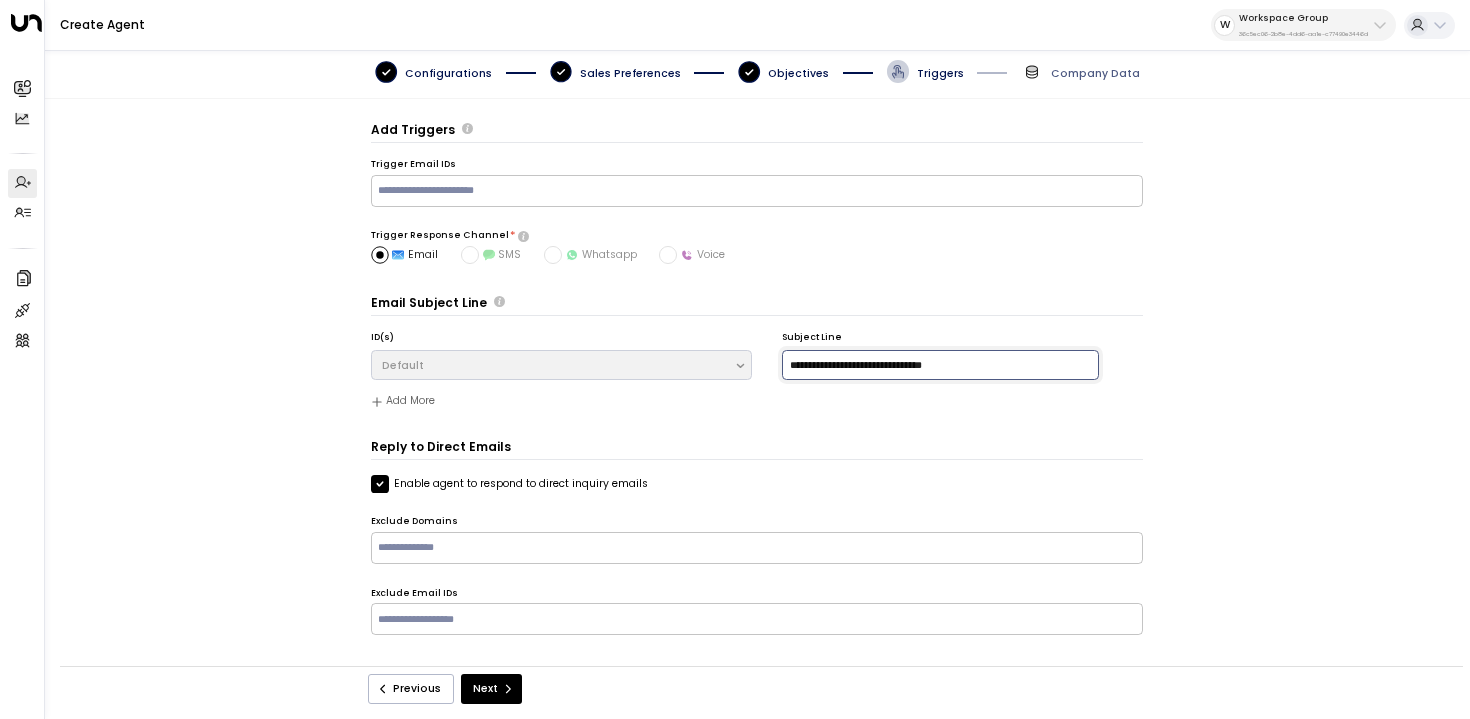 type on "**********" 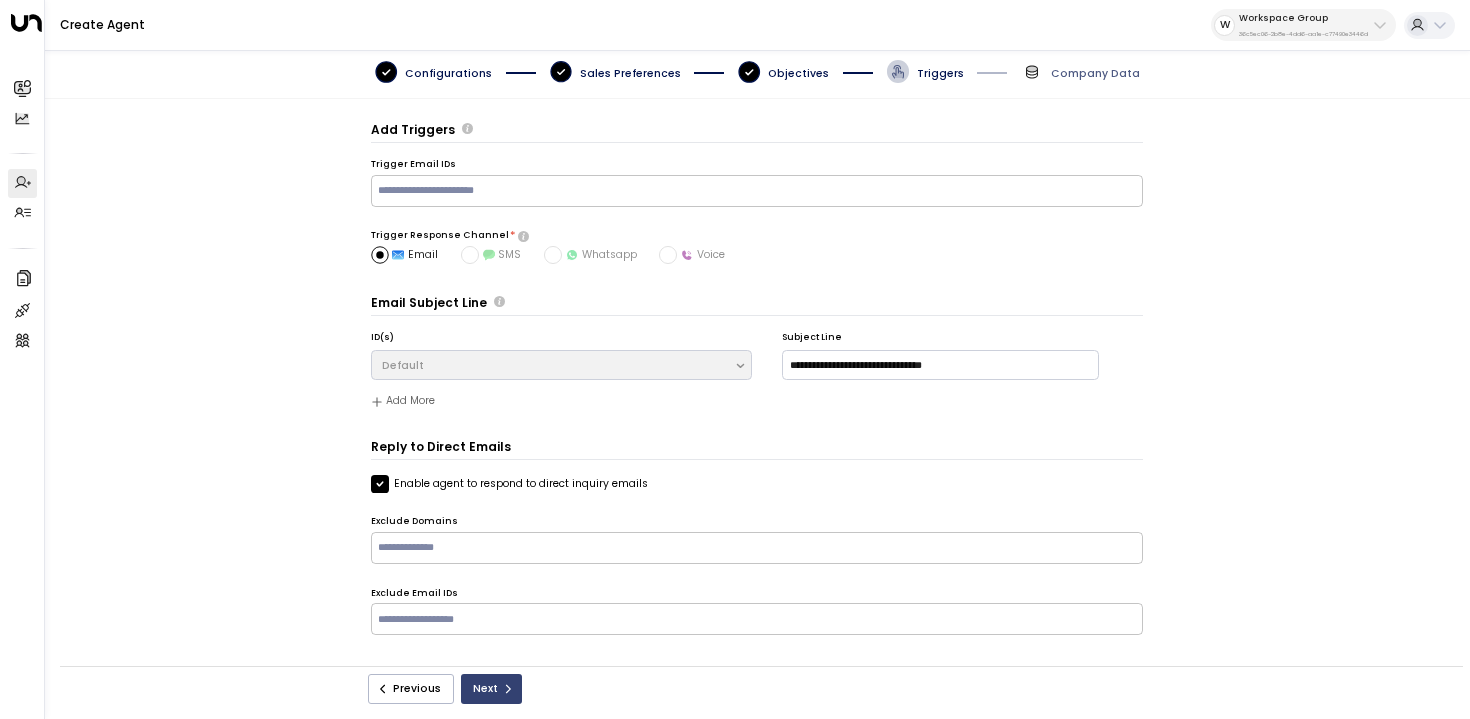 click on "Next" at bounding box center [491, 689] 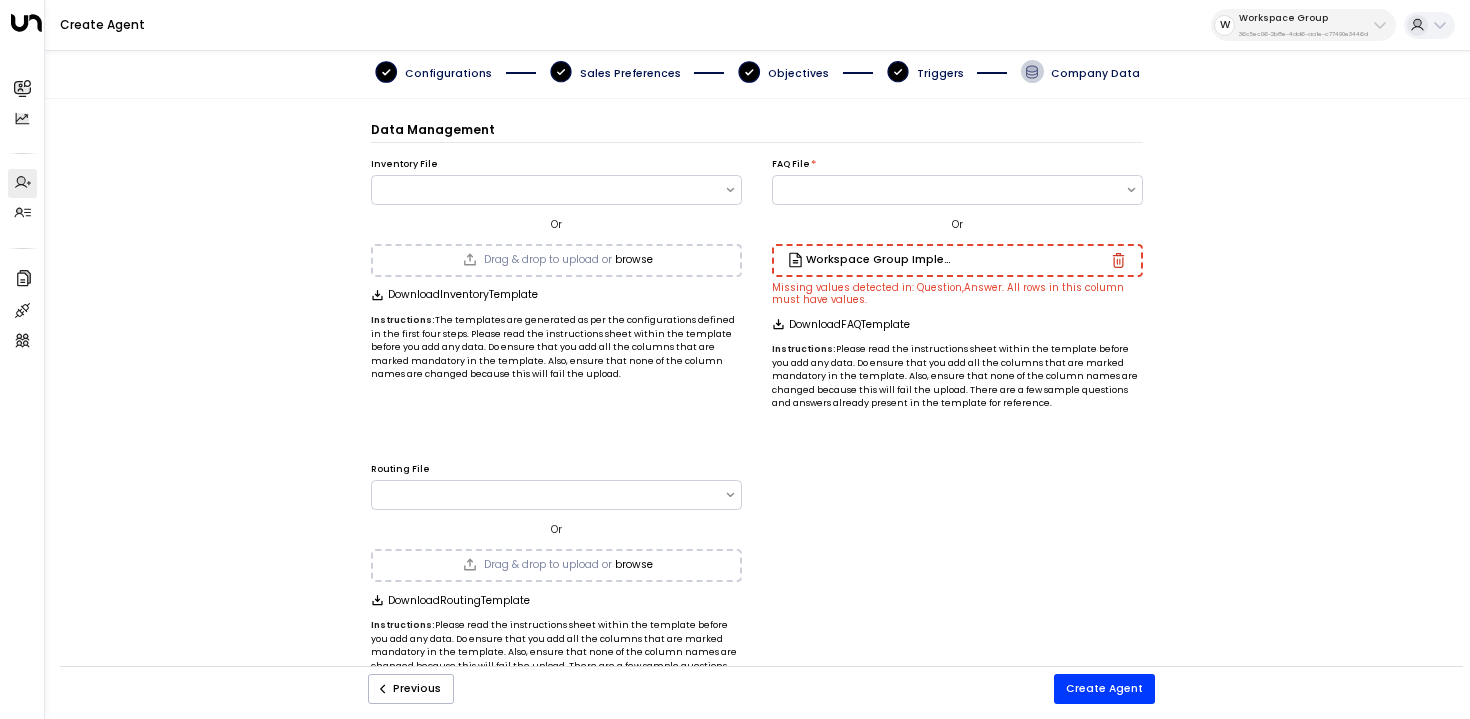 click at bounding box center (1119, 260) 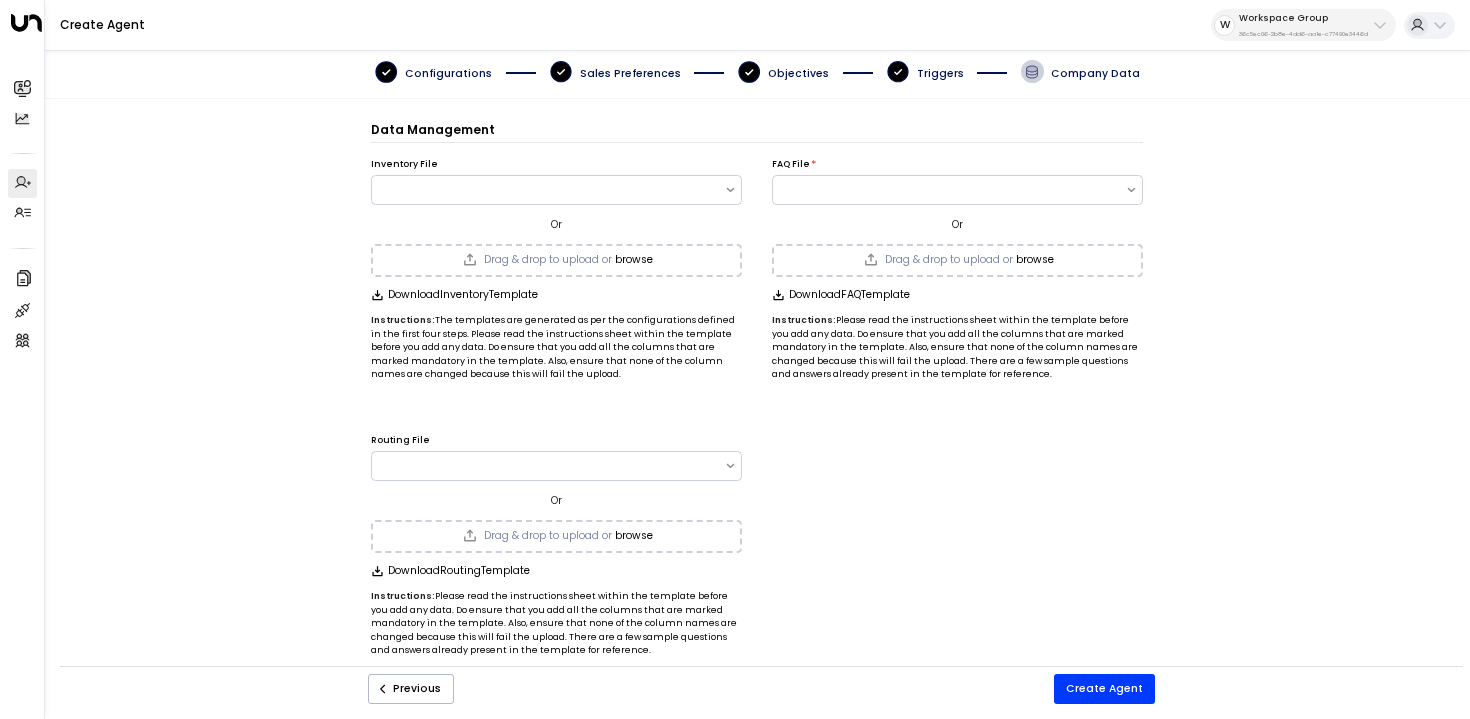 click on "Drag & drop to upload or" at bounding box center [548, 260] 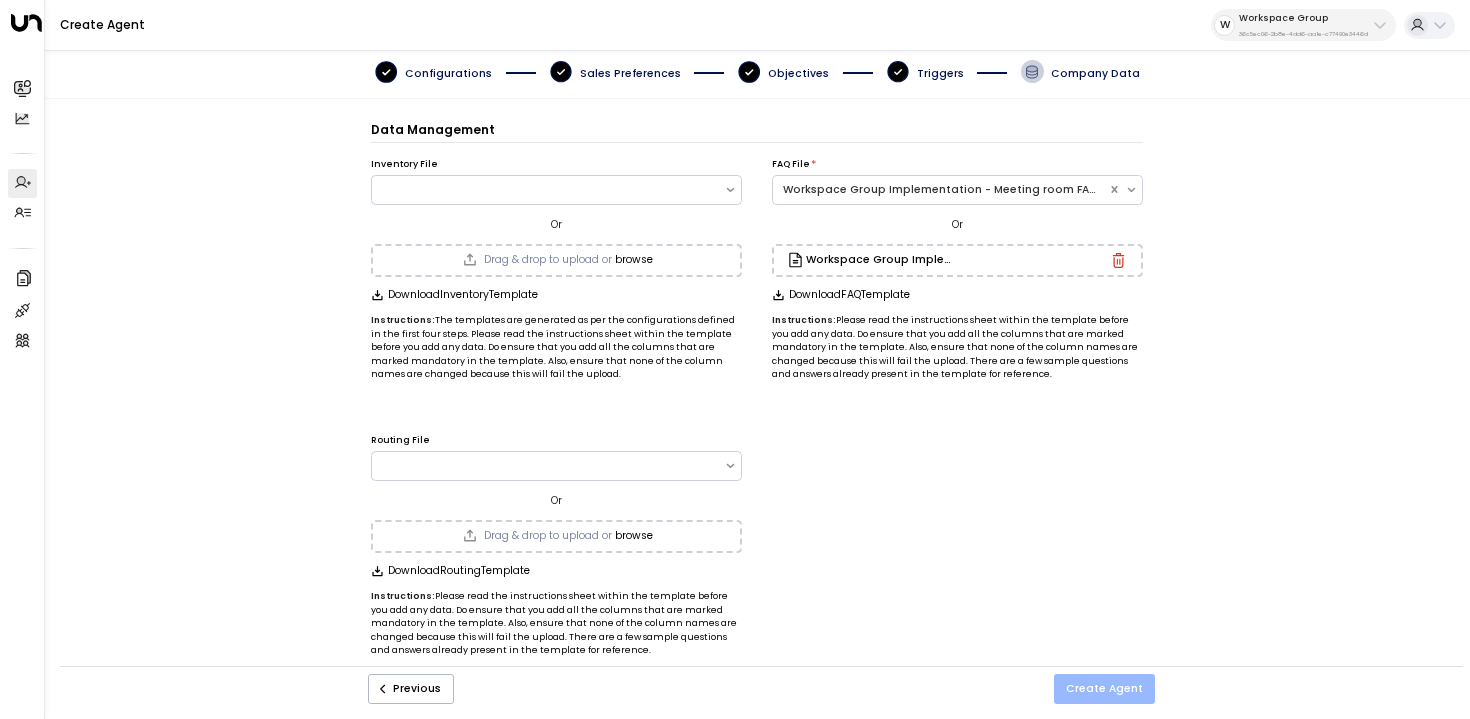 click on "Create Agent" at bounding box center (1104, 689) 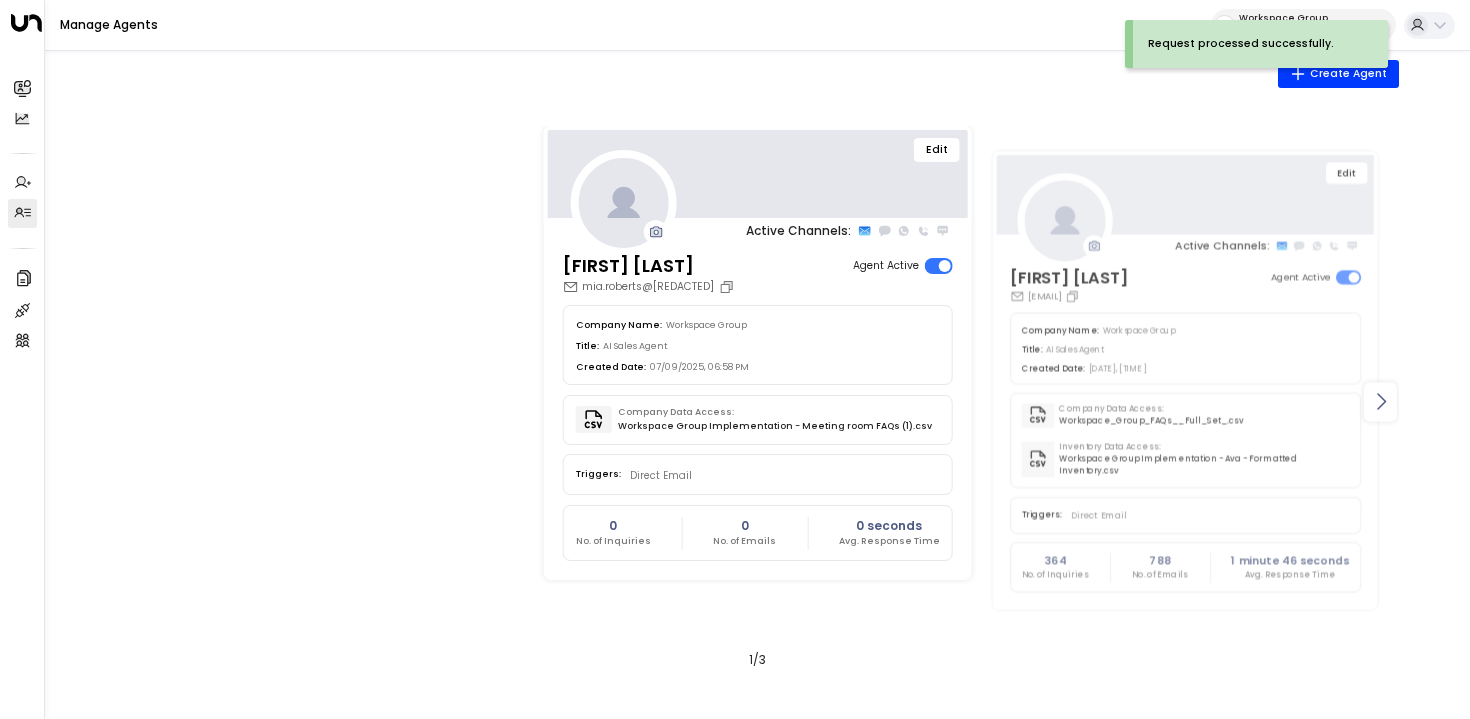 click at bounding box center (1381, 402) 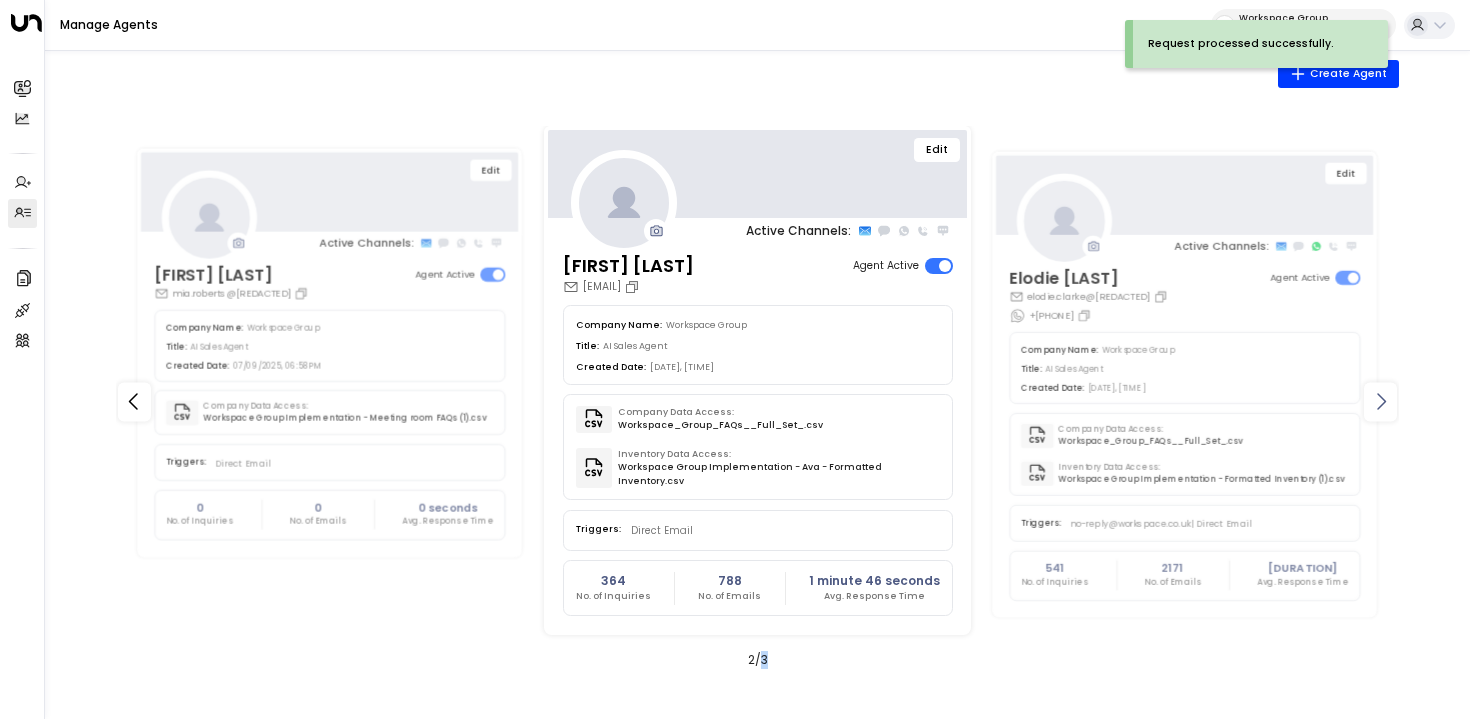 click at bounding box center [1381, 402] 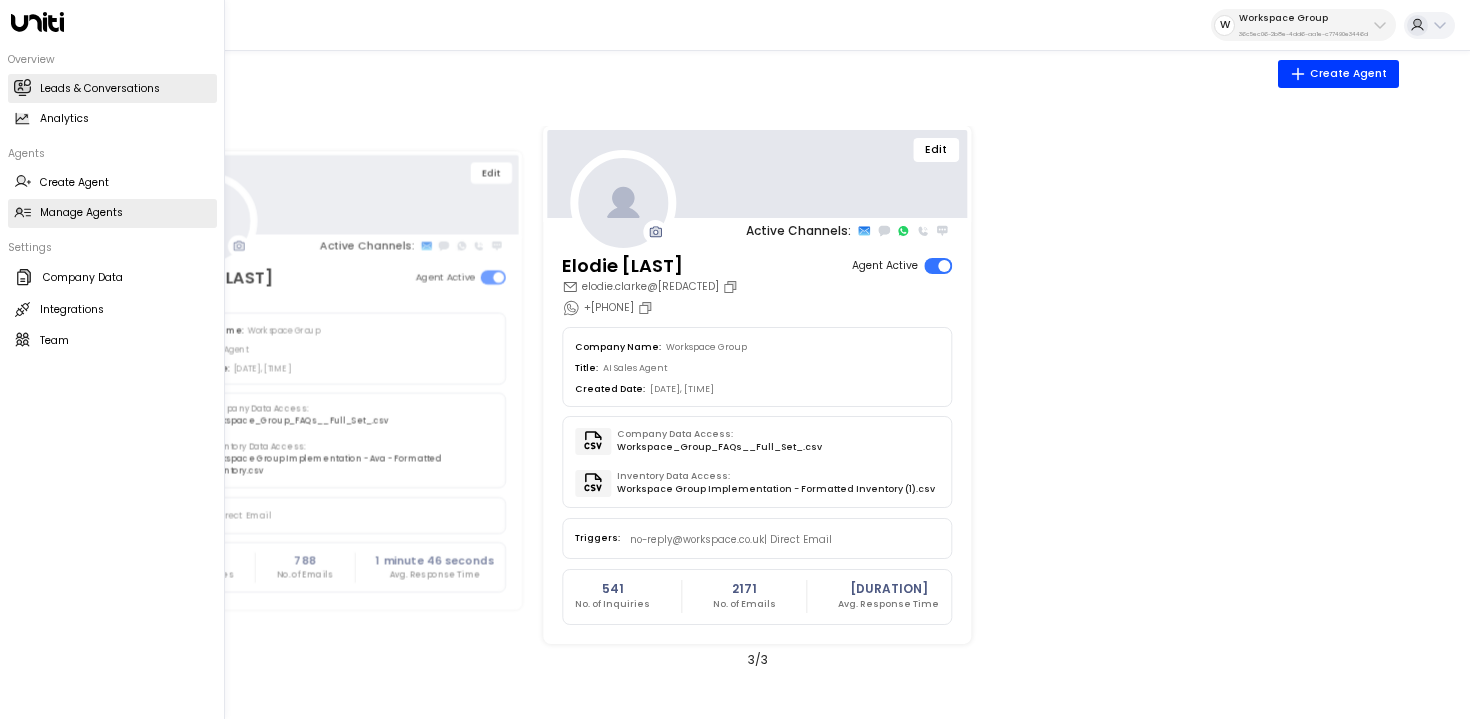 click on "Leads & Conversations" at bounding box center (100, 89) 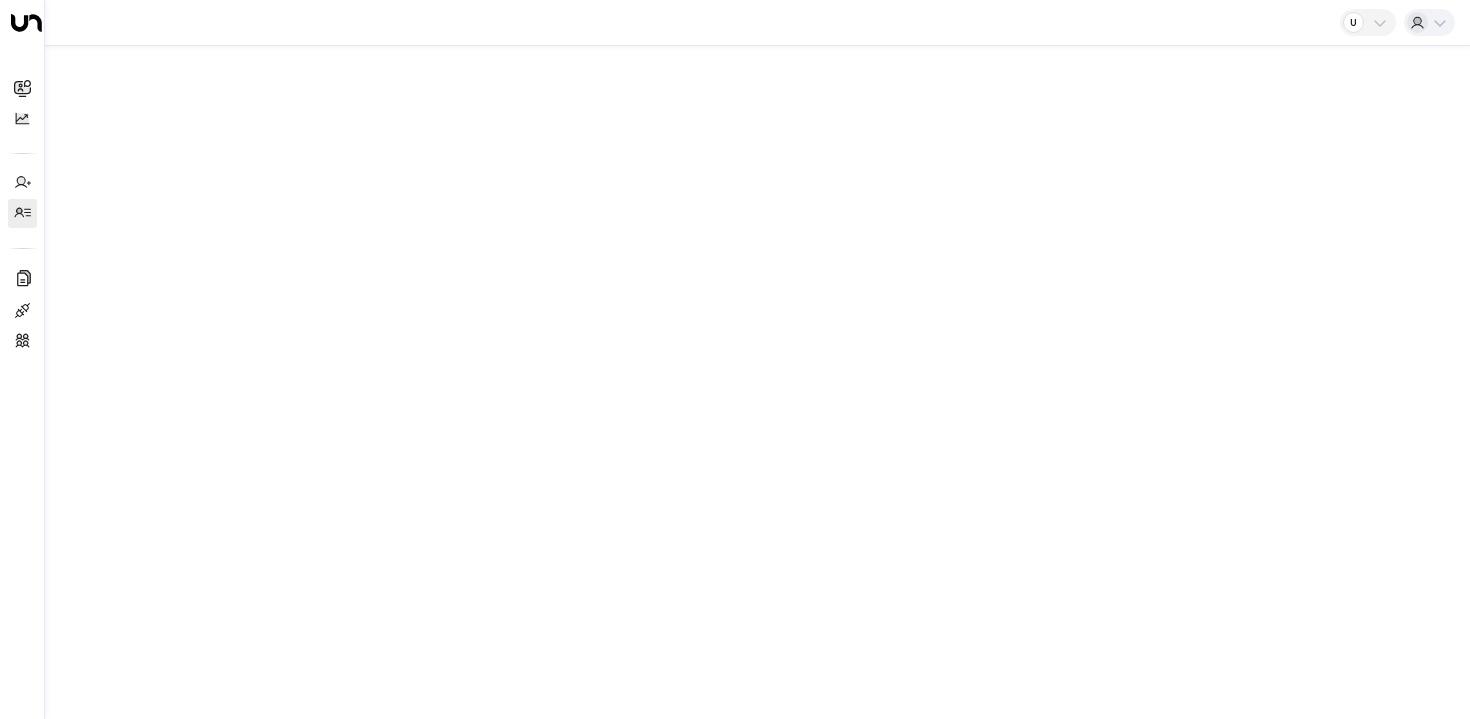 scroll, scrollTop: 0, scrollLeft: 0, axis: both 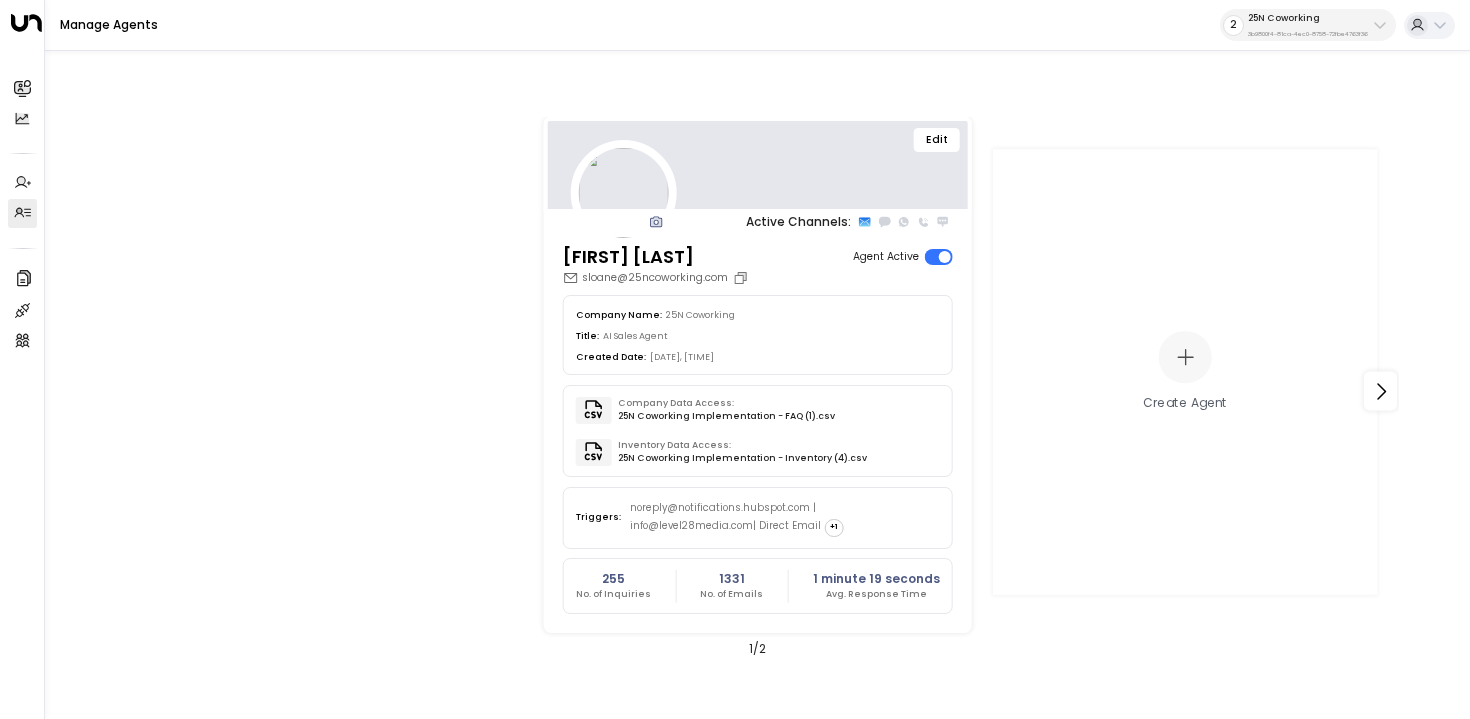 click on "25N Coworking" at bounding box center (1308, 18) 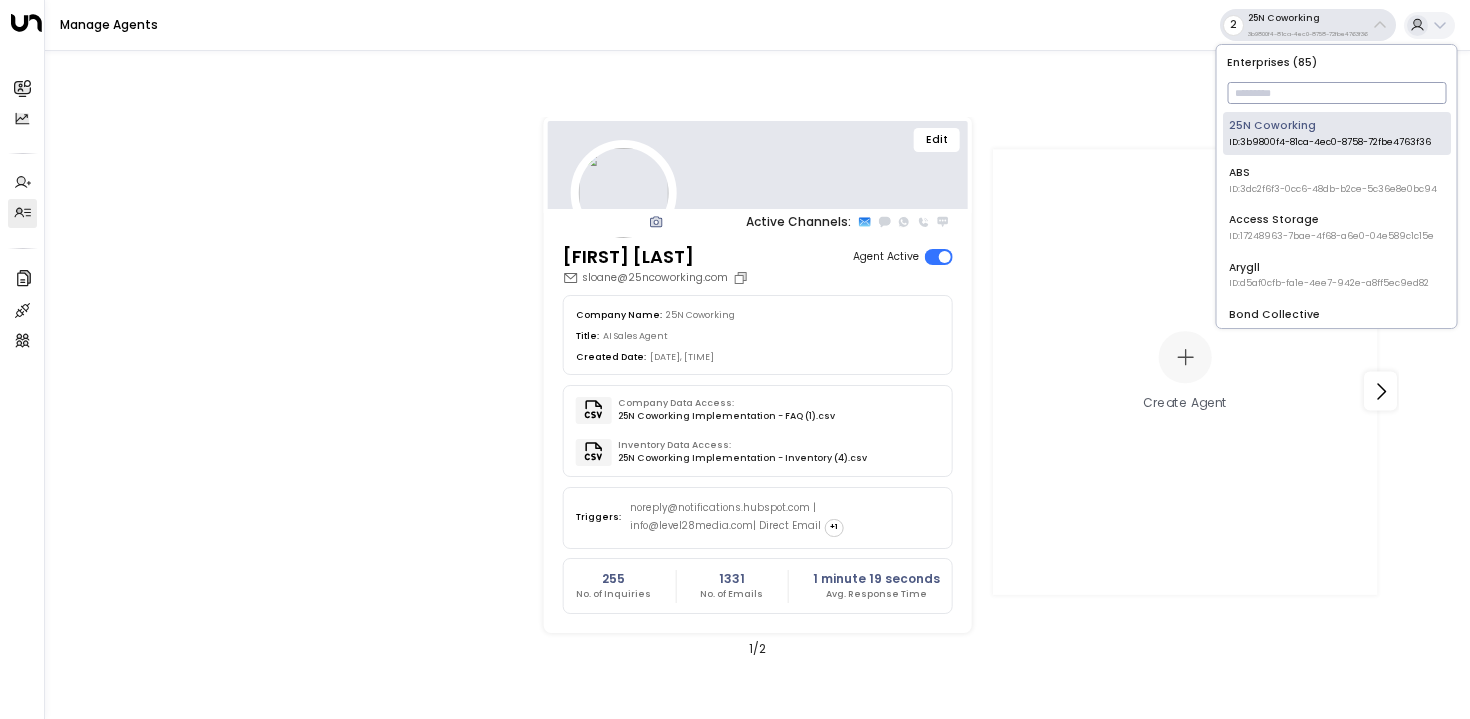 click at bounding box center (1336, 93) 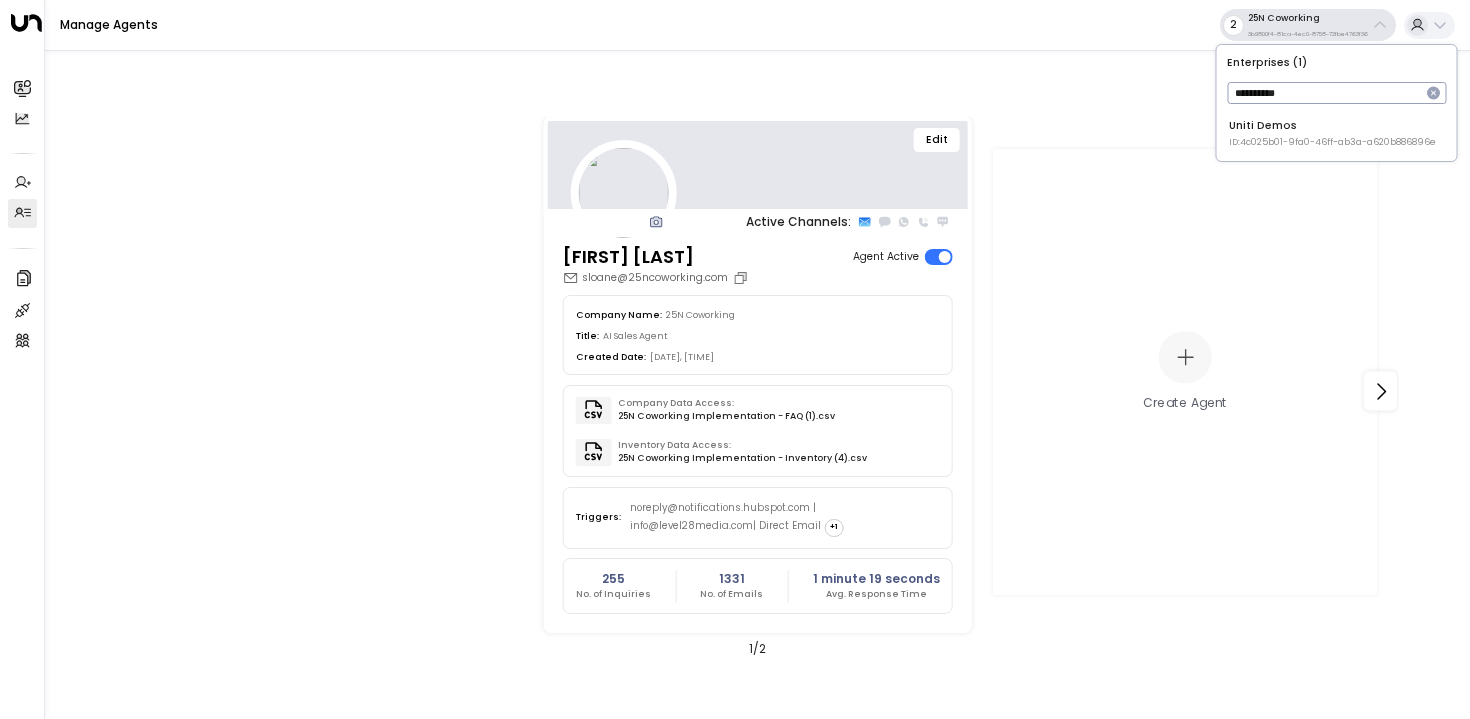 type on "**********" 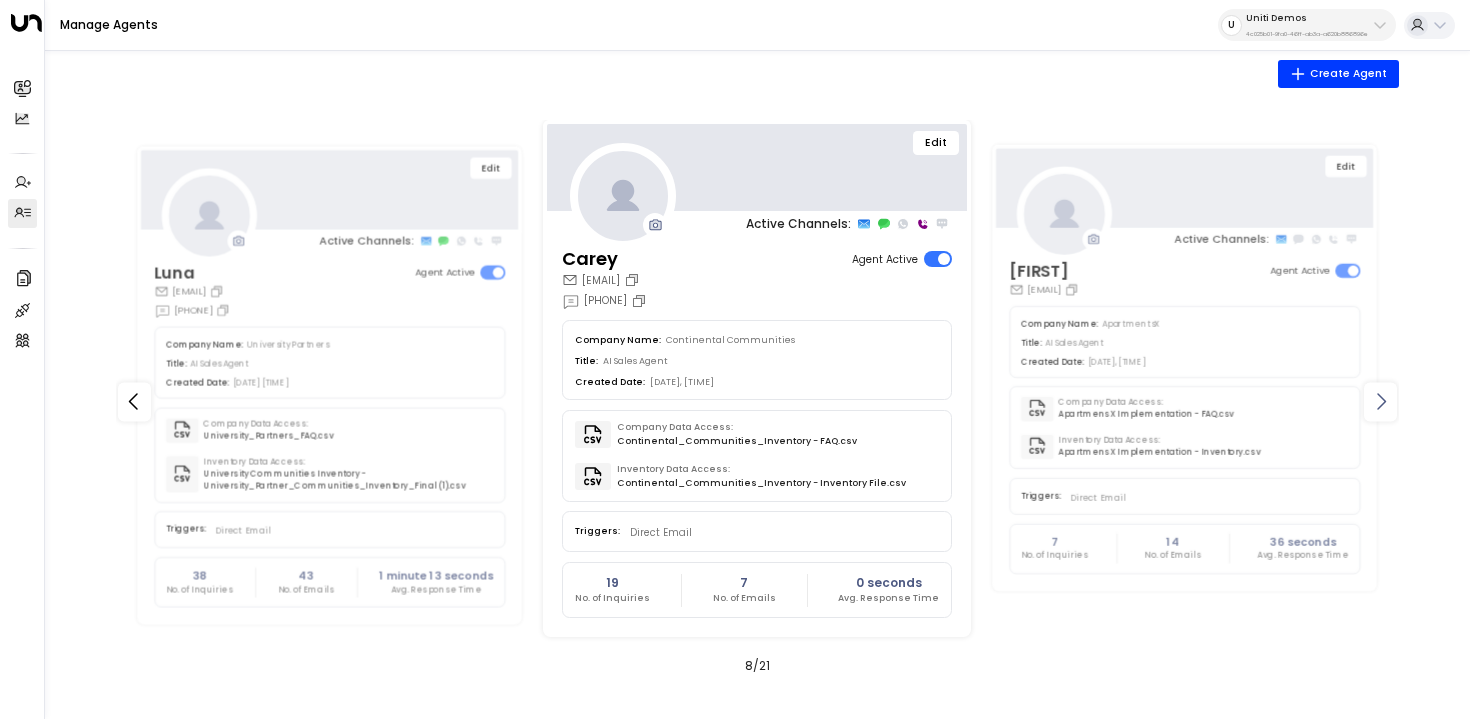 click at bounding box center (1381, 402) 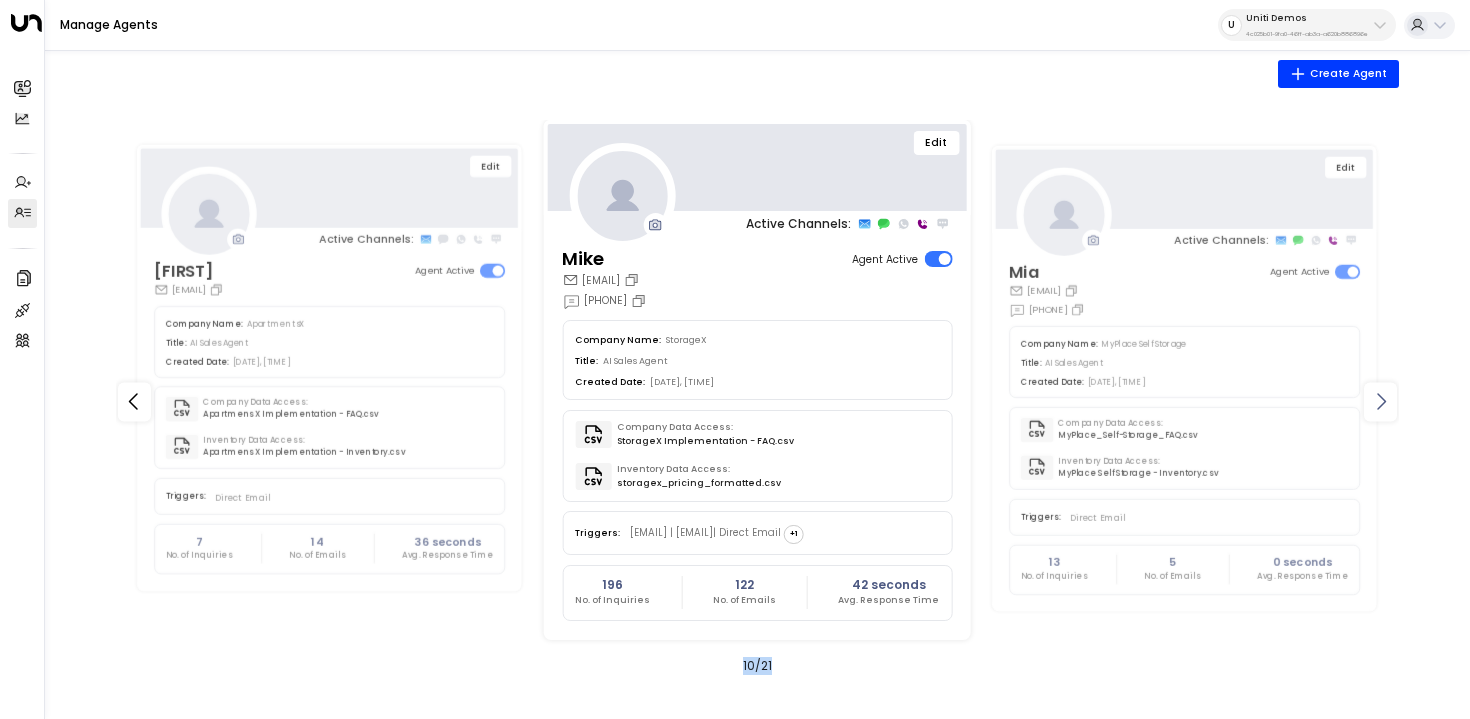 click at bounding box center [1381, 402] 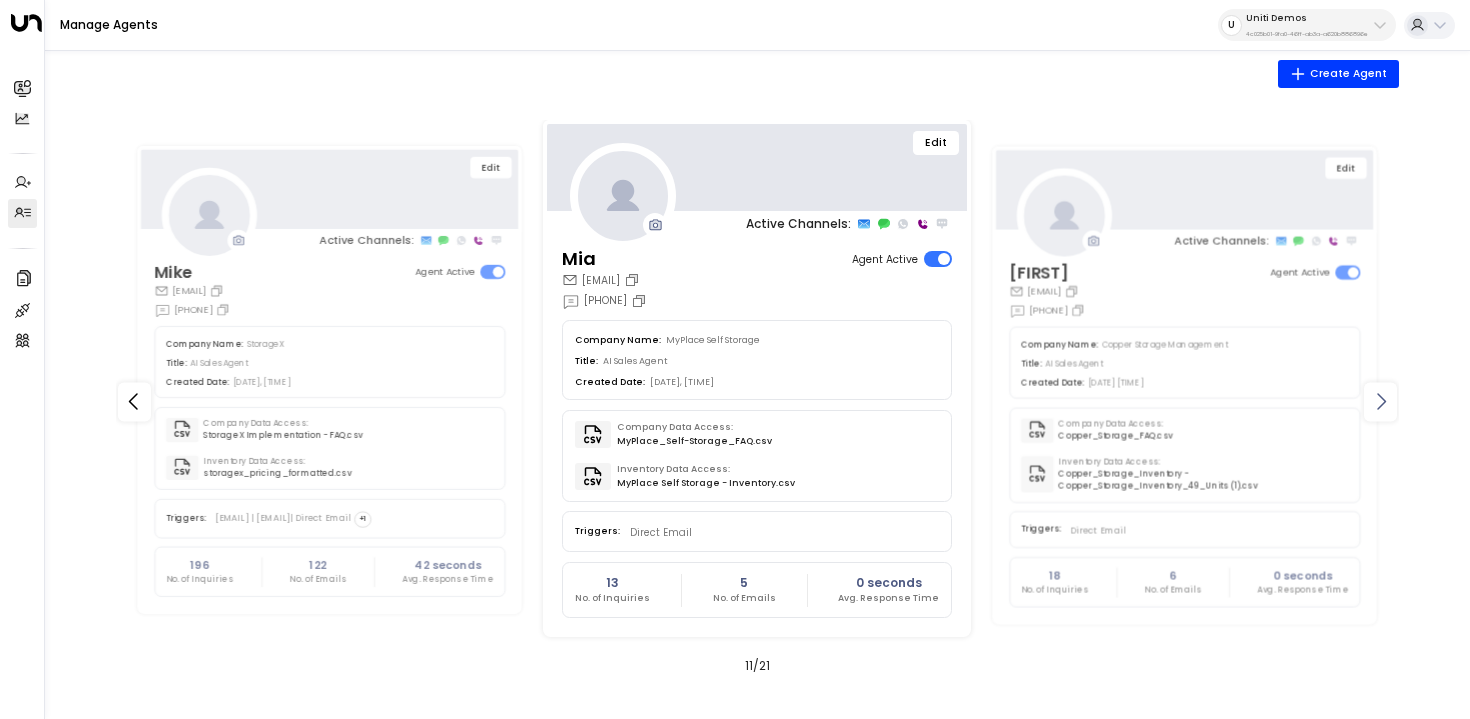 click at bounding box center (1381, 402) 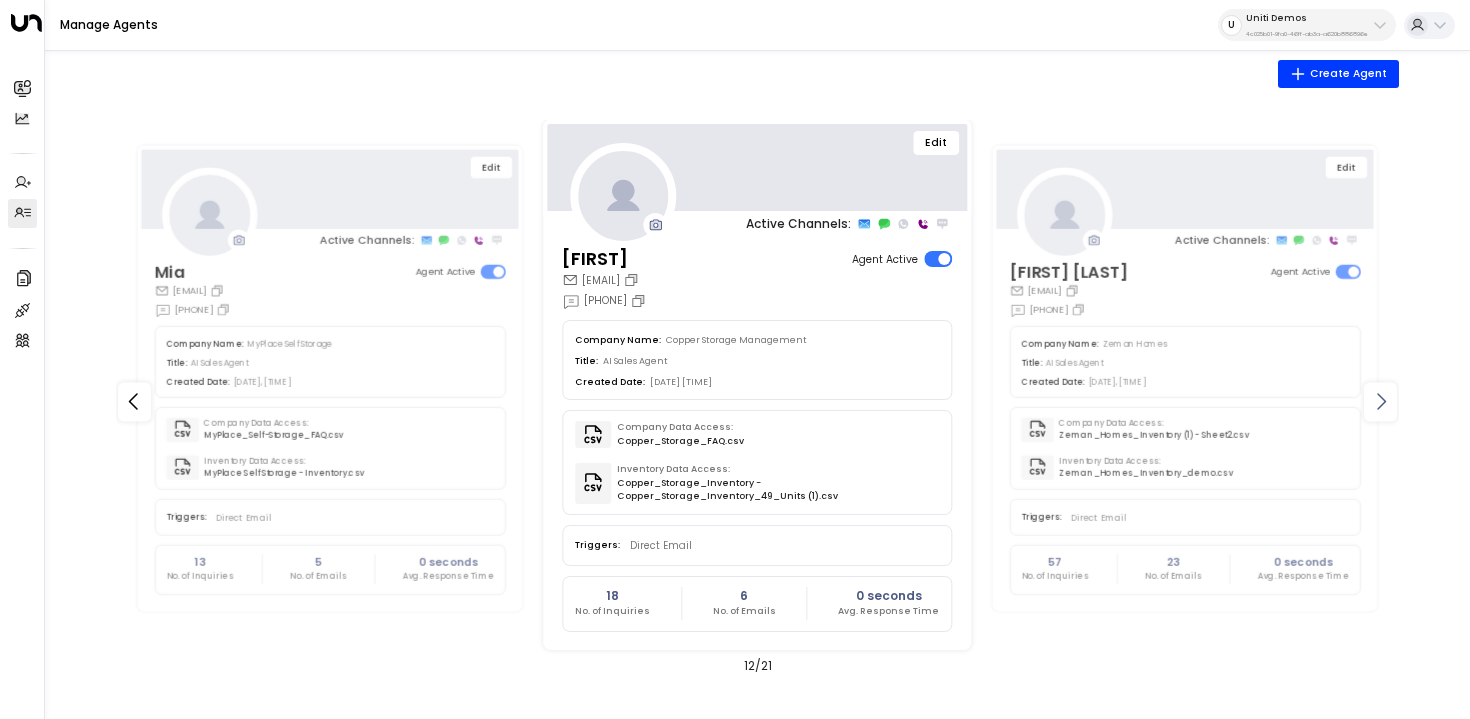 click at bounding box center (1381, 402) 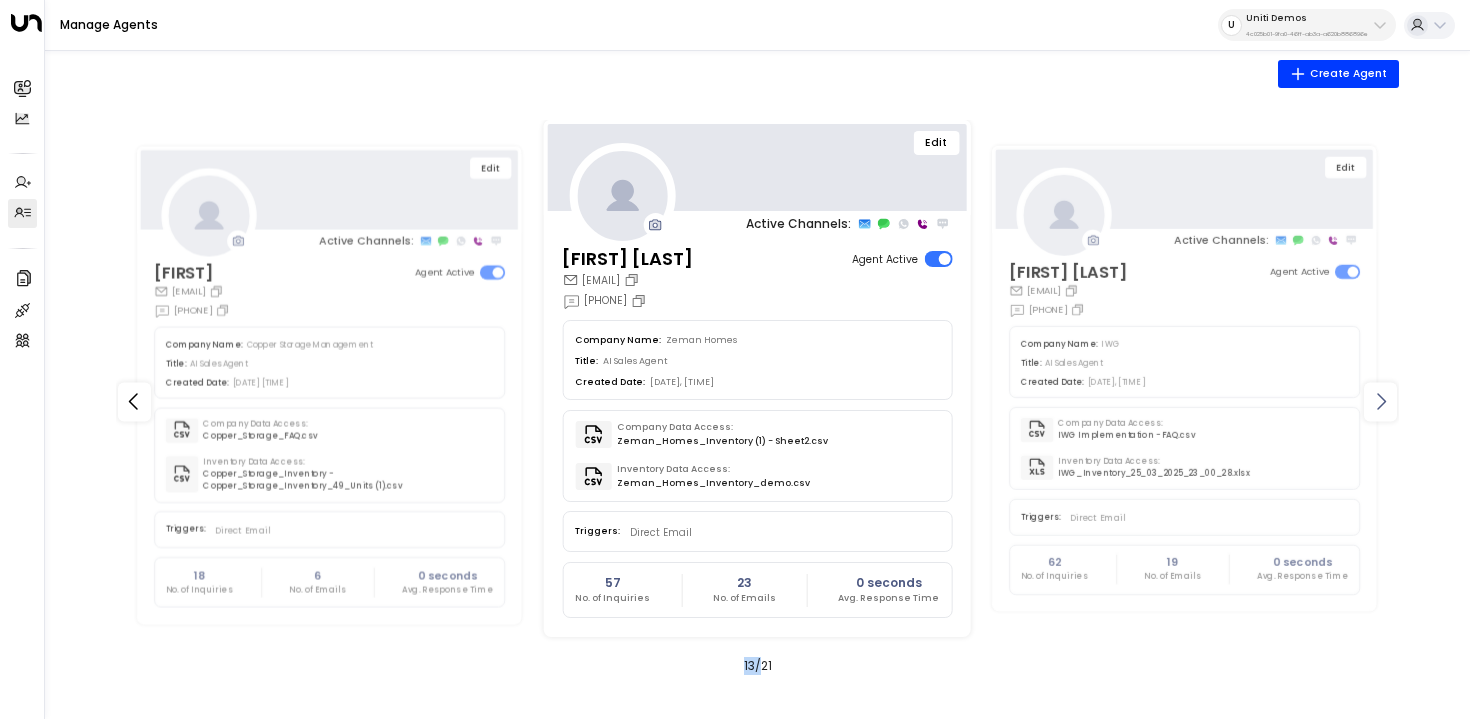click at bounding box center [1381, 402] 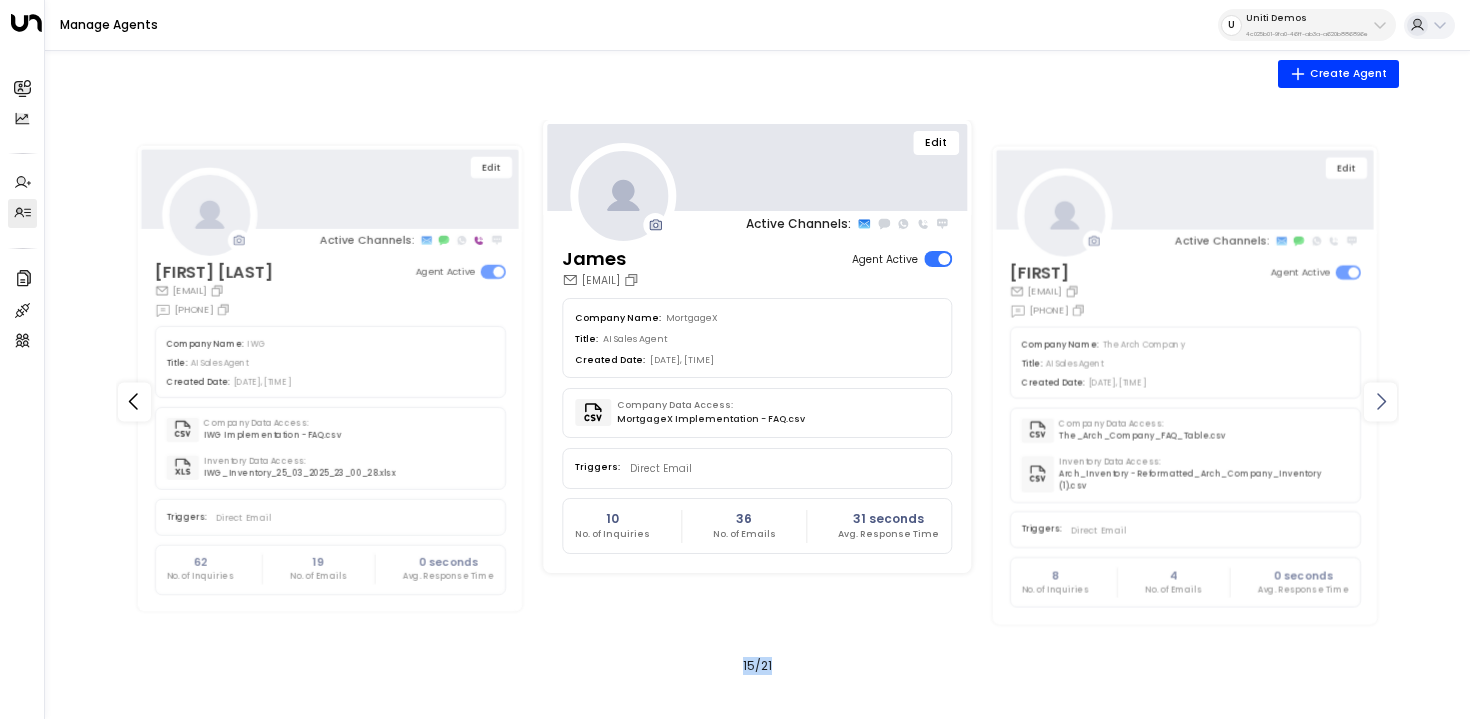 click at bounding box center [1381, 402] 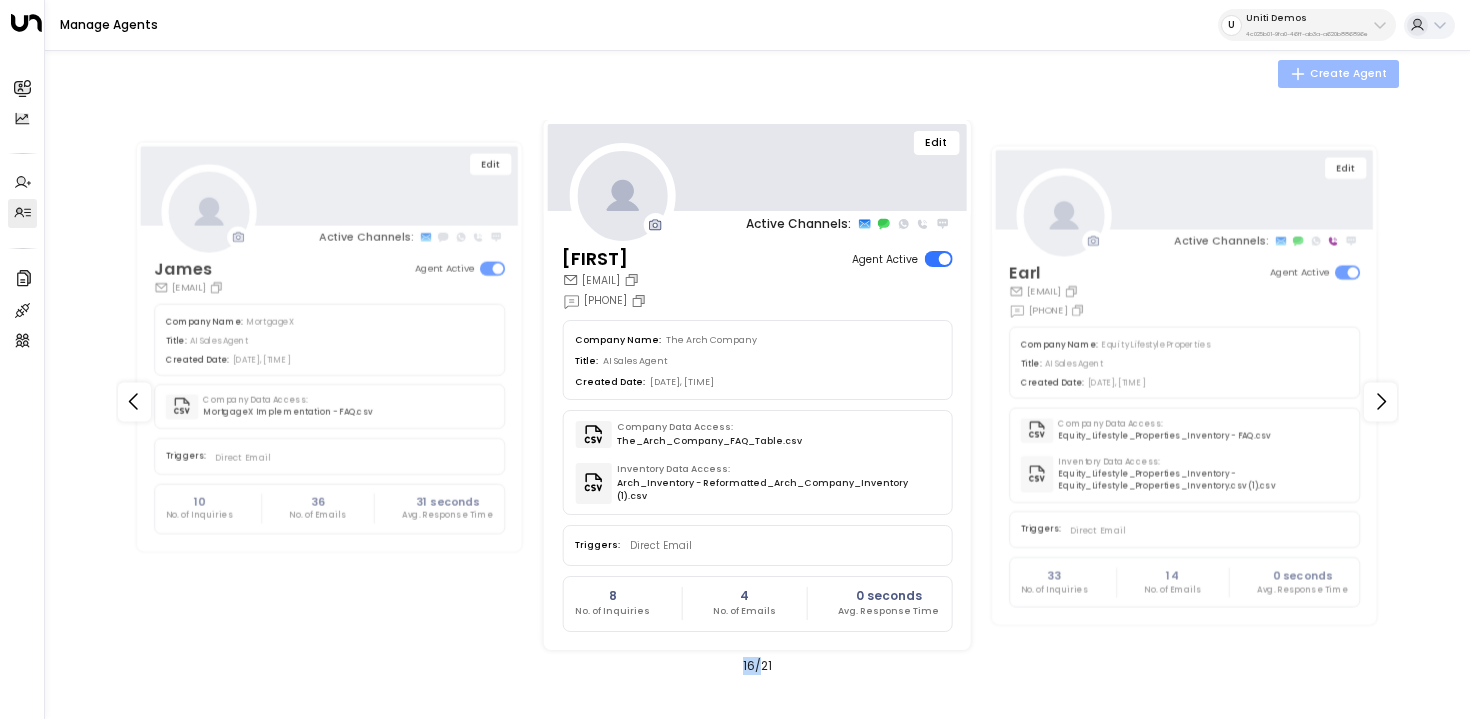 click on "Create Agent" at bounding box center (1338, 74) 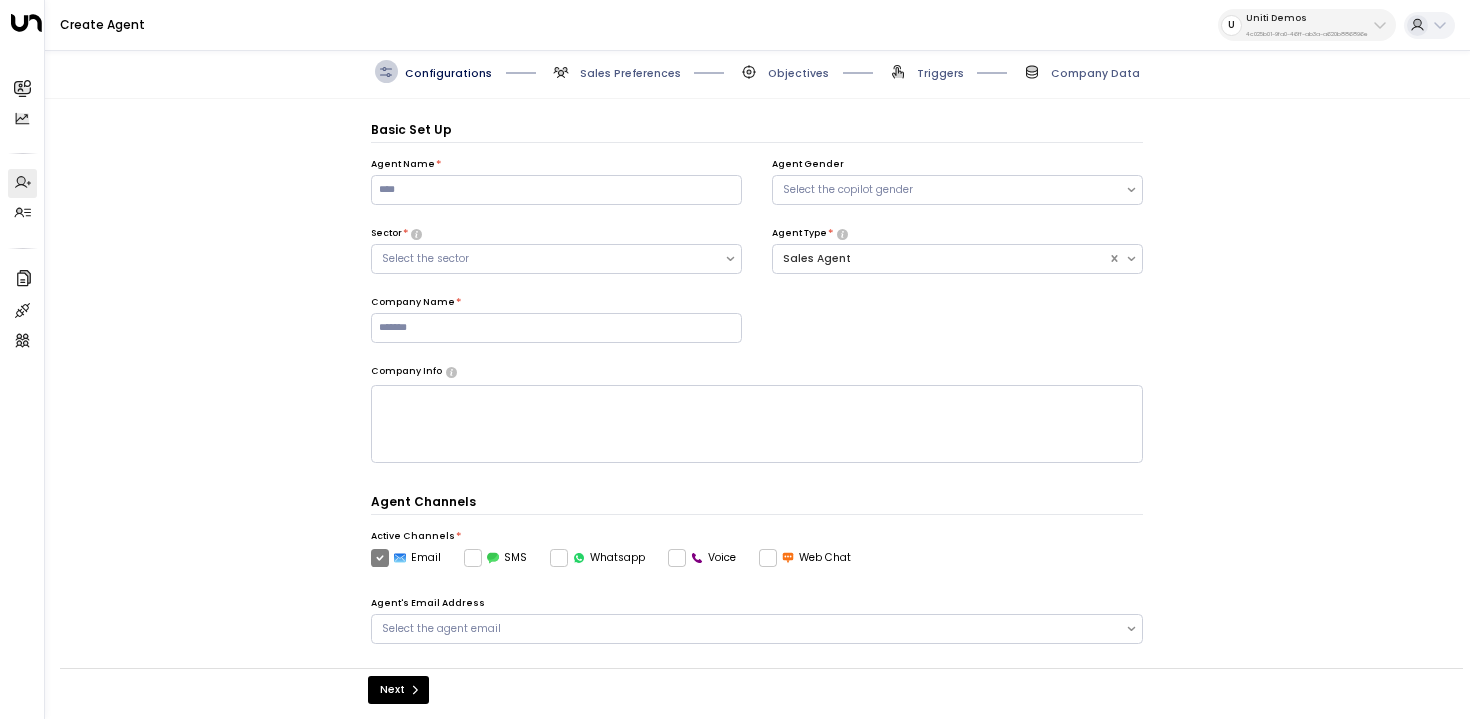 scroll, scrollTop: 22, scrollLeft: 0, axis: vertical 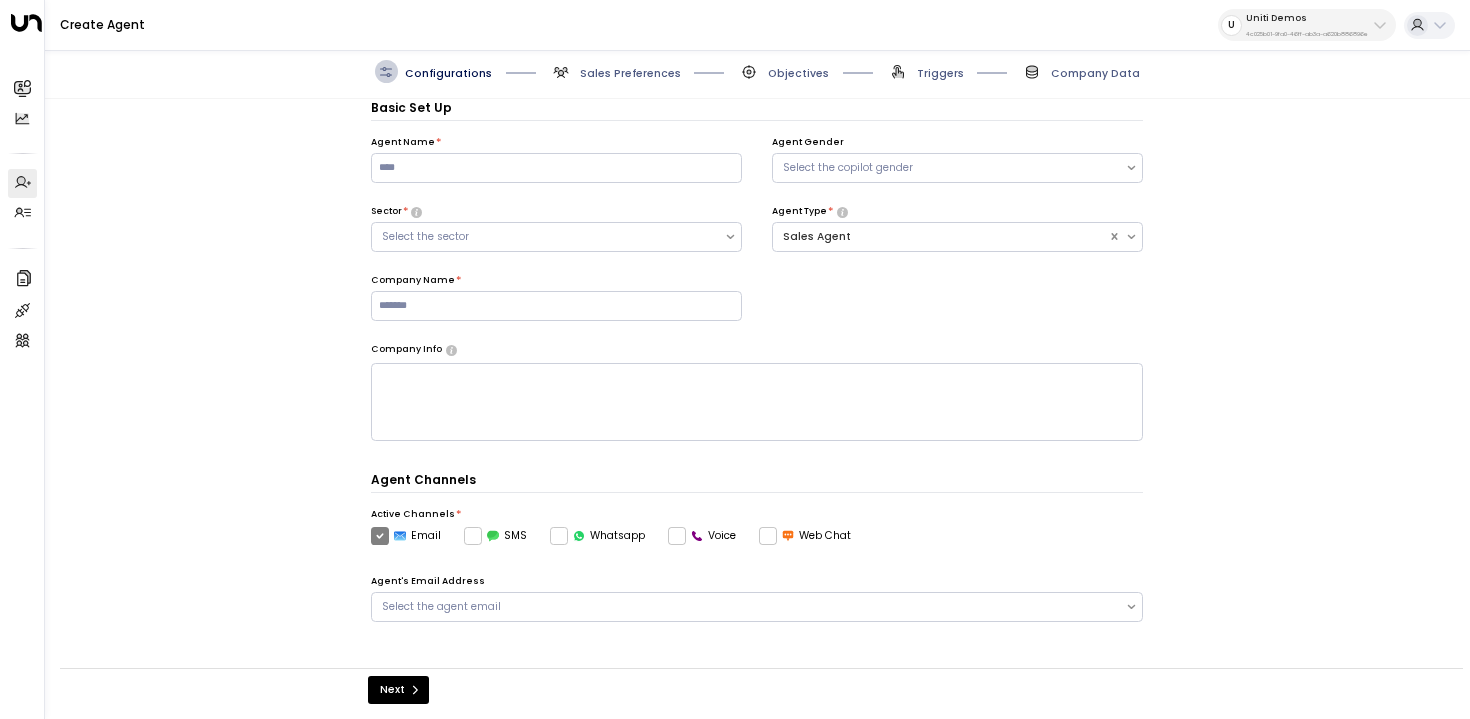 click on "Uniti Demos 4c025b01-9fa0-46ff-ab3a-a620b886896e" at bounding box center (1307, 25) 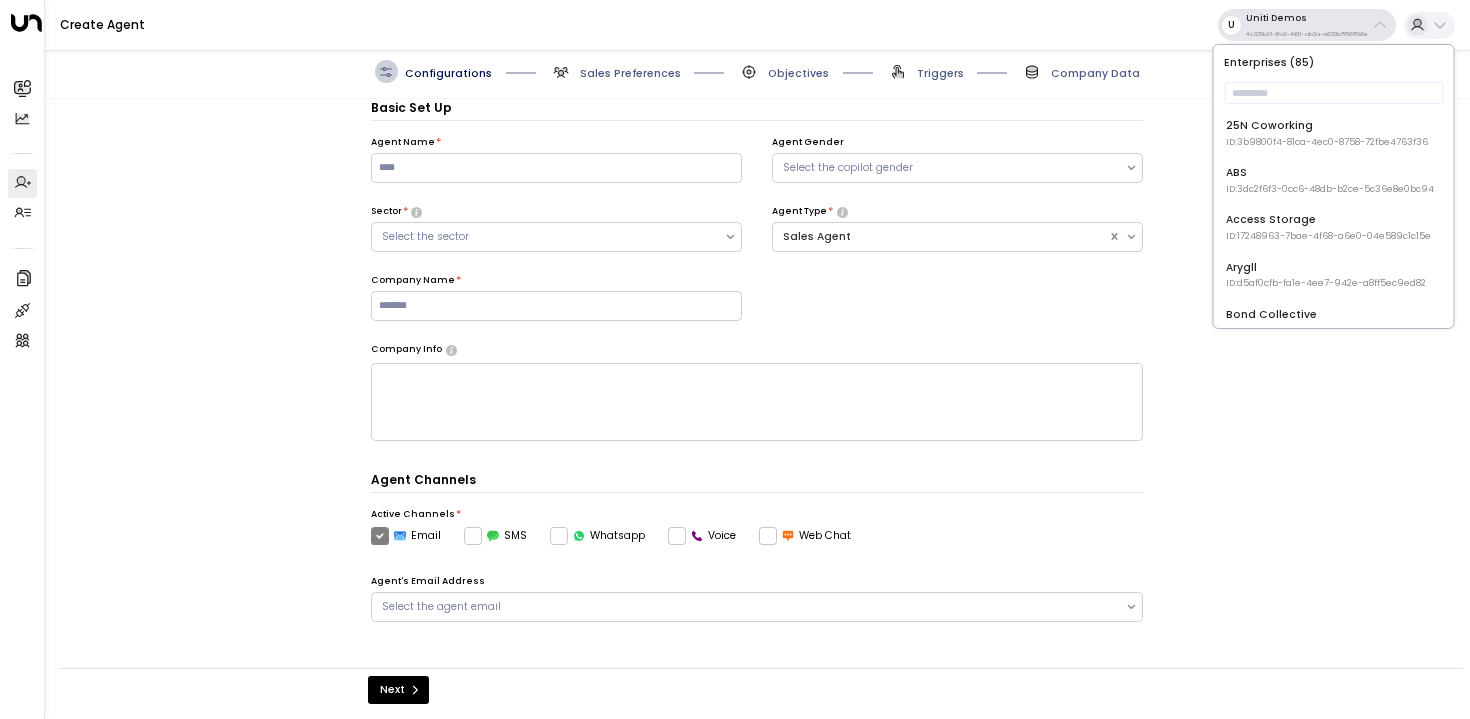 click on "ID:  3b9800f4-81ca-4ec0-8758-72fbe4763f36" at bounding box center (1327, 143) 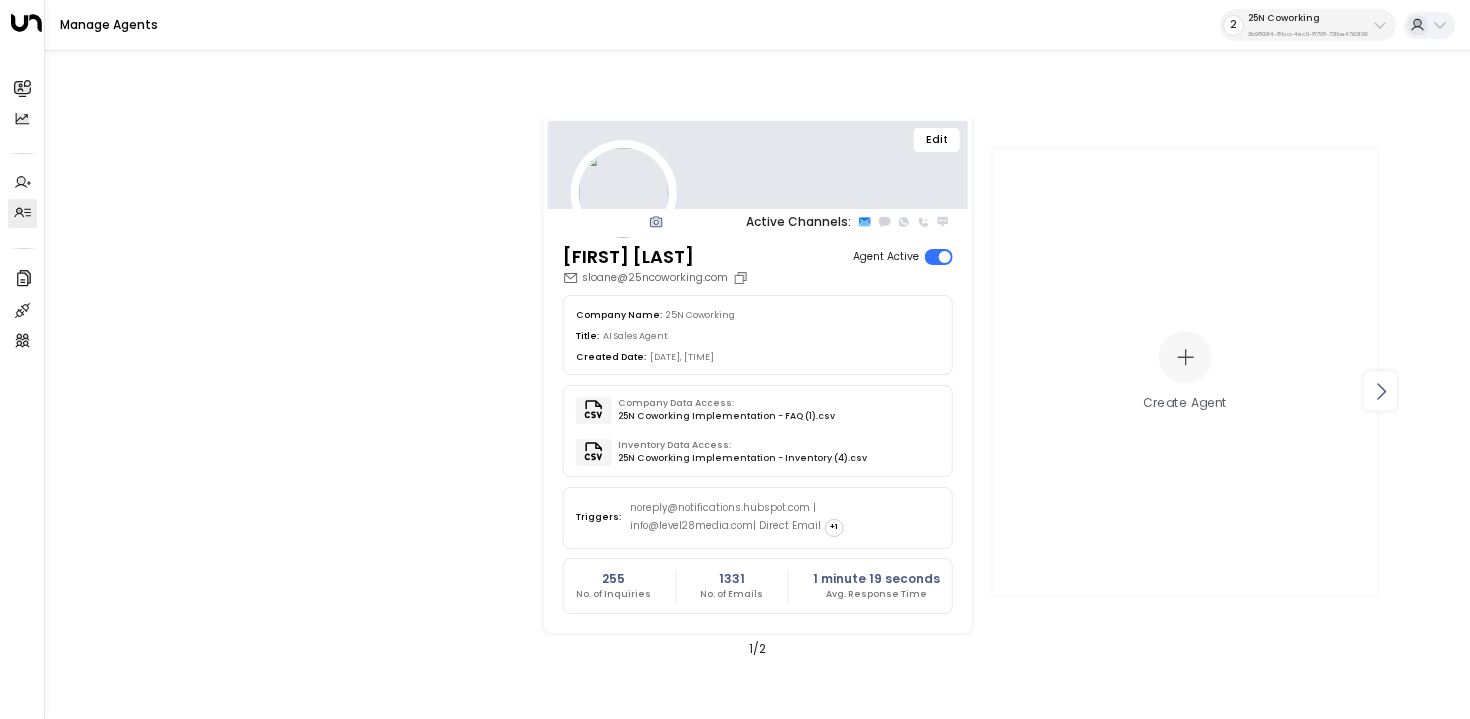 click at bounding box center (1381, 391) 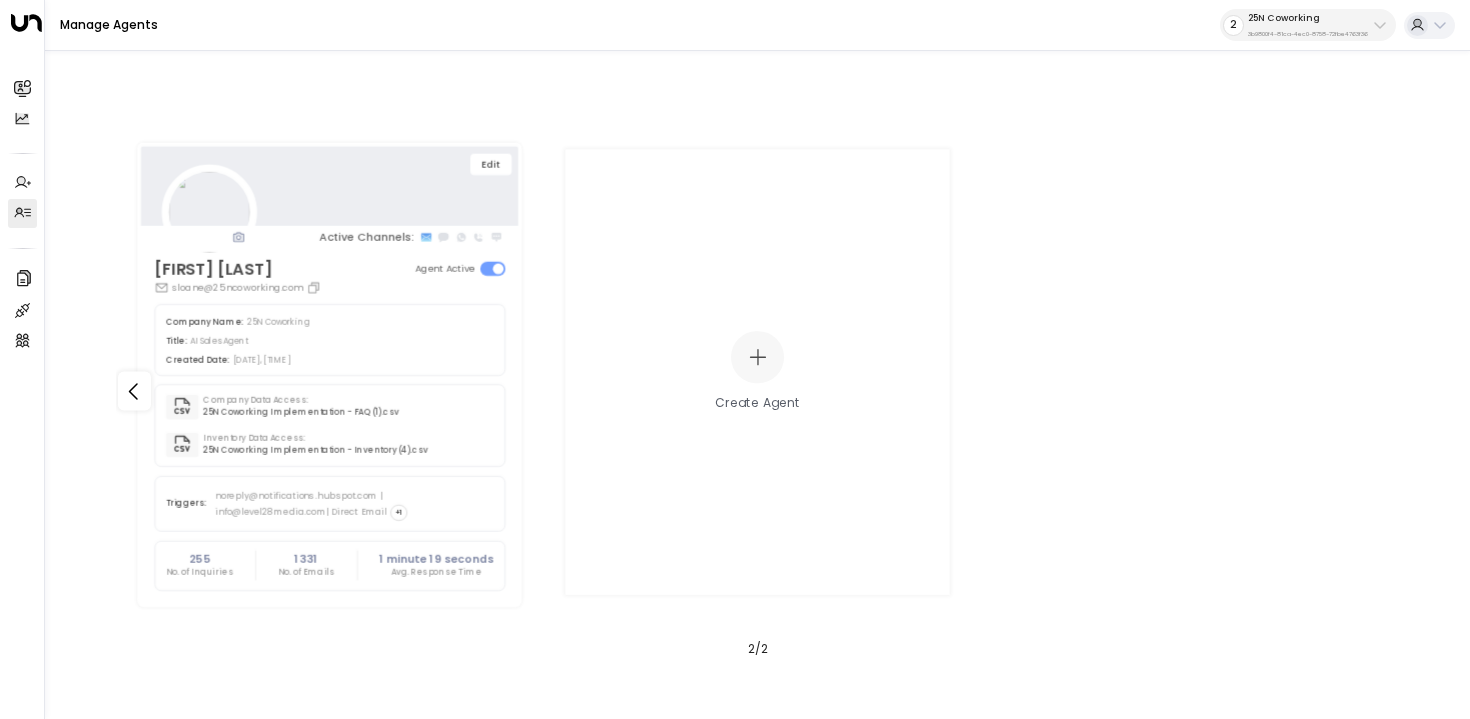 click on "3b9800f4-81ca-4ec0-8758-72fbe4763f36" at bounding box center [1308, 34] 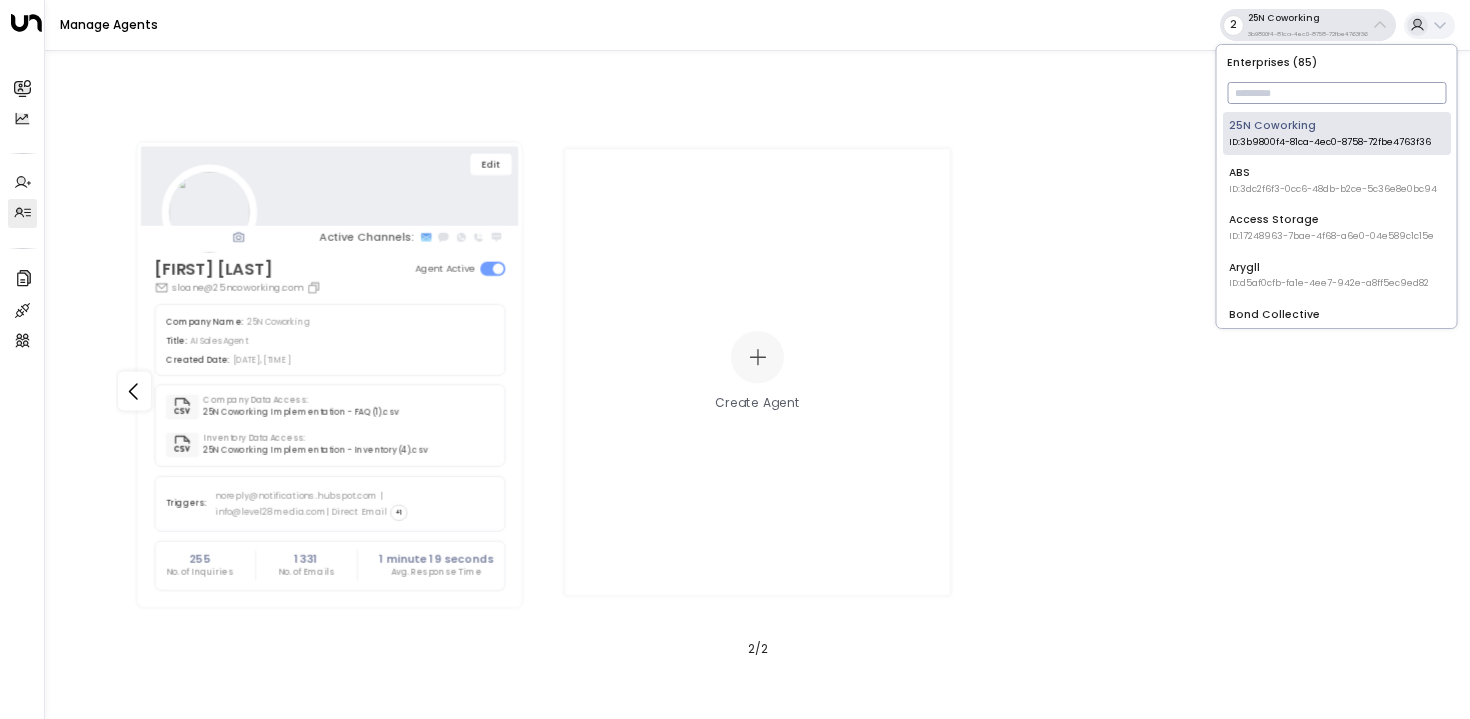 click at bounding box center (1336, 93) 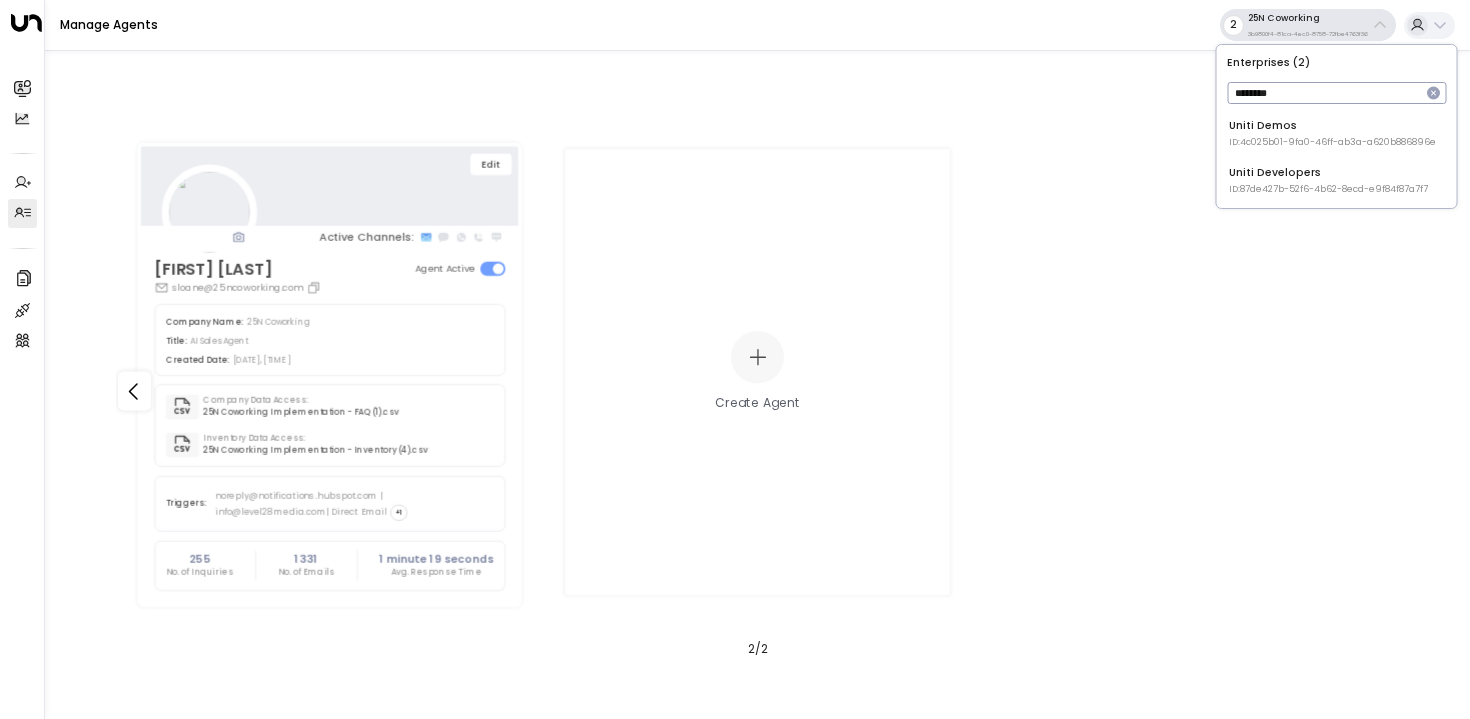 type on "********" 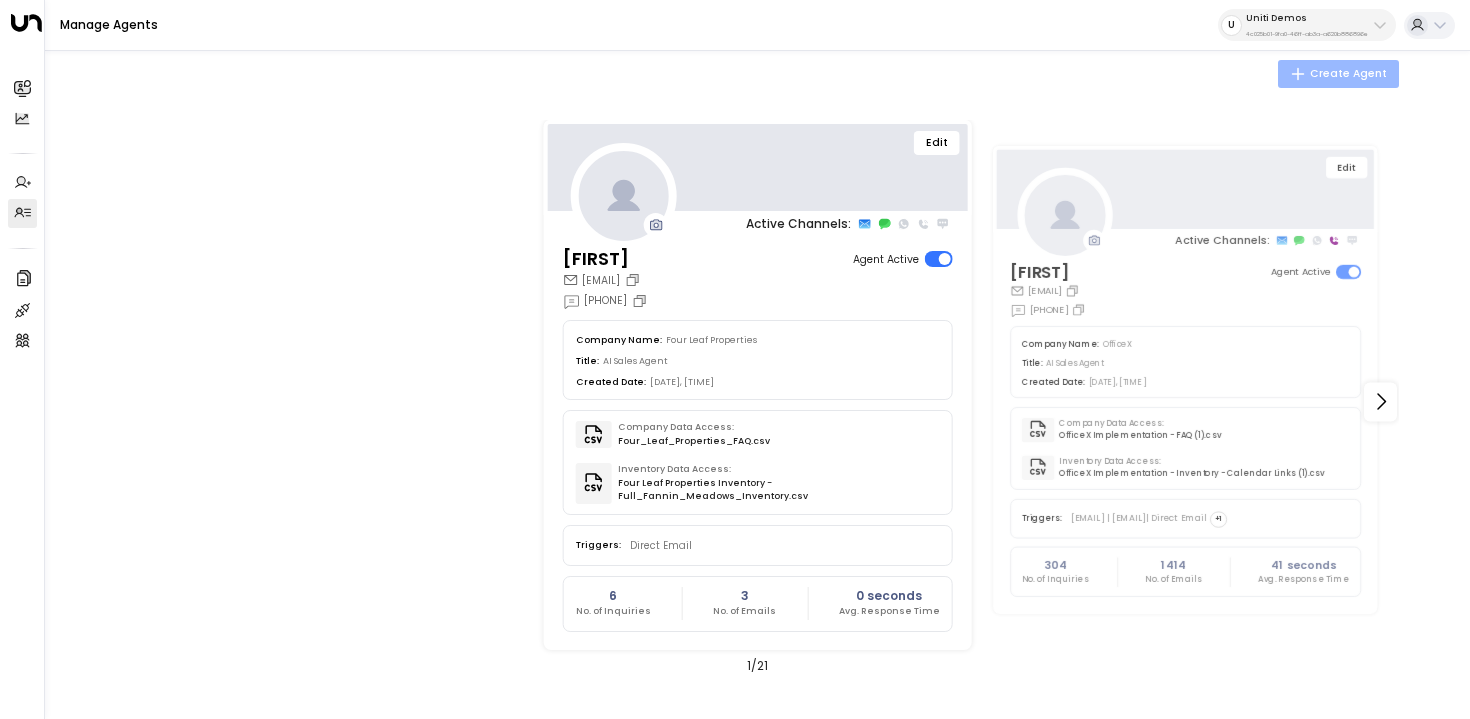click on "Create Agent" at bounding box center [1338, 74] 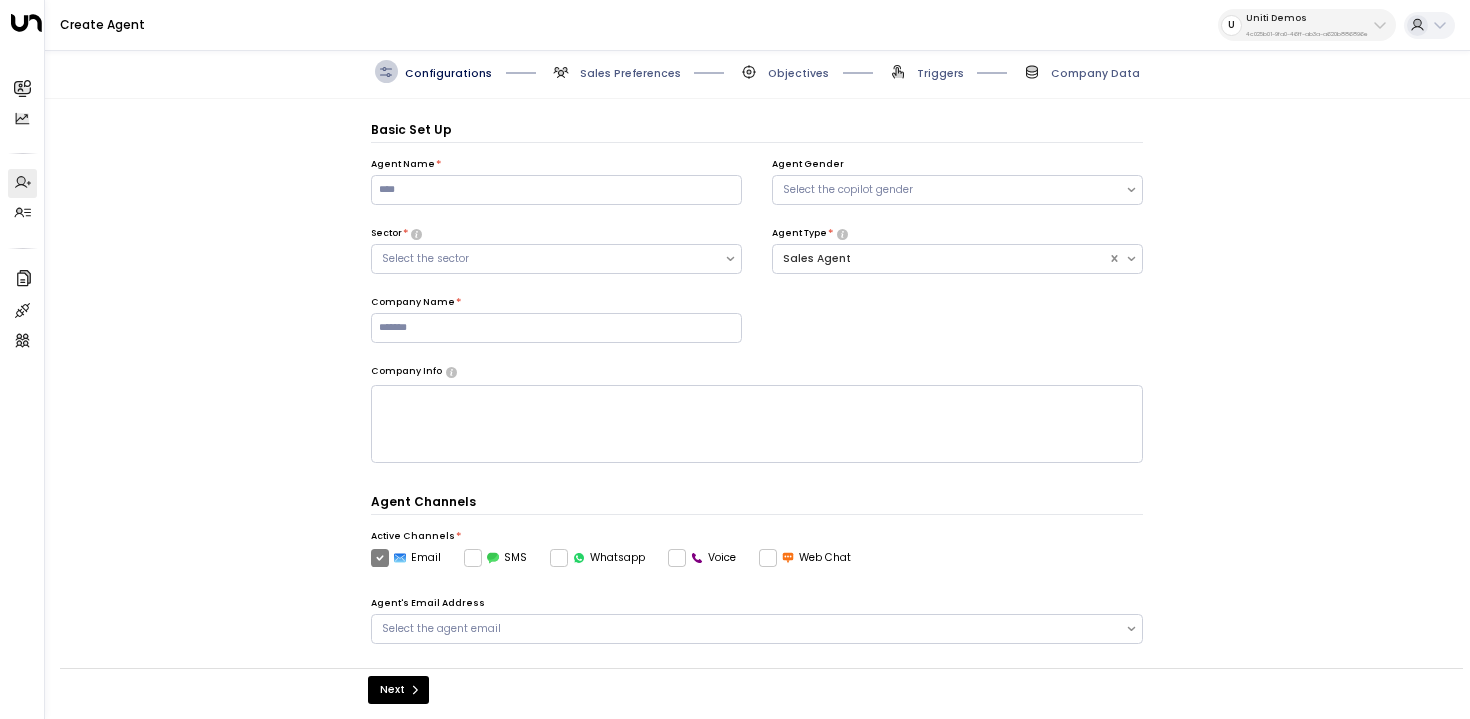 scroll, scrollTop: 22, scrollLeft: 0, axis: vertical 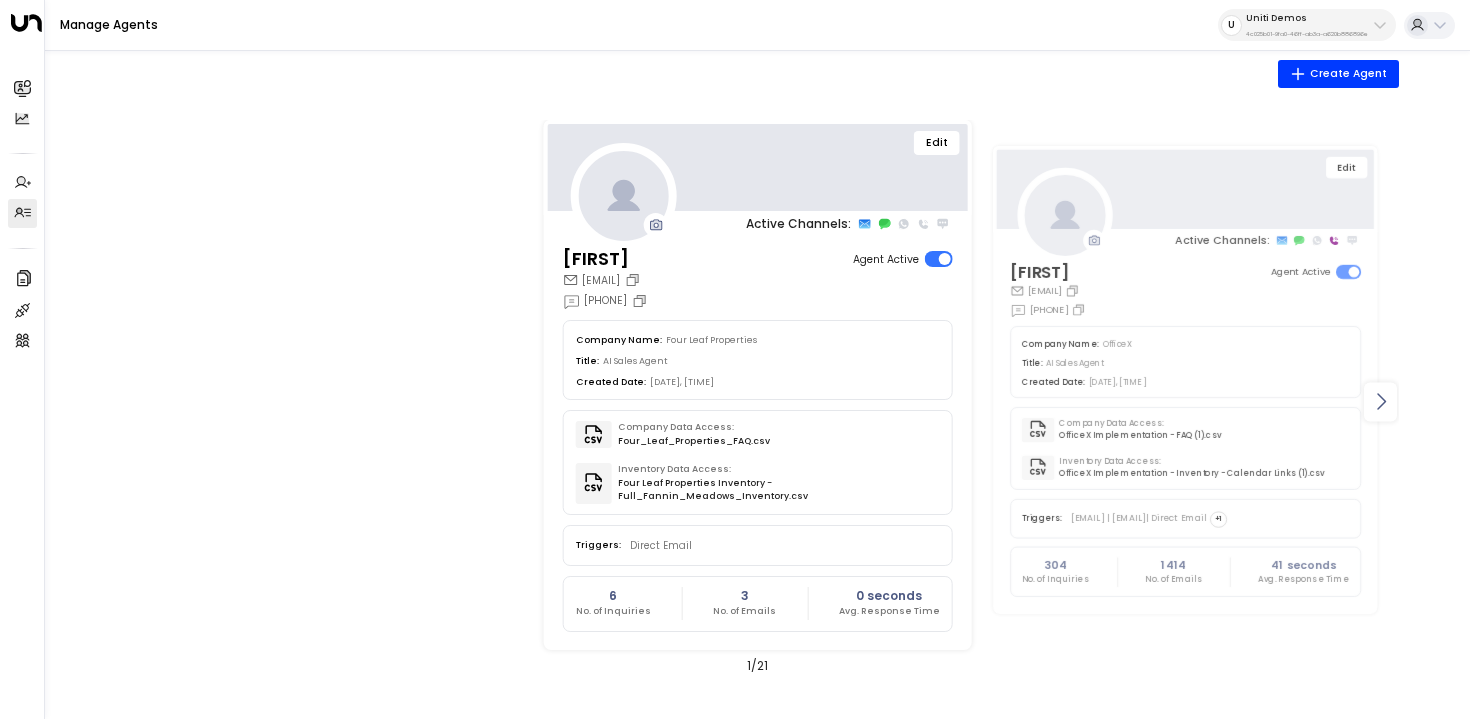 click at bounding box center (1381, 402) 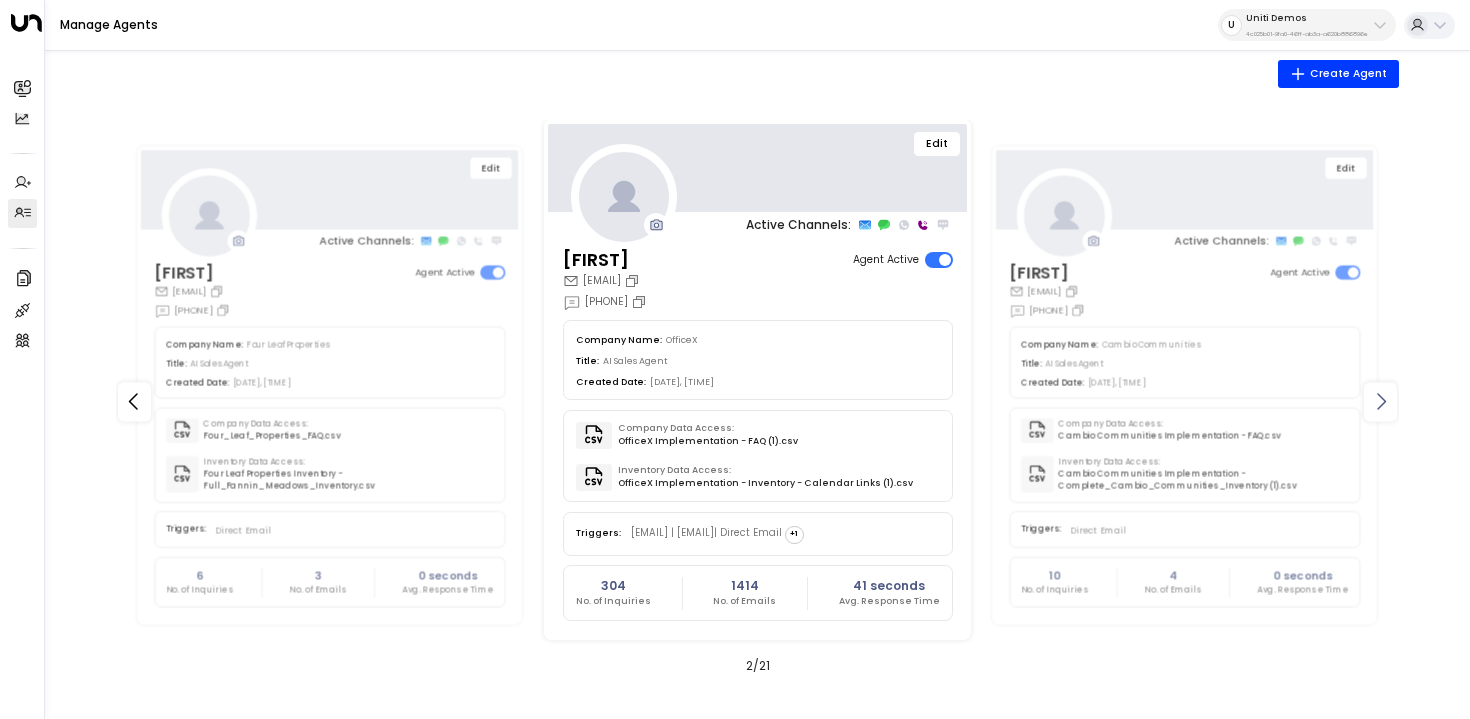 click at bounding box center (1381, 402) 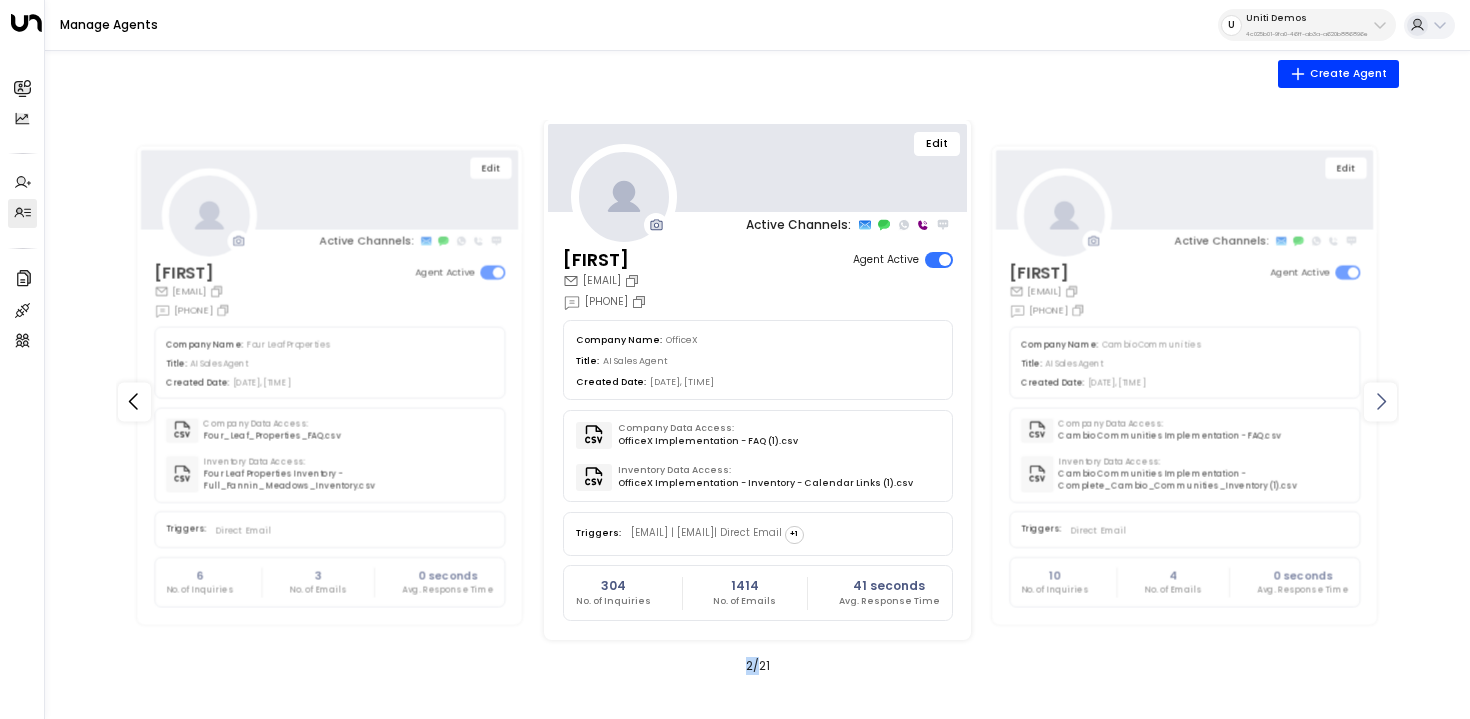 click at bounding box center (1381, 402) 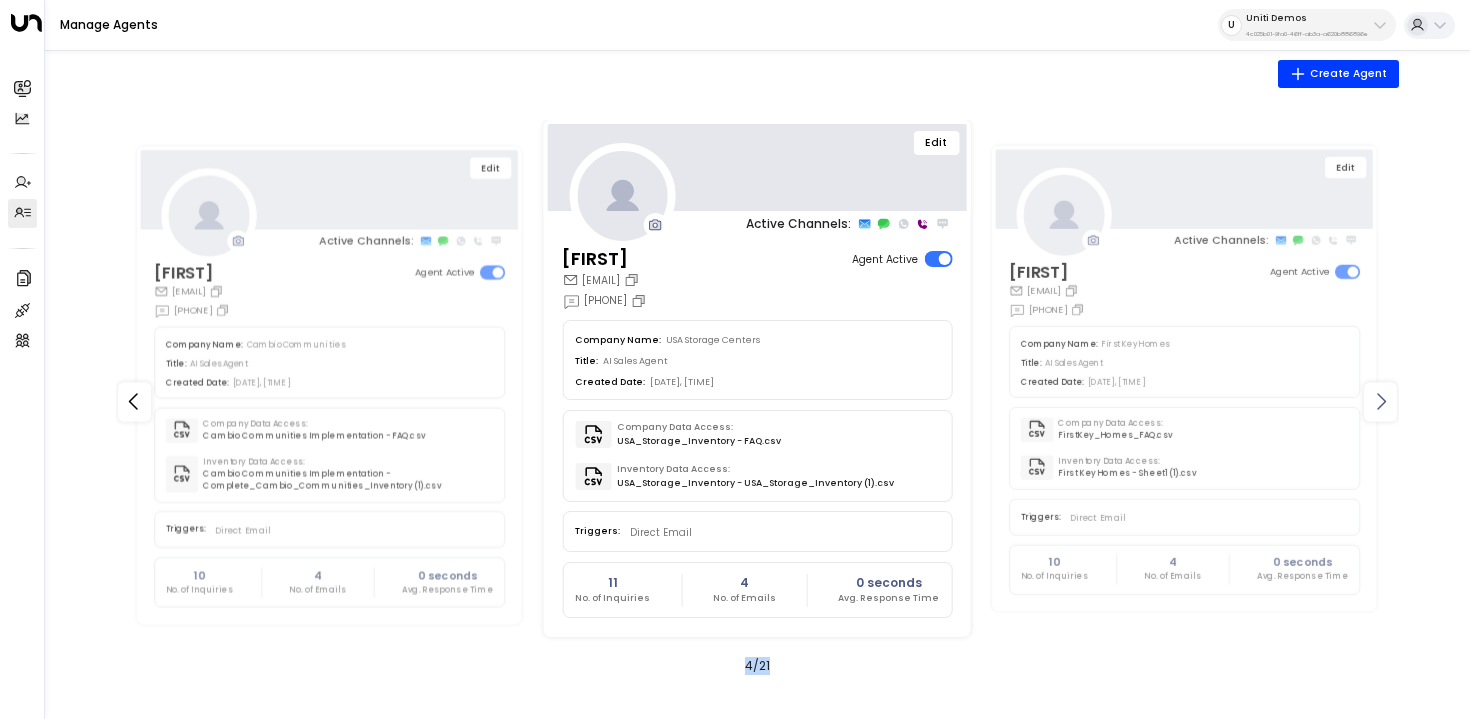 click at bounding box center (1381, 402) 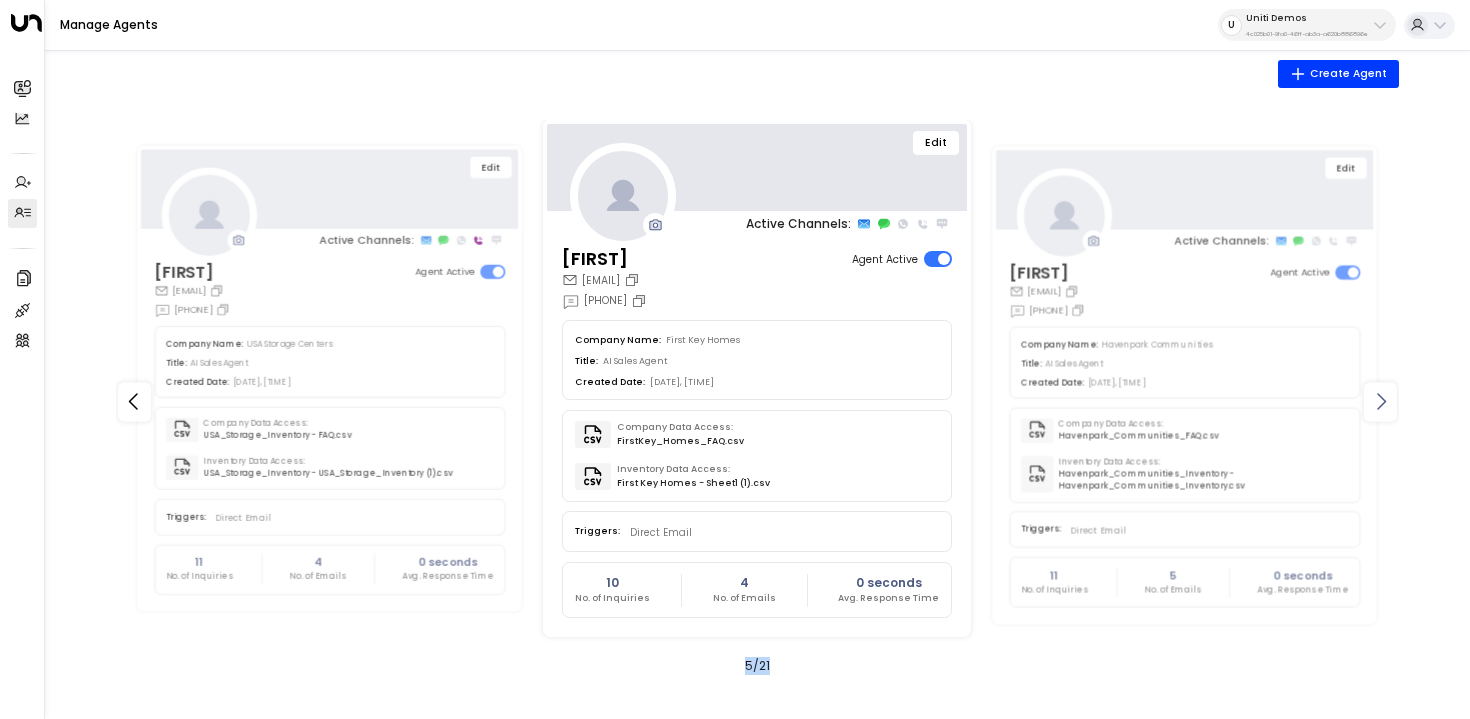click at bounding box center [1381, 402] 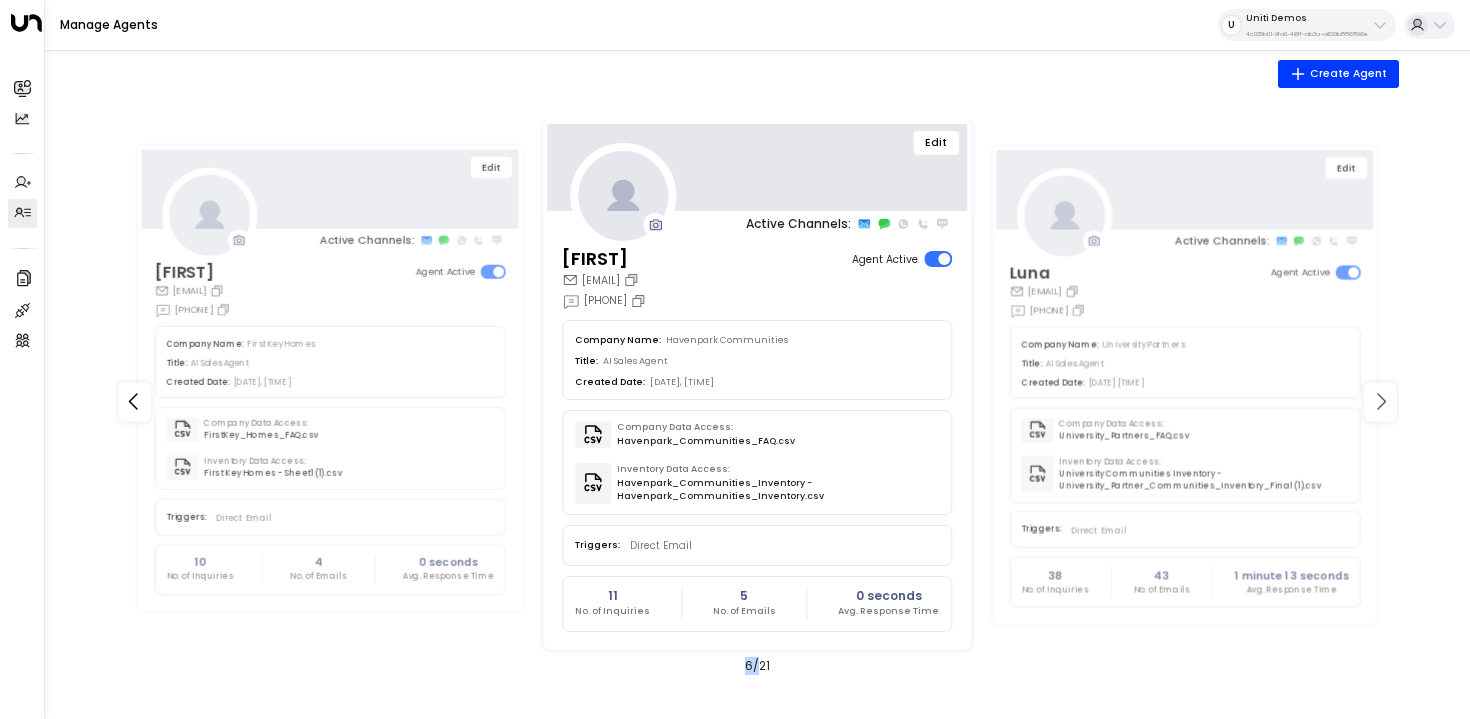 click at bounding box center [1381, 402] 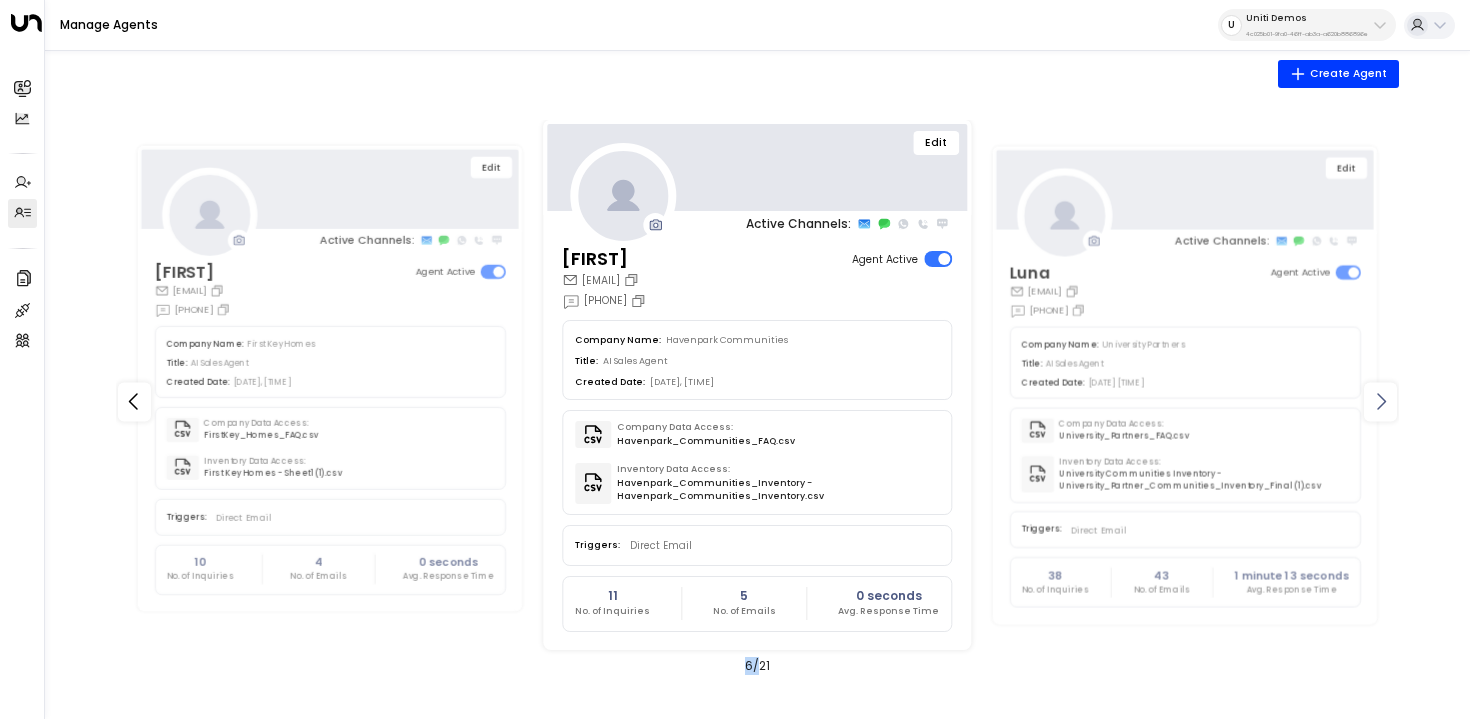 click at bounding box center (1381, 402) 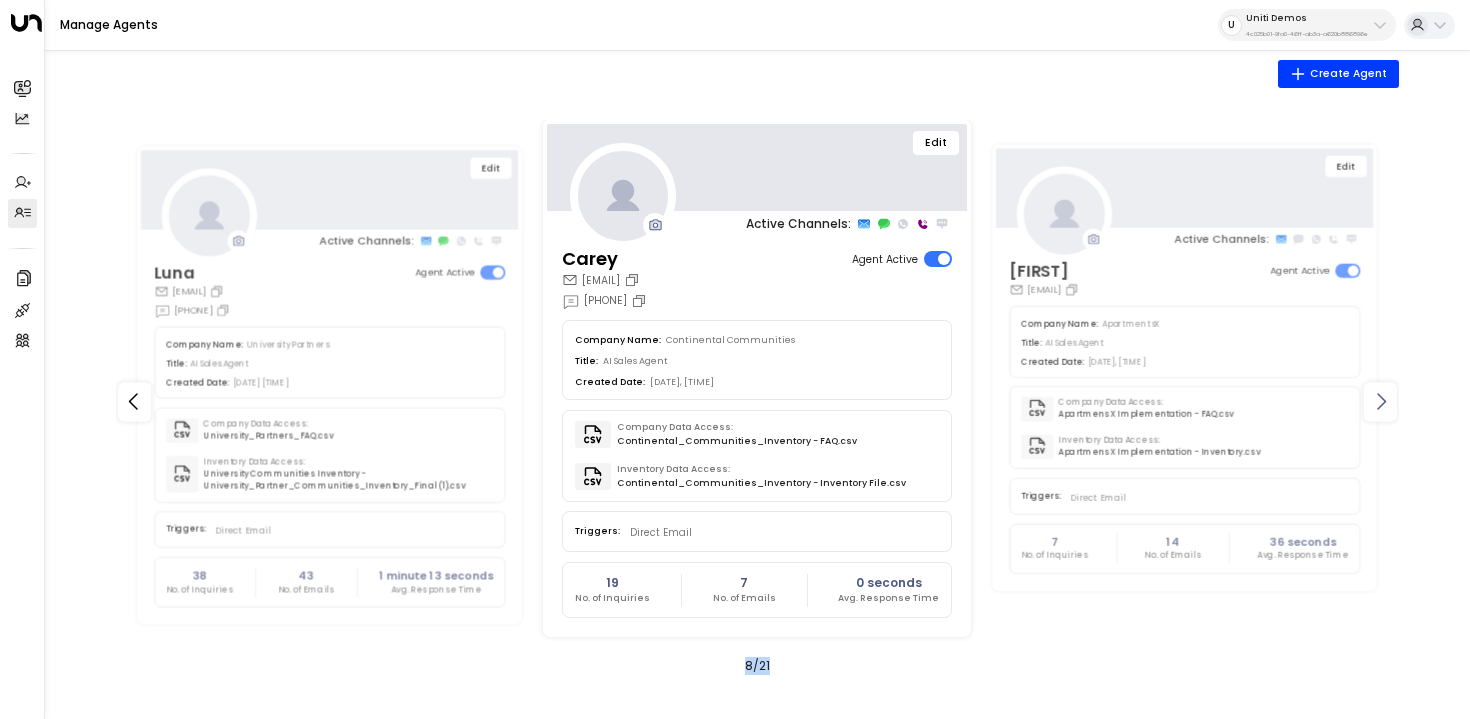 click at bounding box center (1381, 402) 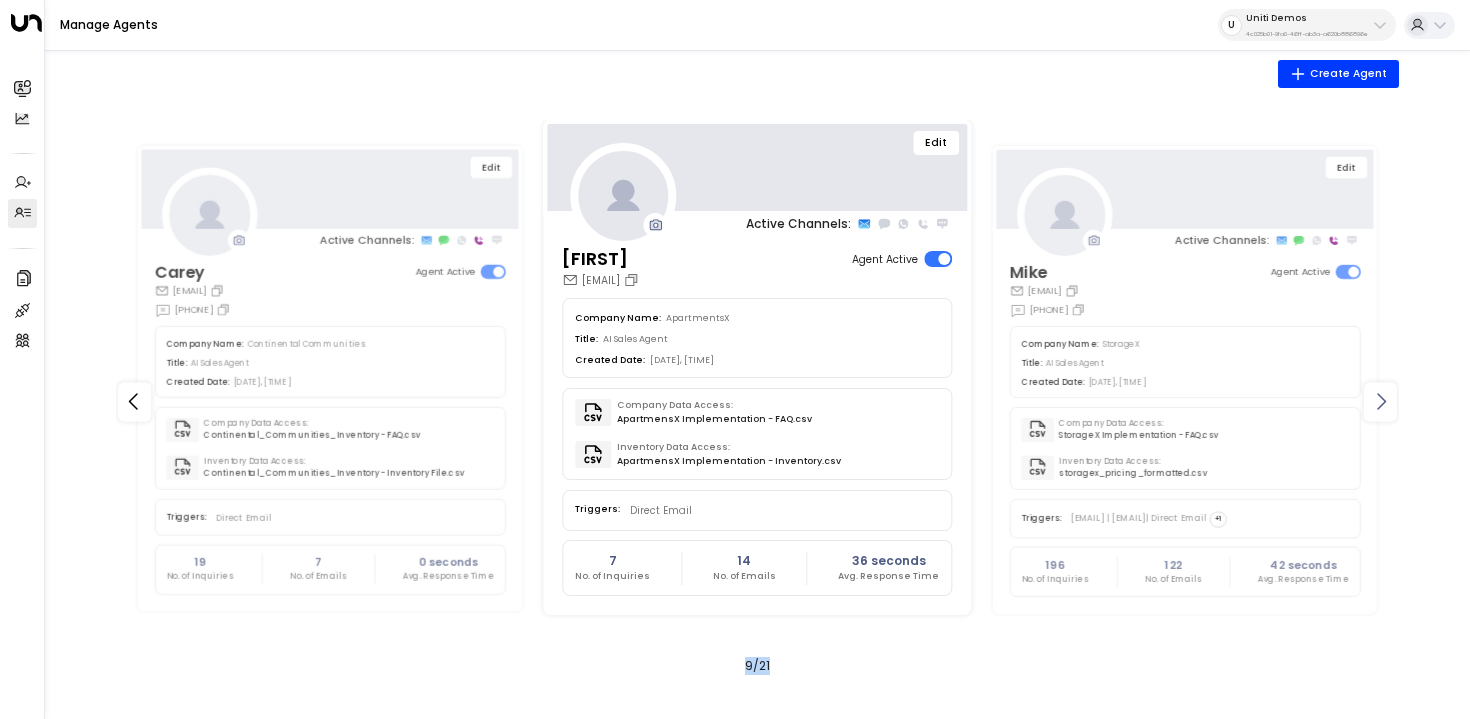 click at bounding box center (1381, 402) 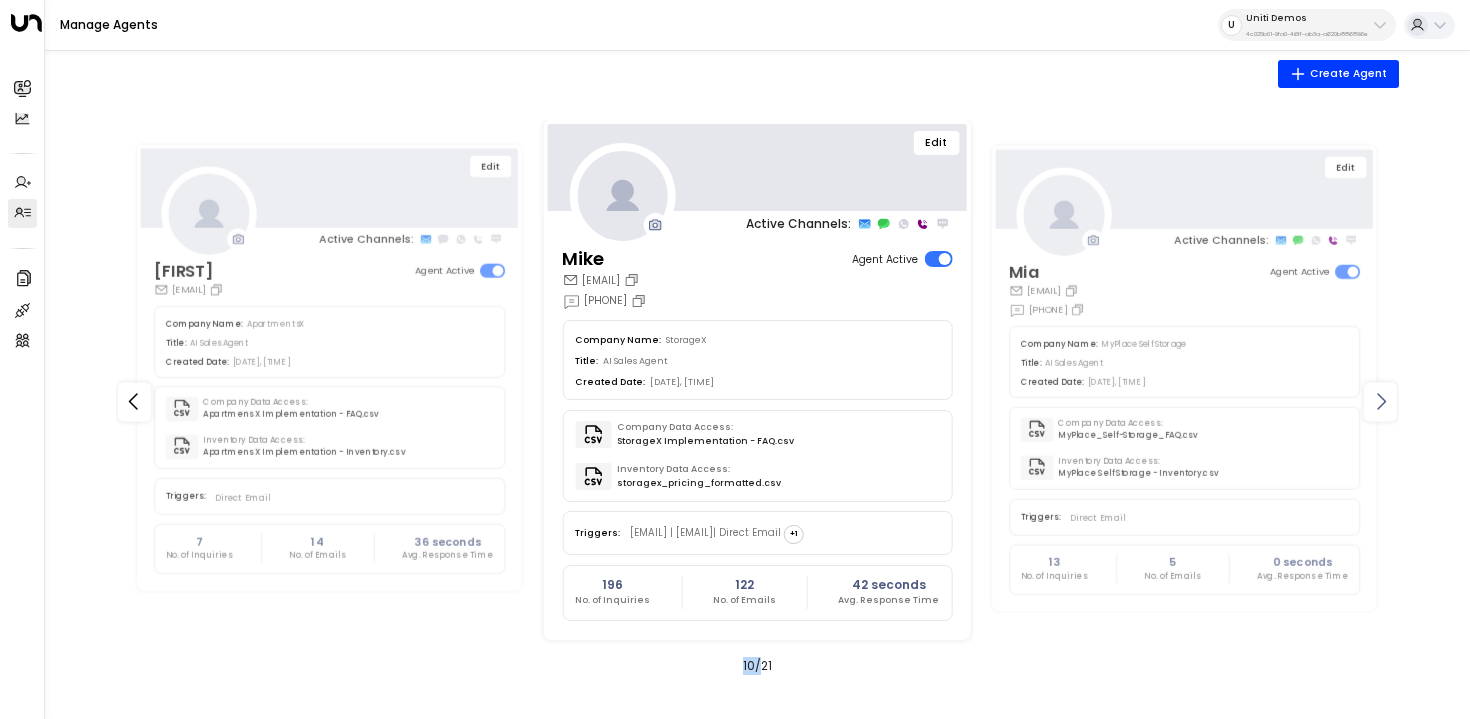 click at bounding box center (1381, 402) 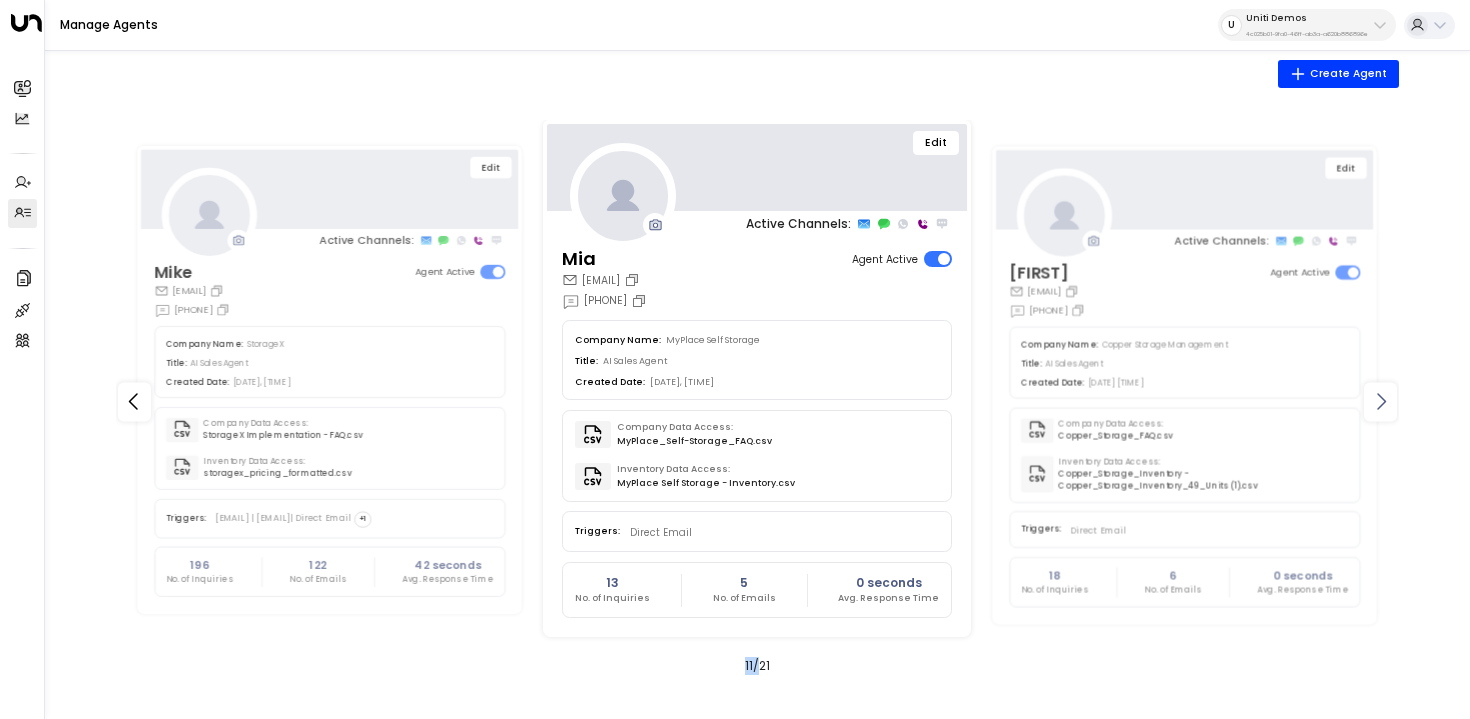 click at bounding box center [1381, 402] 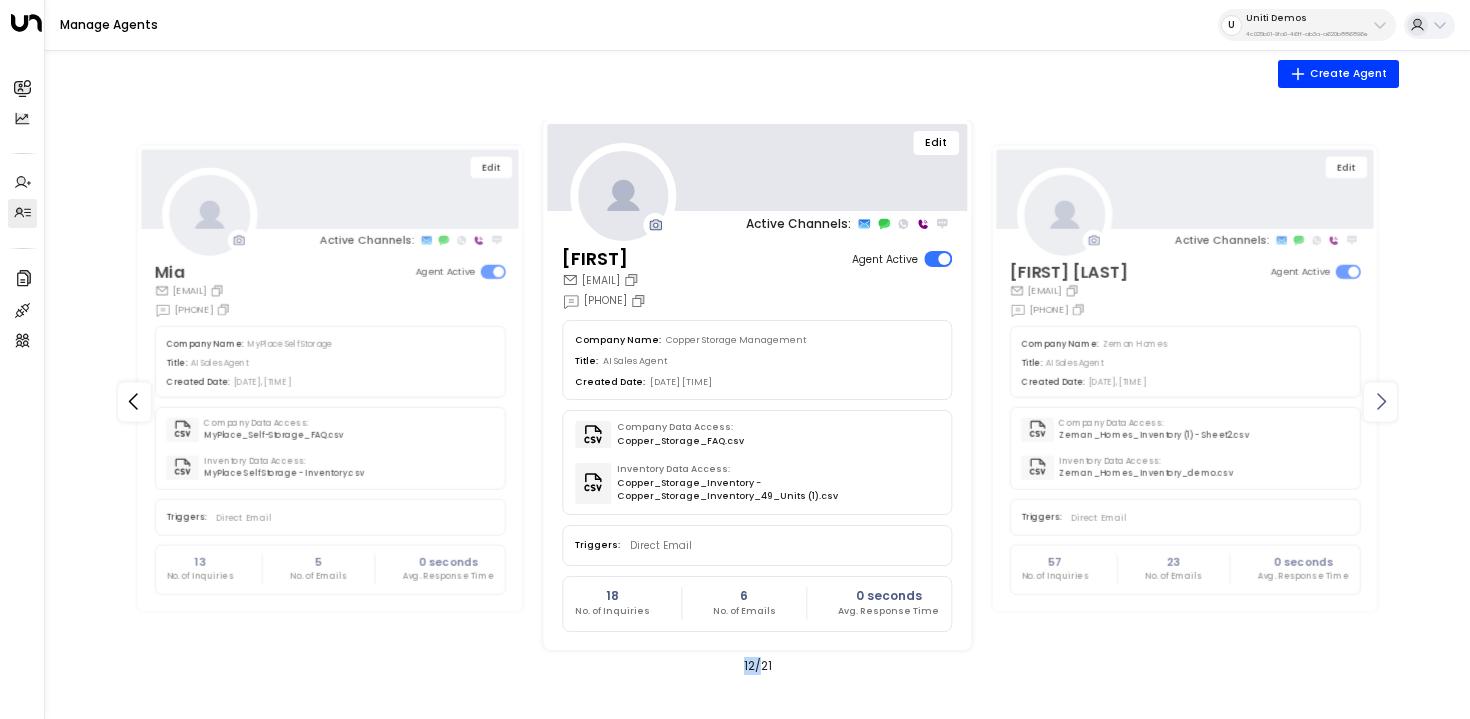 click at bounding box center [1381, 402] 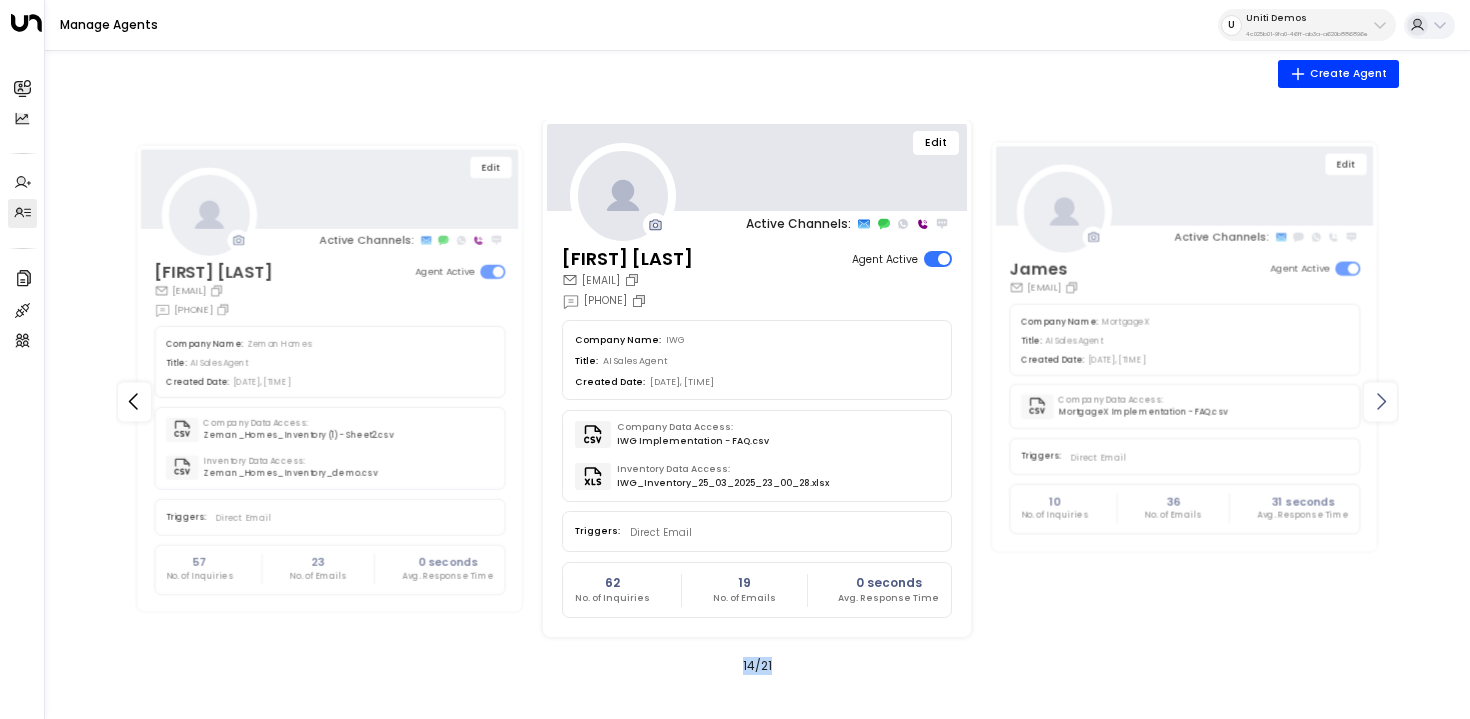click at bounding box center (1381, 402) 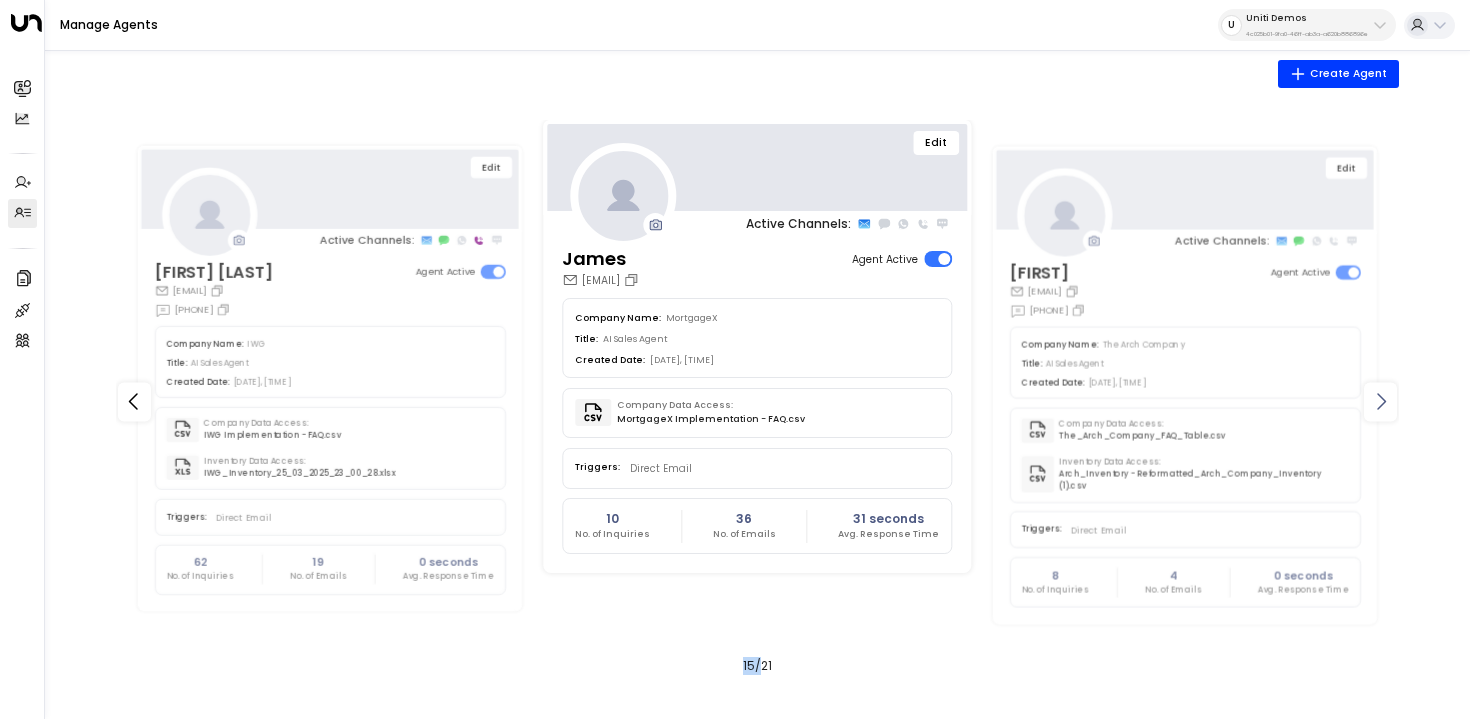click at bounding box center [1381, 402] 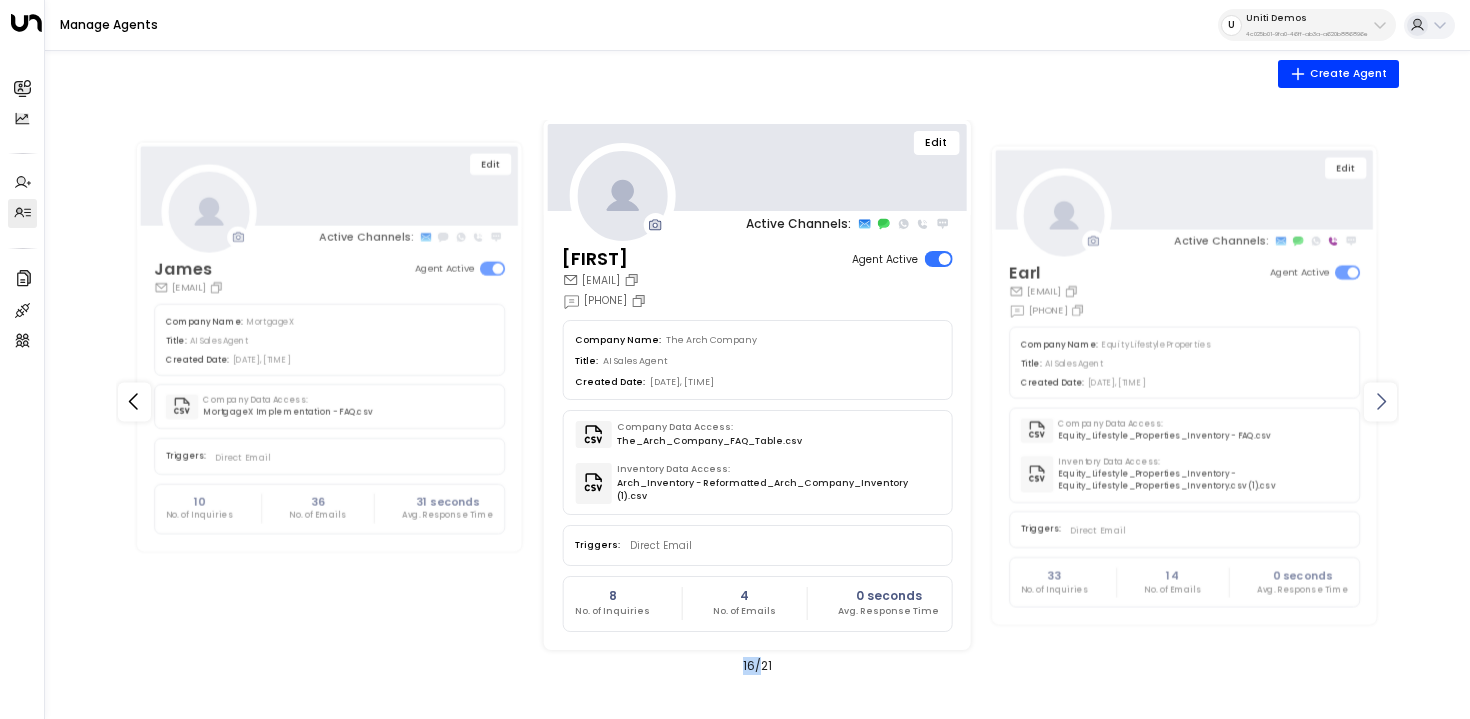 click at bounding box center [1381, 402] 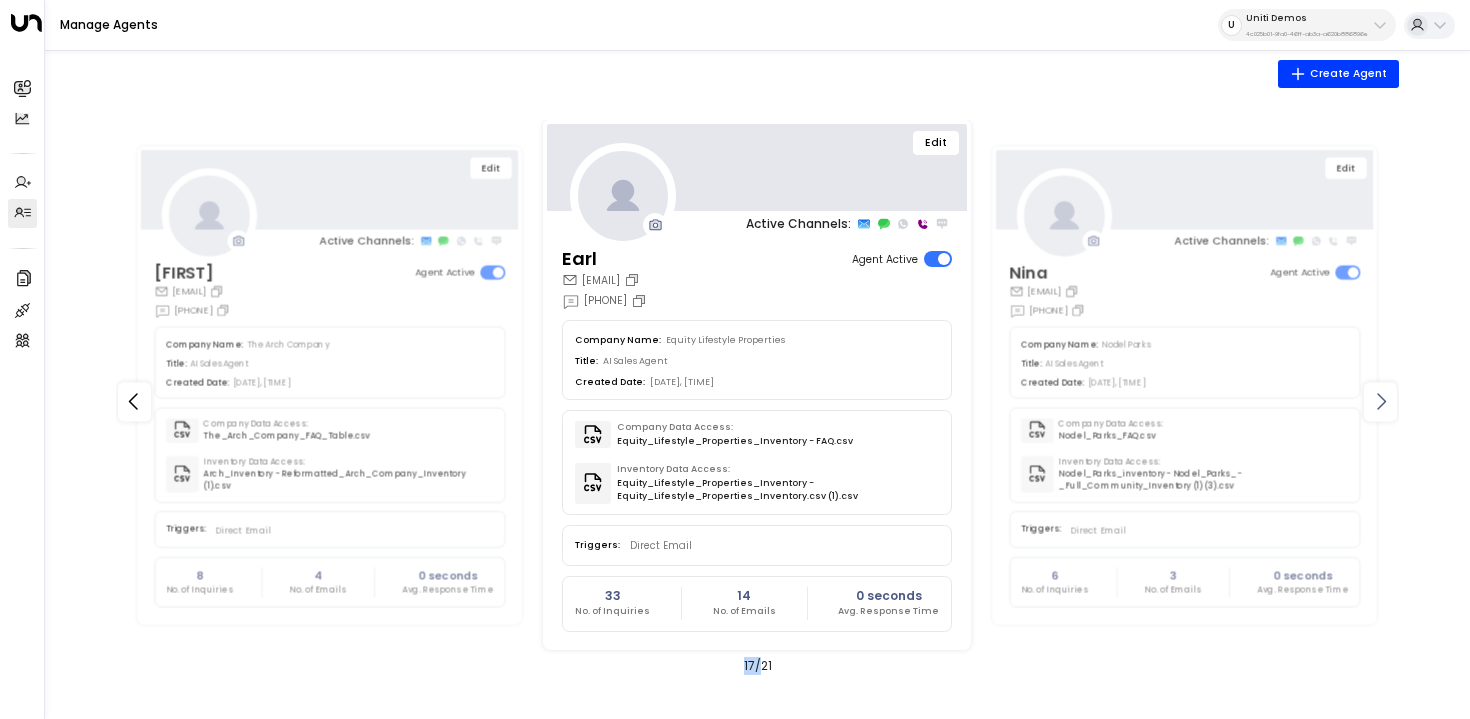 click at bounding box center (1381, 402) 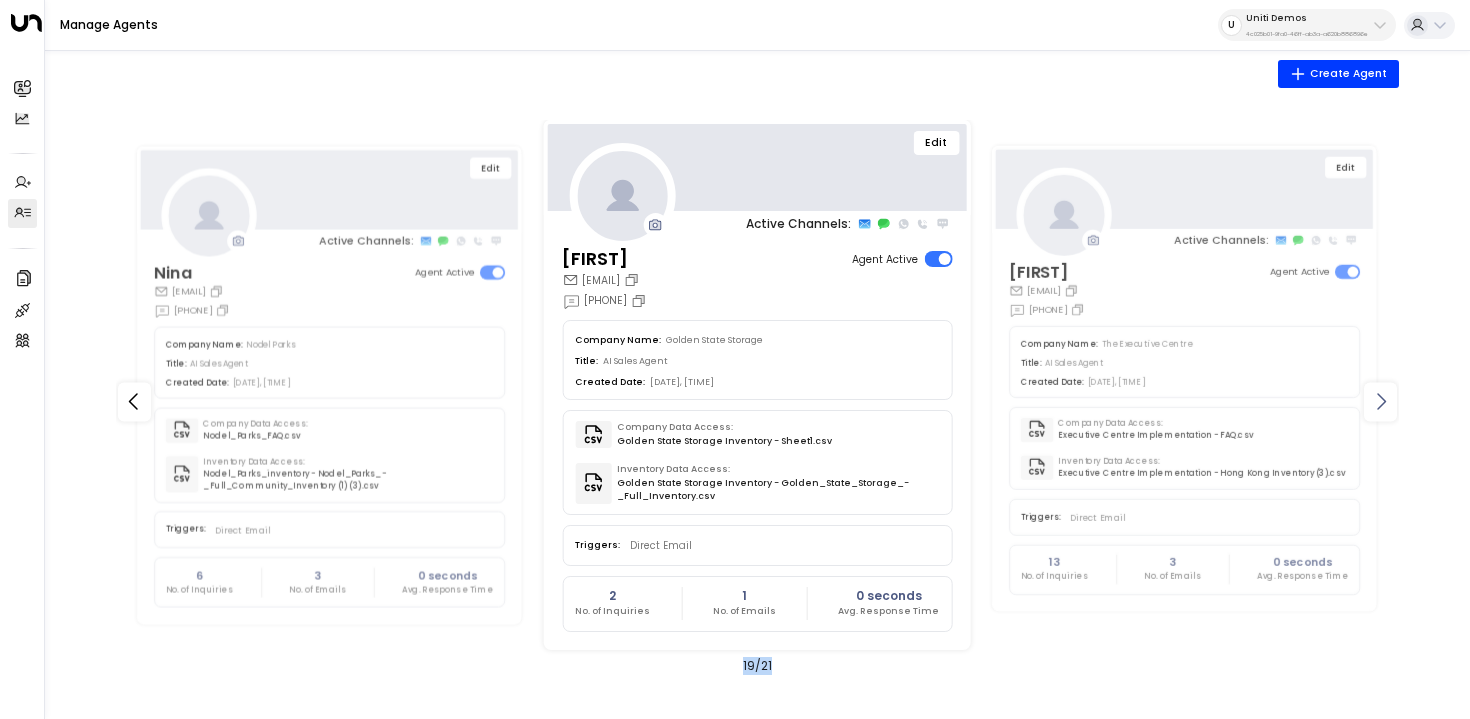 click at bounding box center [1381, 402] 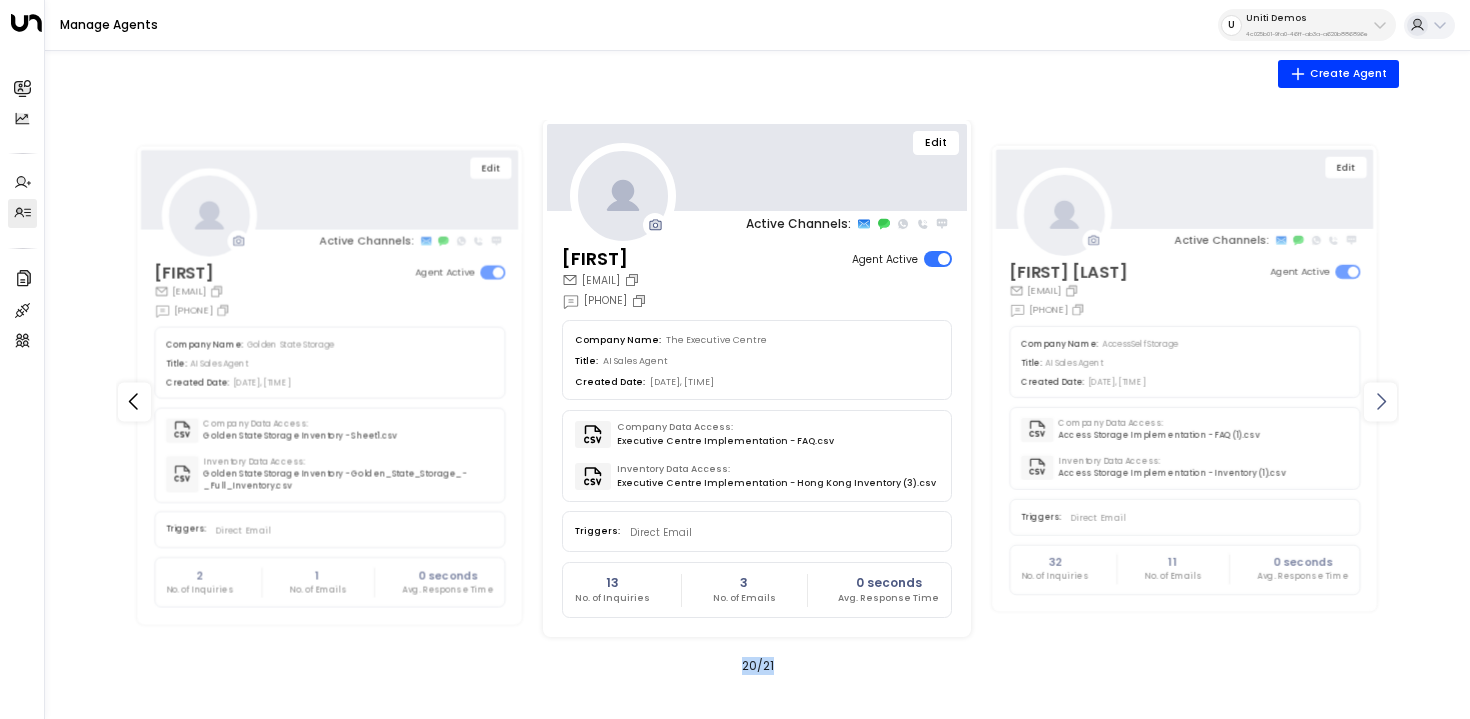 click at bounding box center (1381, 402) 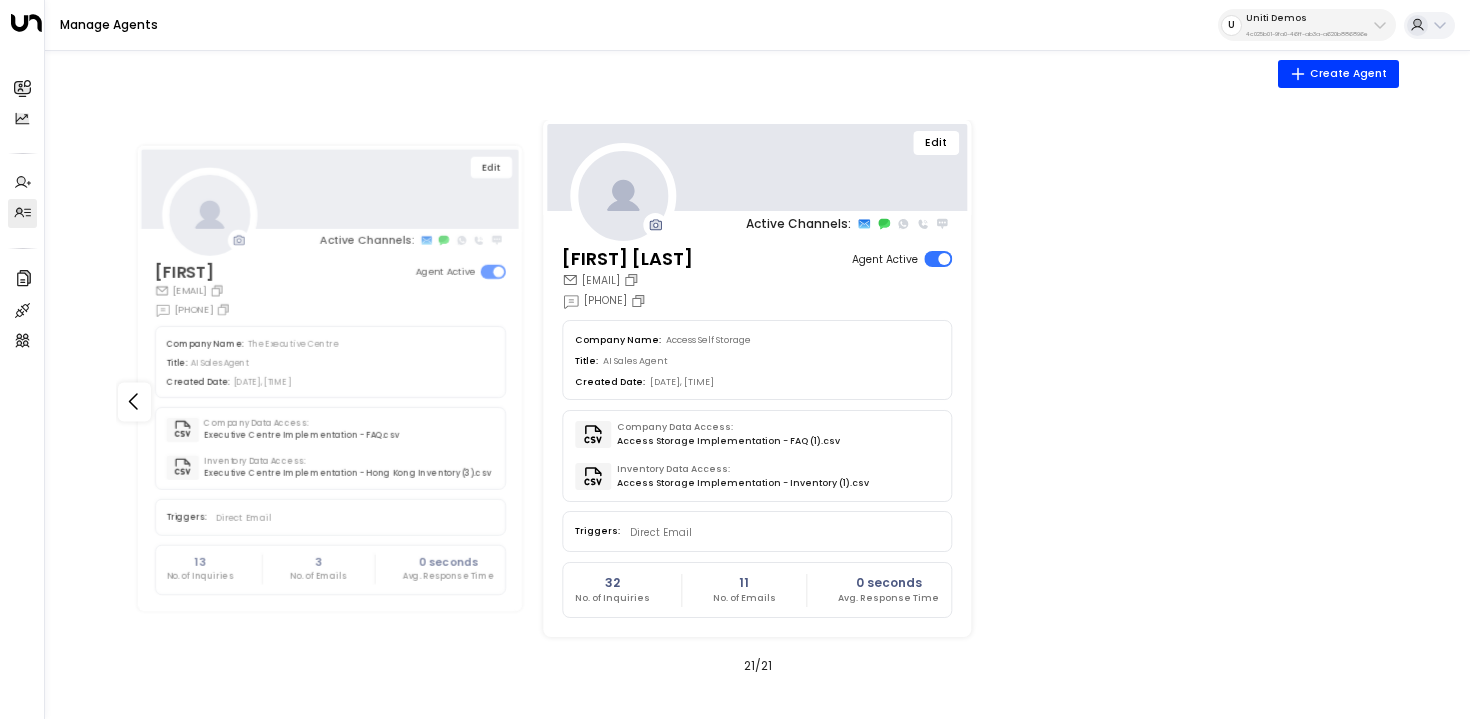 click on "Edit Active Channels: Giselle   giselle.goldenstatestorage@gmail.com +1 (909) 318-1424 Agent Active Company Name: Golden State Storage Title: AI Sales Agent Created Date: 06/30/2025, 11:25 PM Company Data Access: Golden State Storage Inventory - Sheet1.csv Inventory Data Access: Golden State Storage Inventory - Golden_State_Storage_-_Full_Inventory.csv Triggers: Direct Email 2 No. of Inquiries 1 No. of Emails 0 seconds Avg. Response Time Edit Active Channels: Jenny   jenny.executivecentre@gmail.com +85230015779 Agent Active Company Name: The Executive Centre  Title: AI Sales Agent Created Date: 07/01/2025, 11:53 PM Company Data Access: Executive Centre Implementation - FAQ.csv Inventory Data Access: Executive Centre Implementation - Hong Kong Inventory (3).csv Triggers: Direct Email 13 No. of Inquiries 3 No. of Emails 0 seconds Avg. Response Time Edit Active Channels: Laura Chambers   laura.accessstorage@gmail.com +447882961342 Agent Active Company Name: Access Self Storage Title: AI Sales Agent Created Date:" at bounding box center [757, 402] 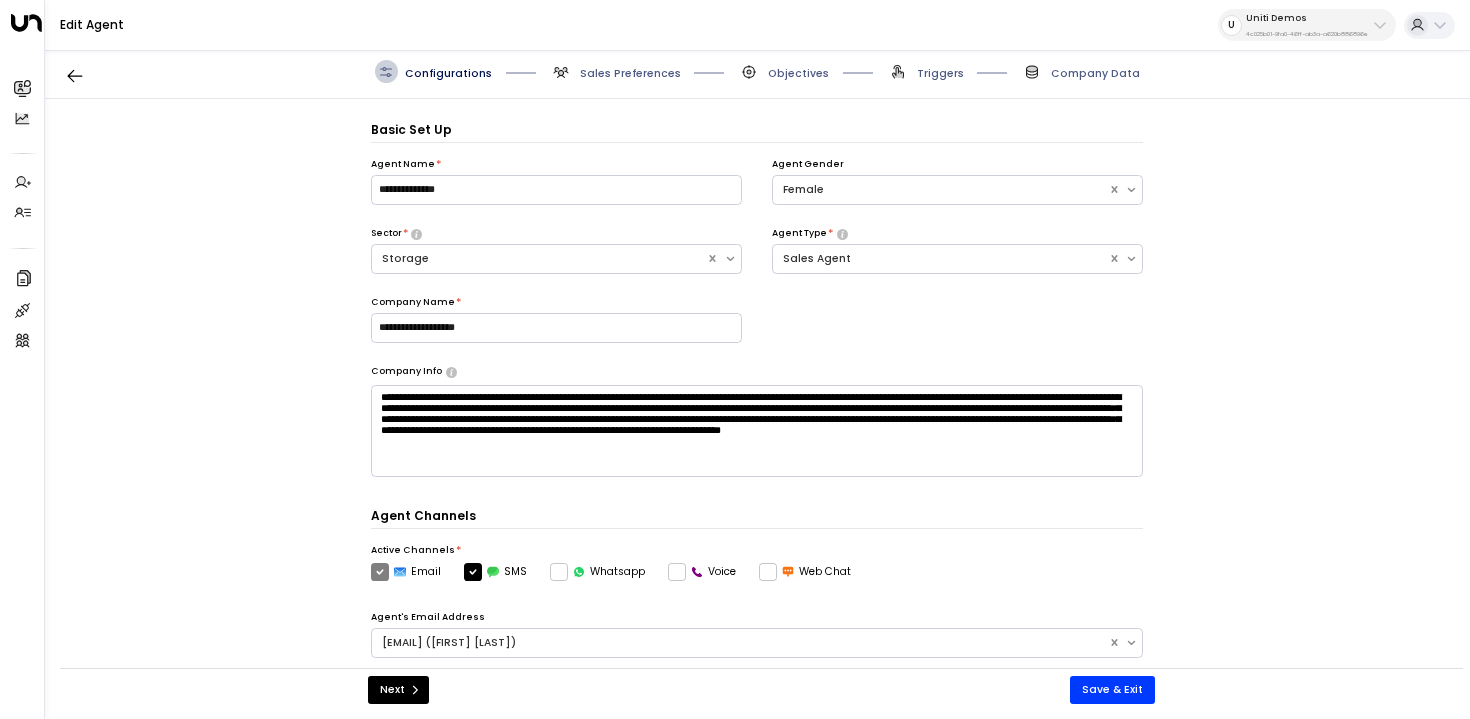 scroll, scrollTop: 22, scrollLeft: 0, axis: vertical 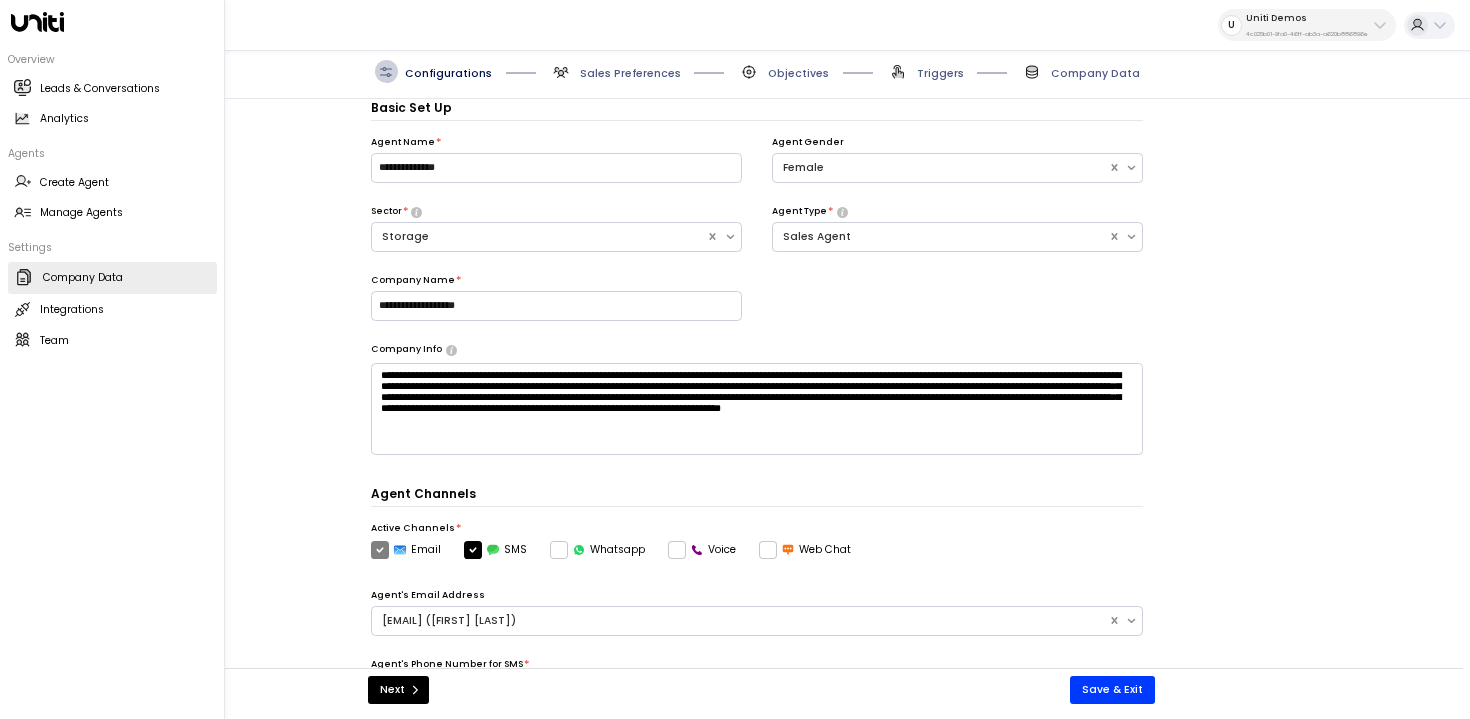 click on "Company Data Company Data" at bounding box center (112, 278) 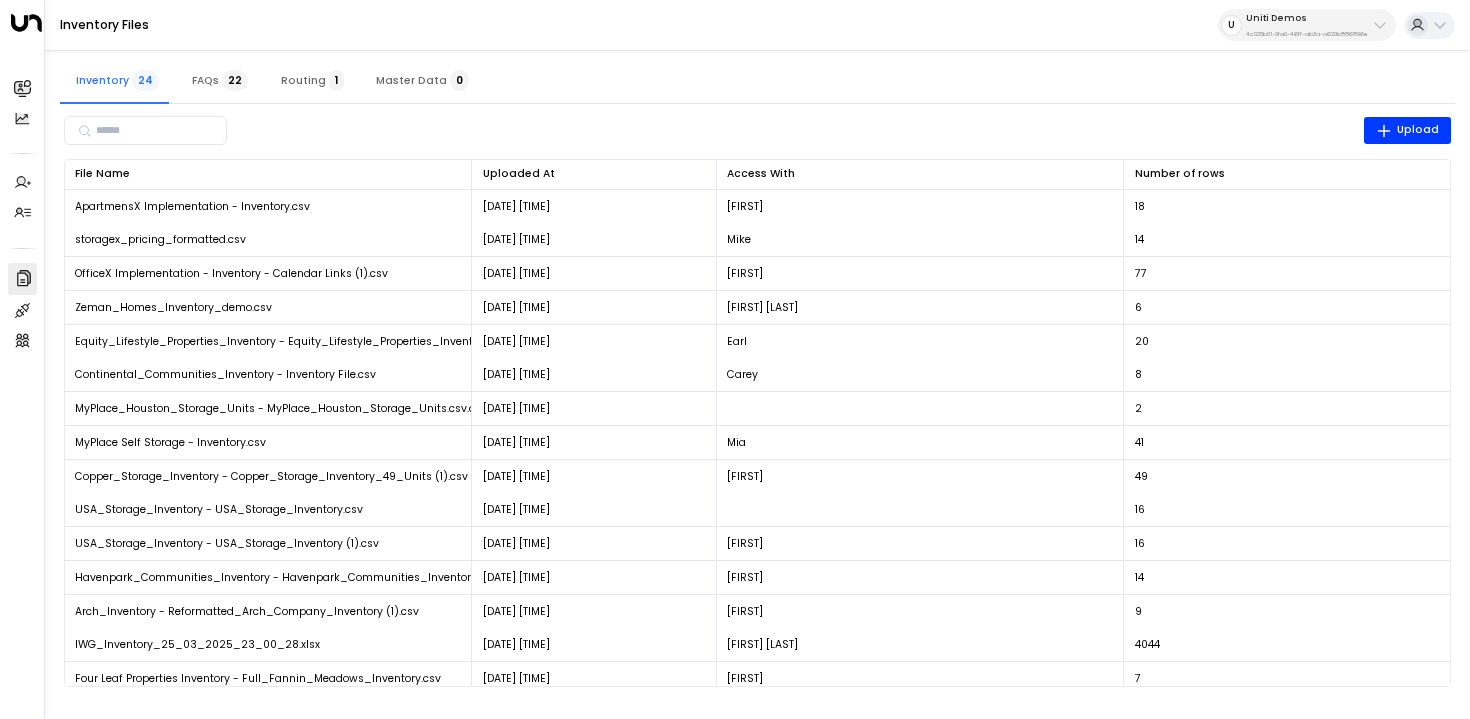 scroll, scrollTop: 313, scrollLeft: 0, axis: vertical 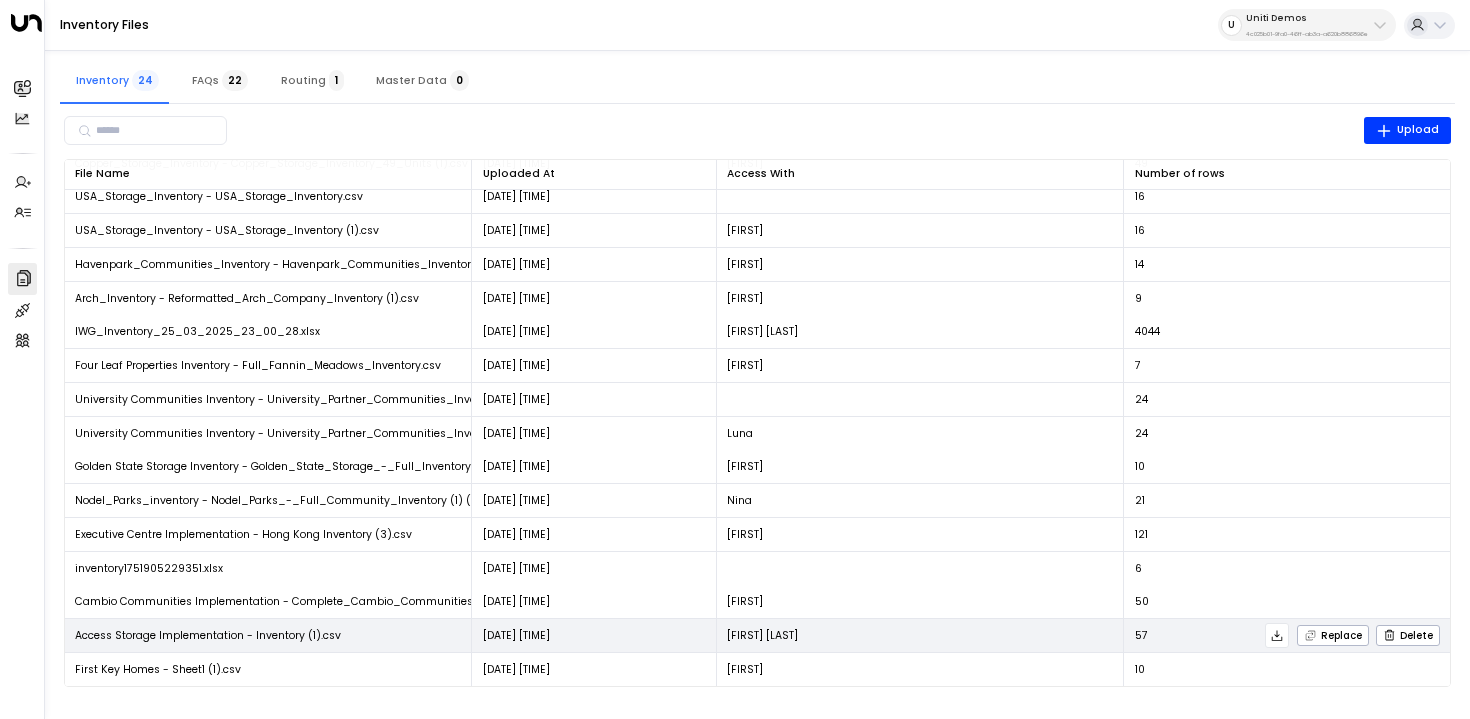 click at bounding box center (1277, 636) 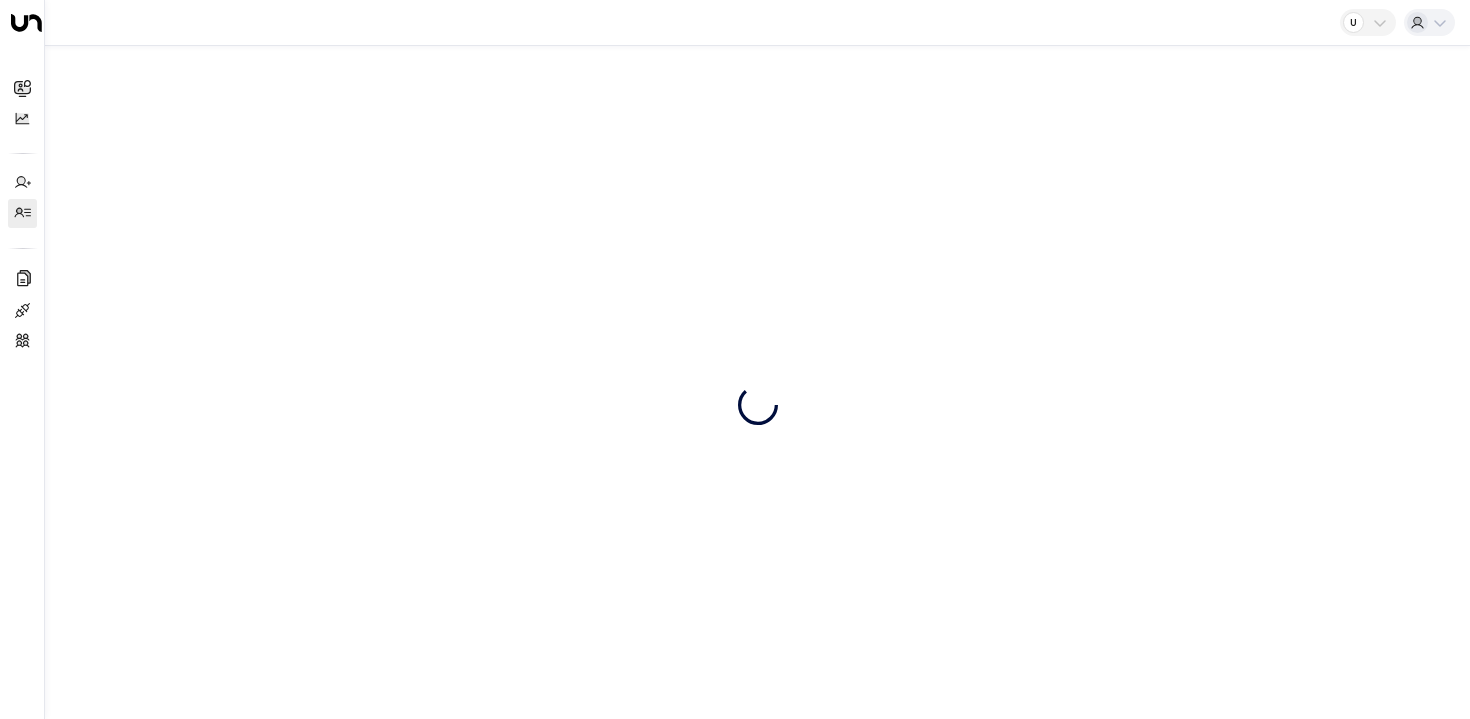 scroll, scrollTop: 0, scrollLeft: 0, axis: both 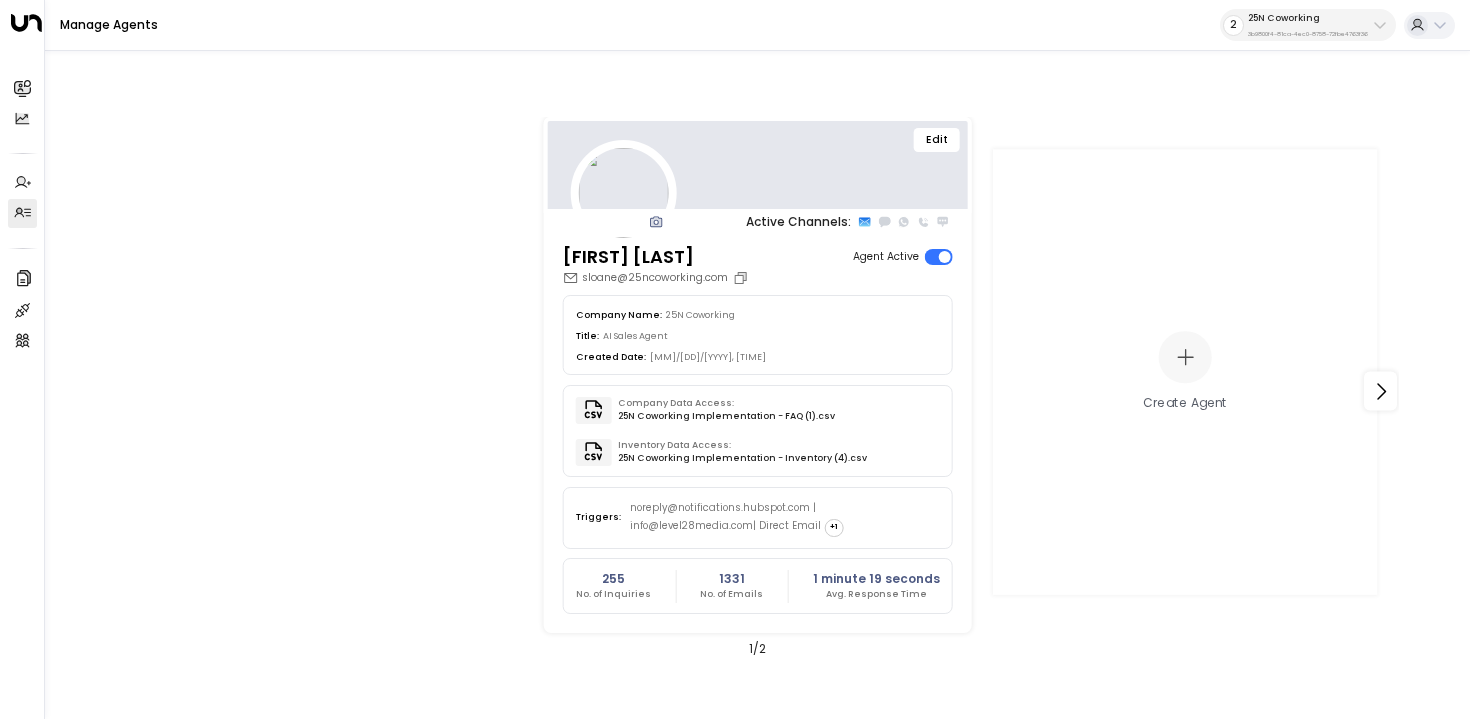 click on "Manage Agents 2 25N Coworking 3b9800f4-81ca-4ec0-8758-72fbe4763f36" at bounding box center (757, 25) 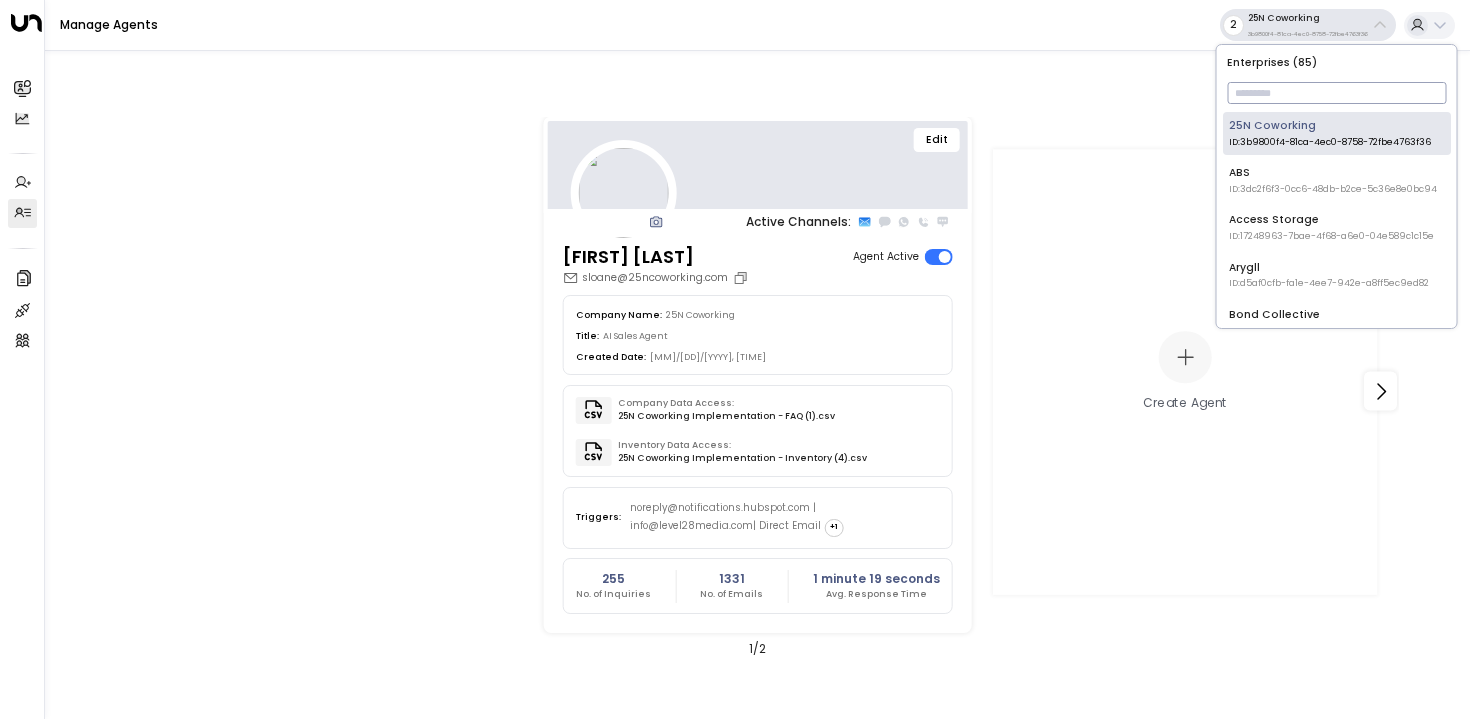 click at bounding box center (1336, 93) 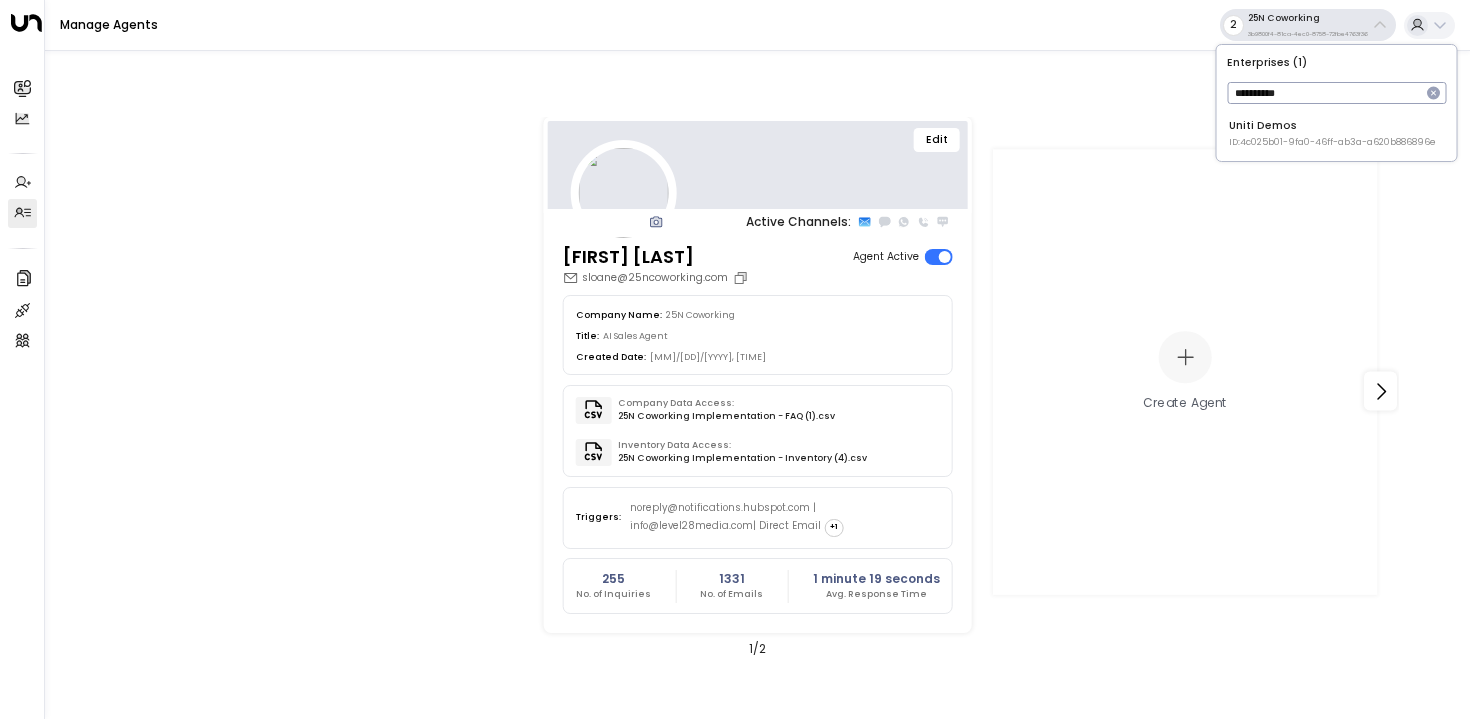 type on "**********" 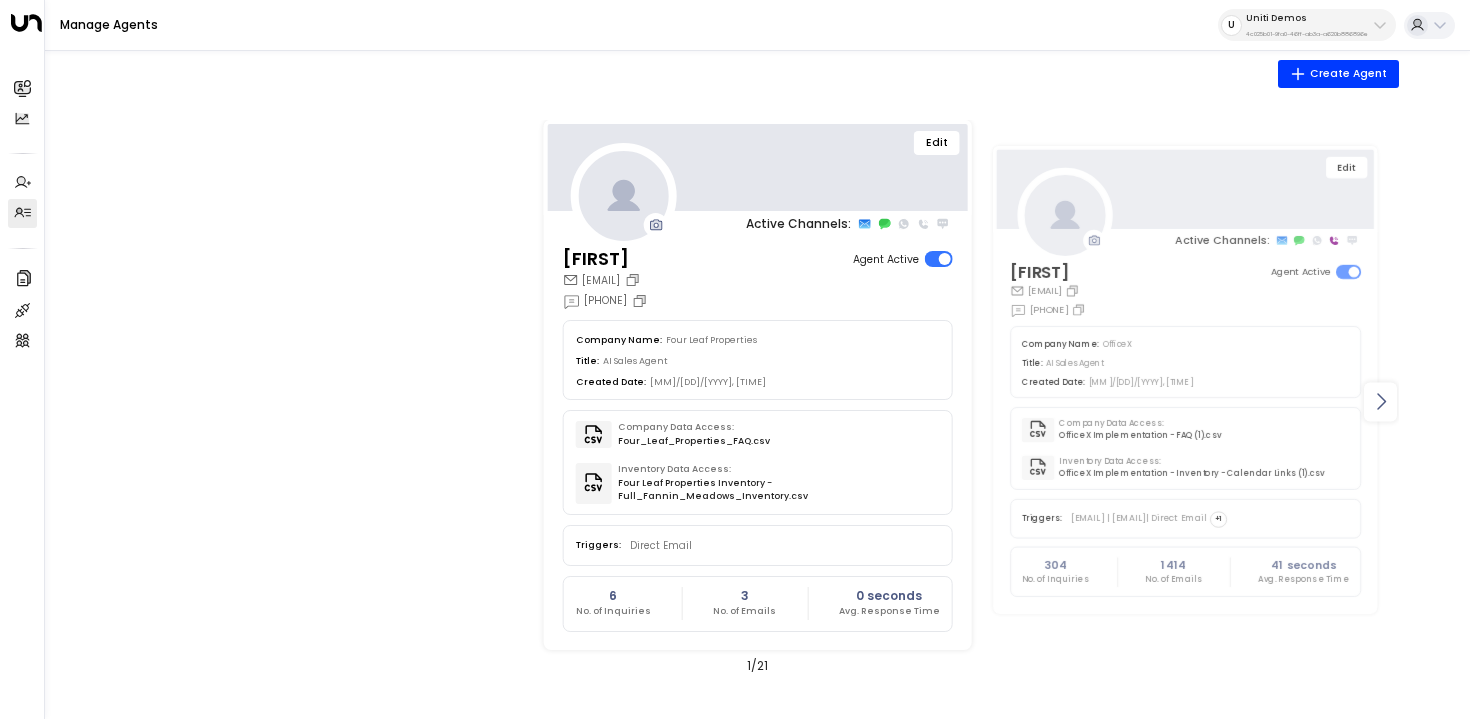 click at bounding box center (1380, 401) 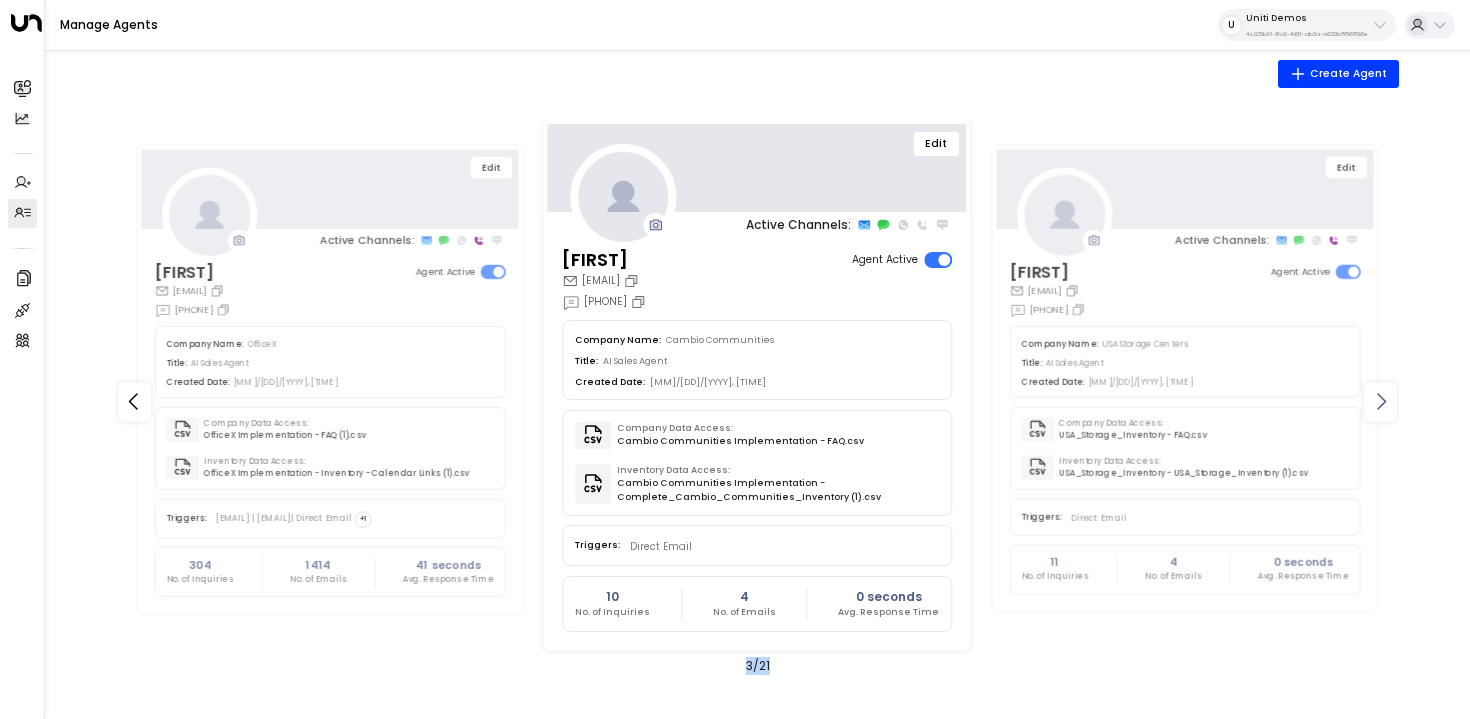 click at bounding box center [1380, 401] 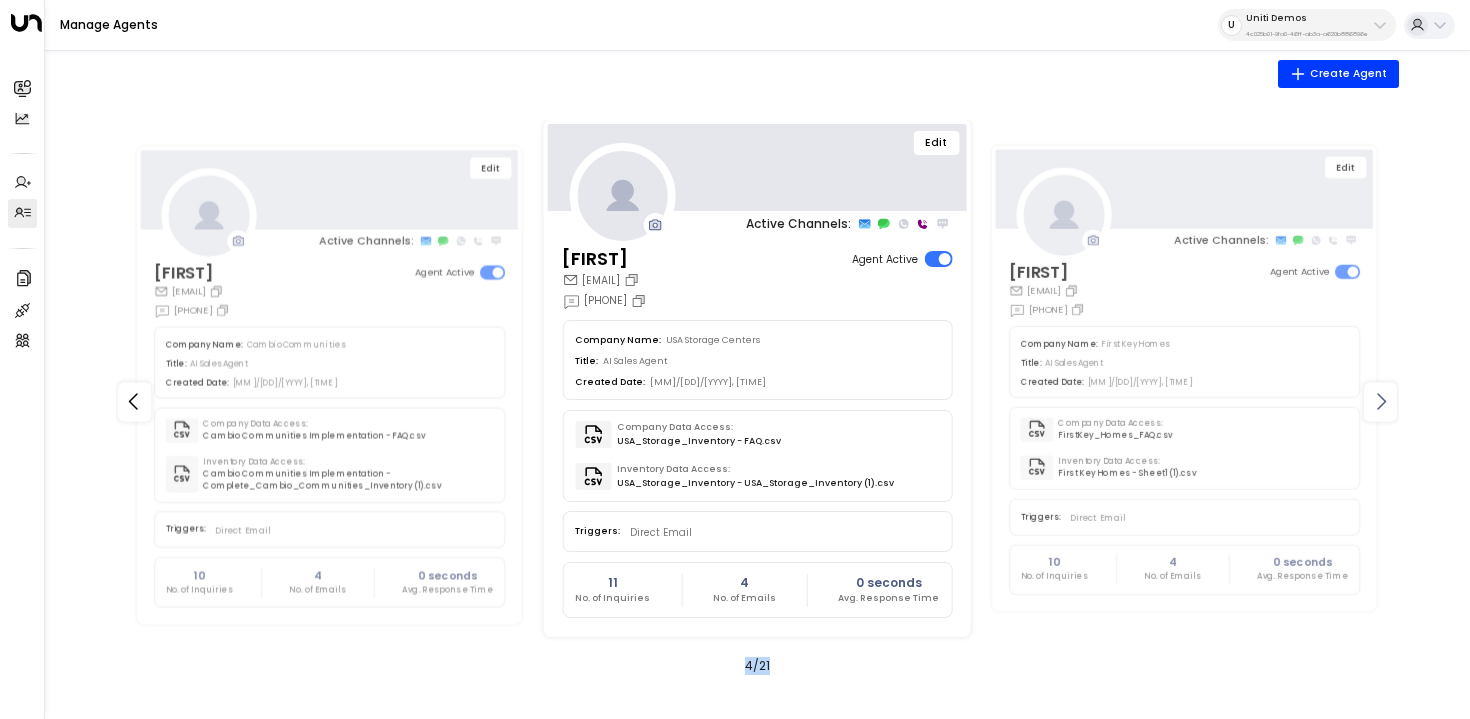 click at bounding box center (1380, 401) 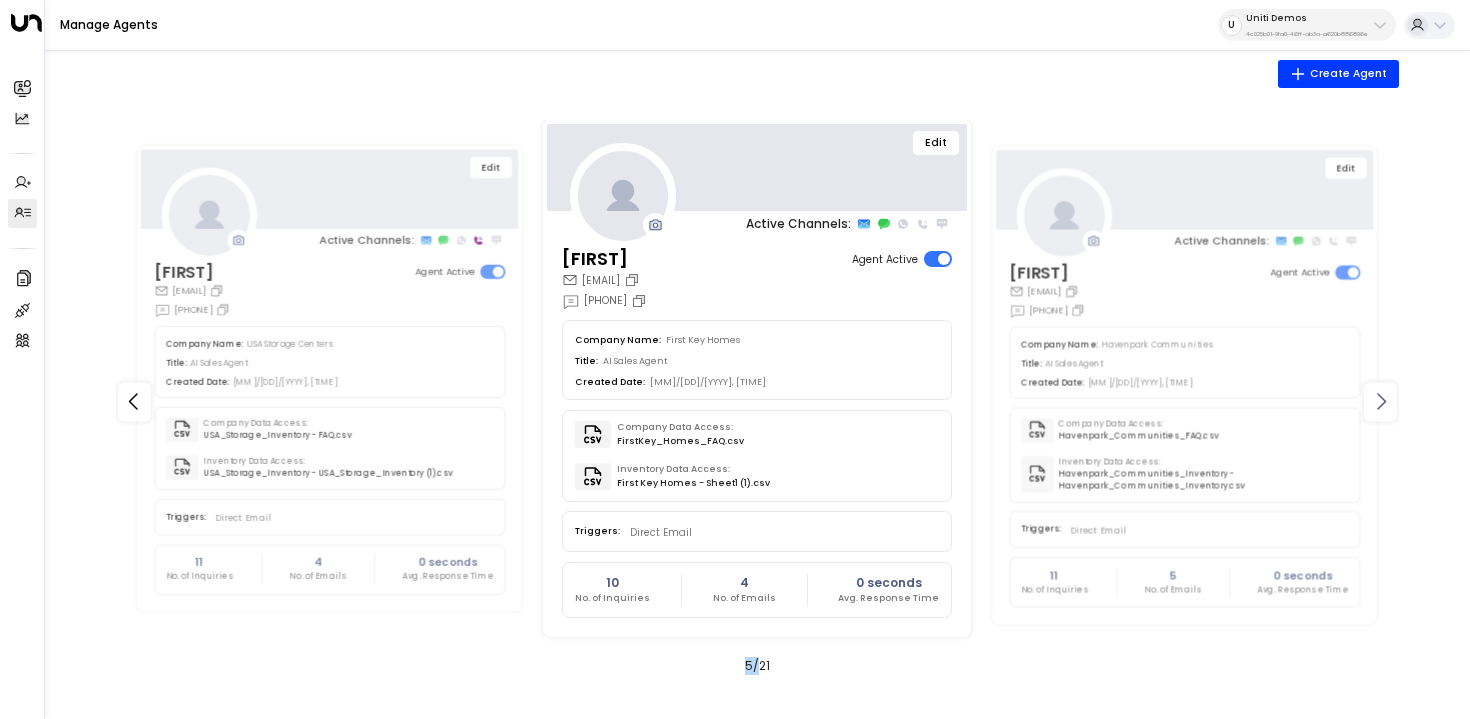 click at bounding box center [1380, 401] 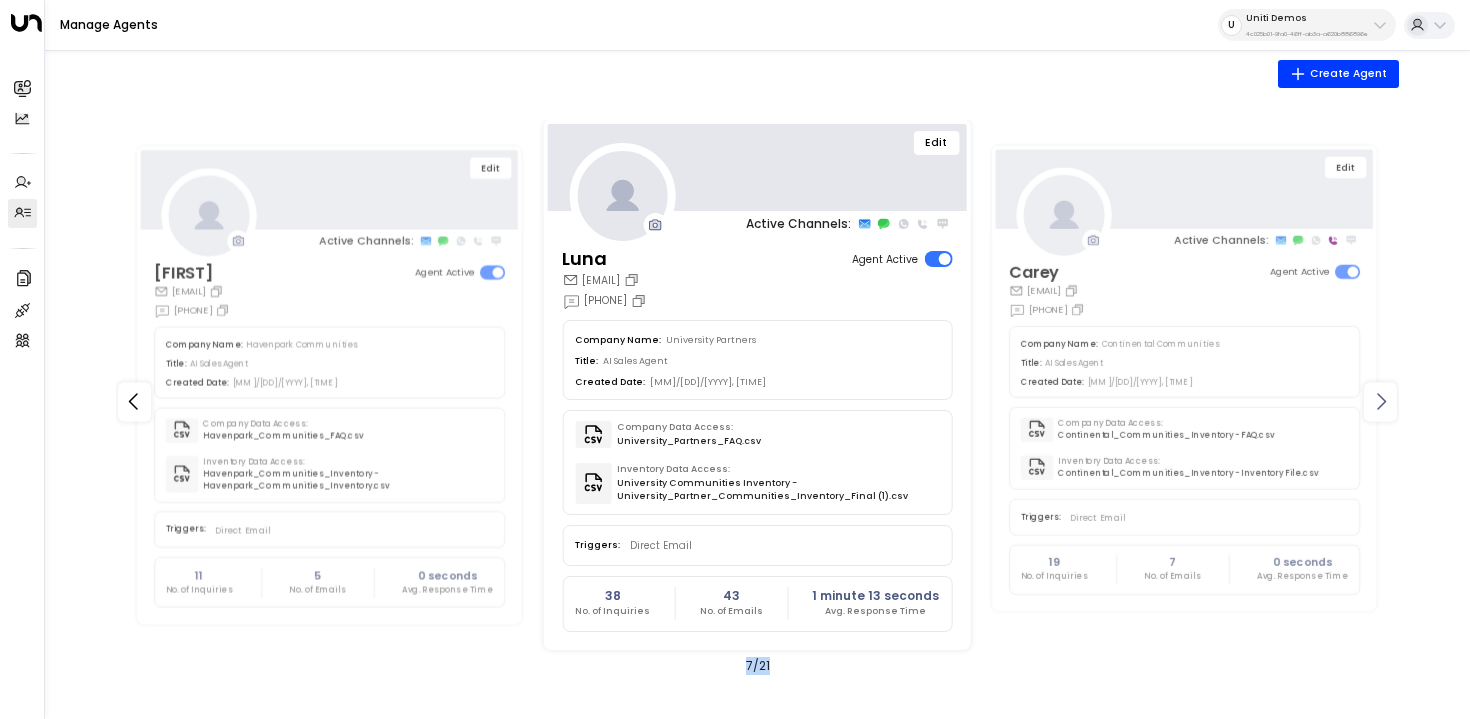 click at bounding box center (1380, 401) 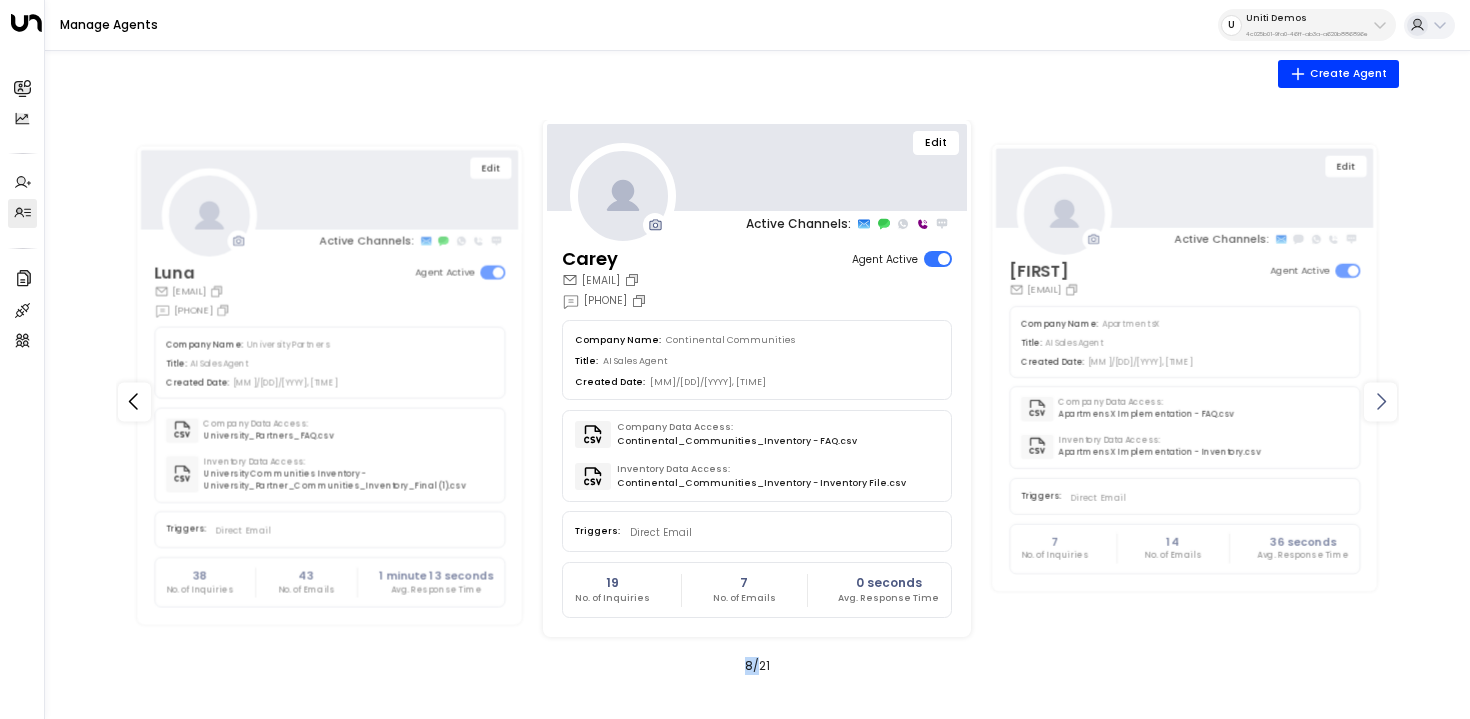 click at bounding box center [1380, 401] 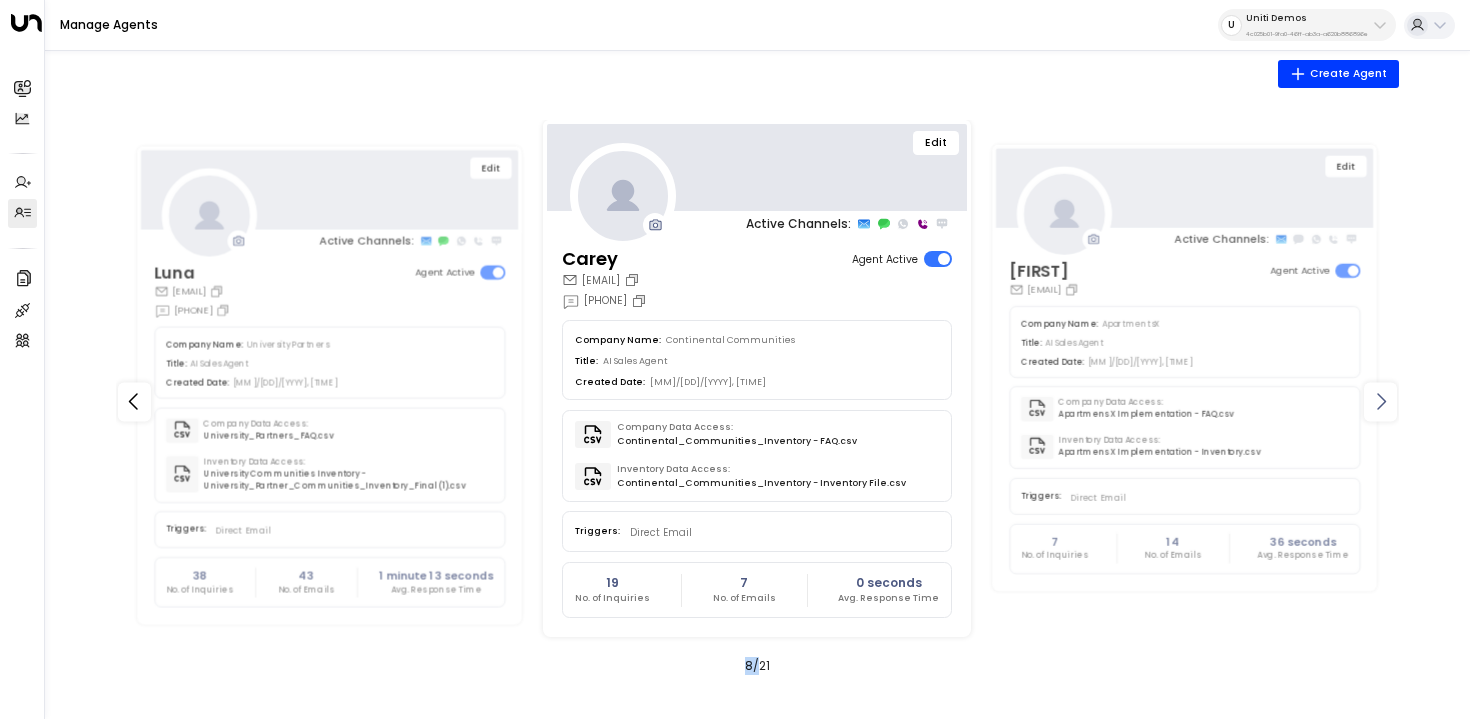 click at bounding box center [1380, 401] 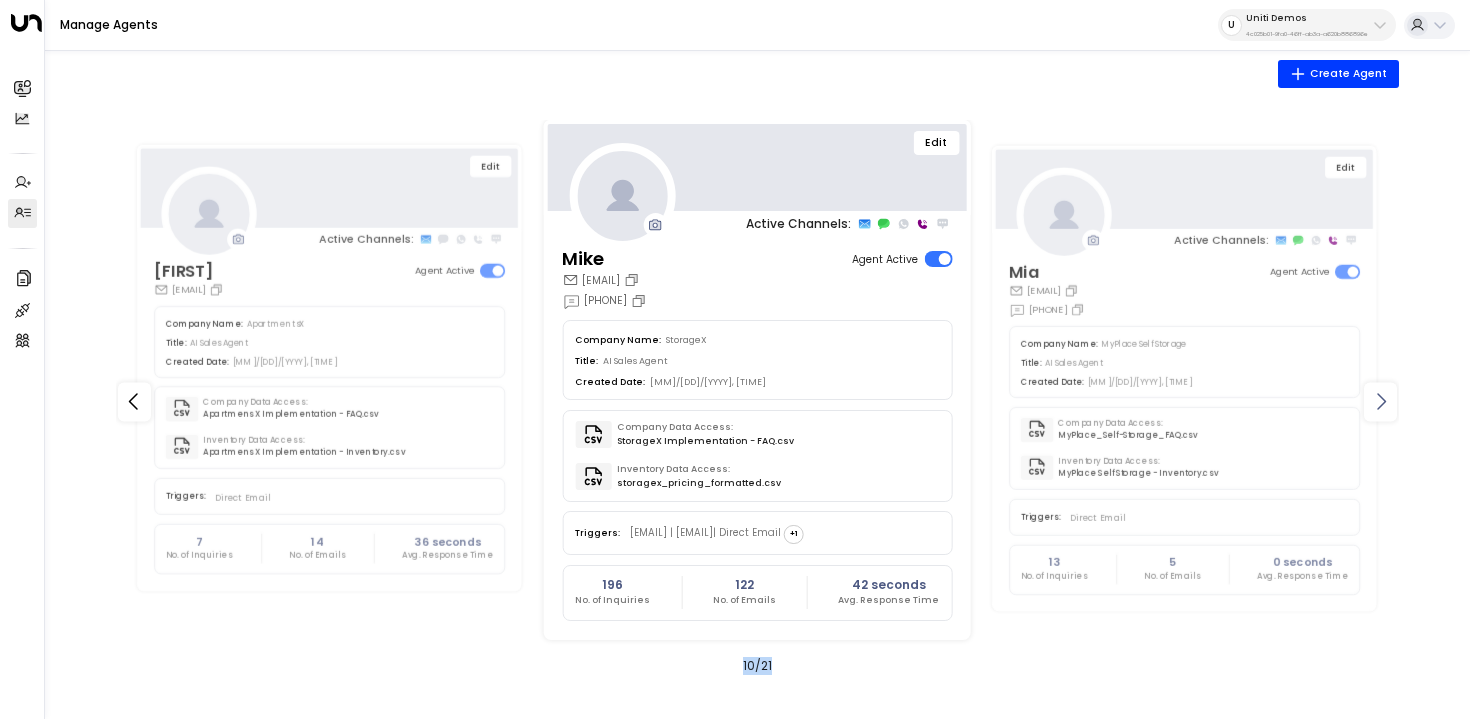 click at bounding box center [1380, 401] 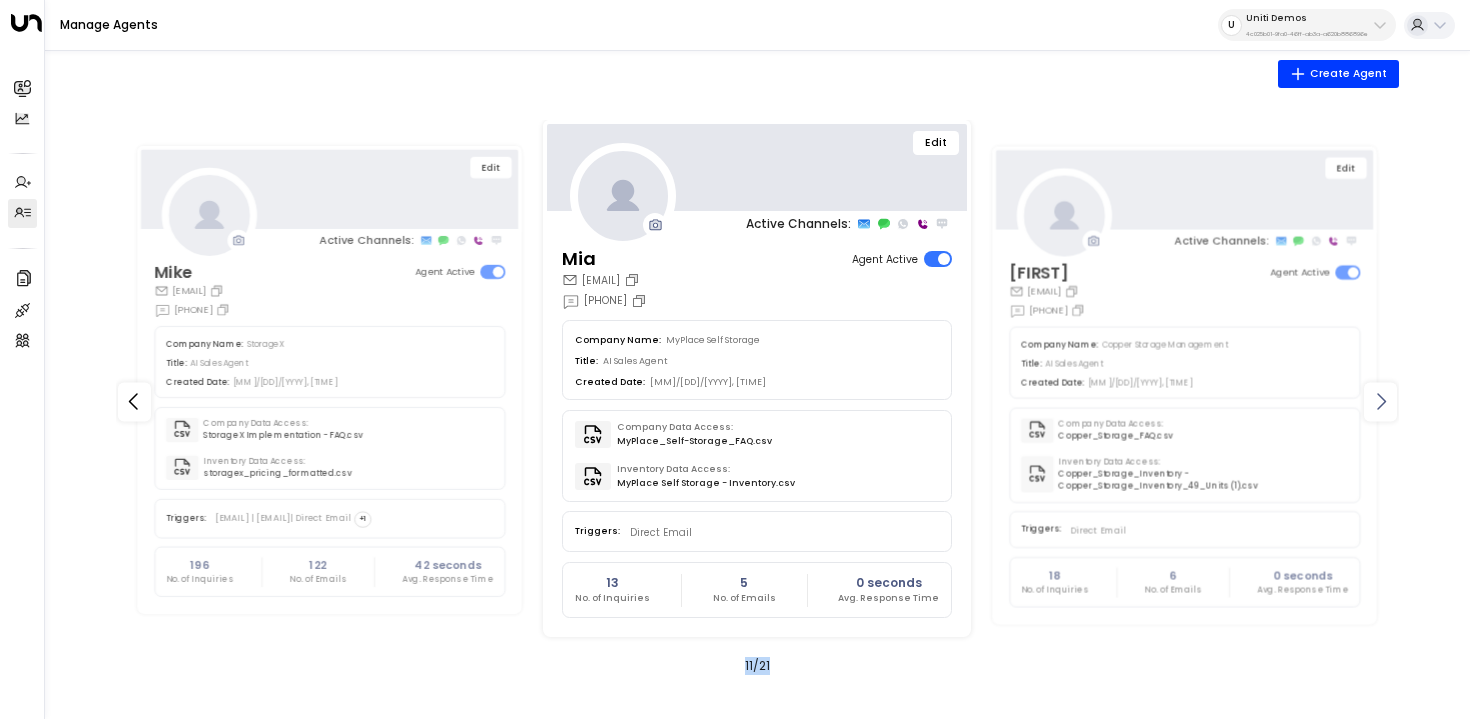 click at bounding box center (1380, 401) 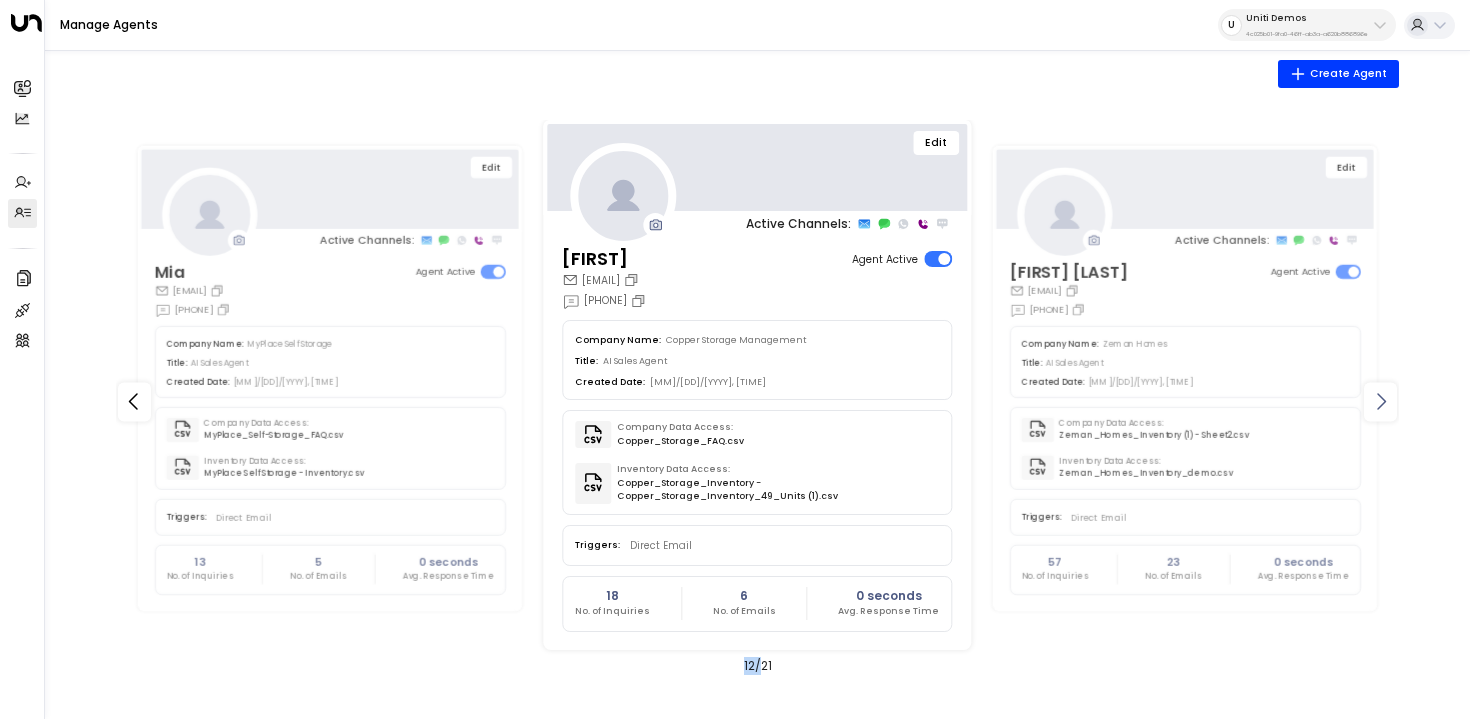 click at bounding box center (1380, 401) 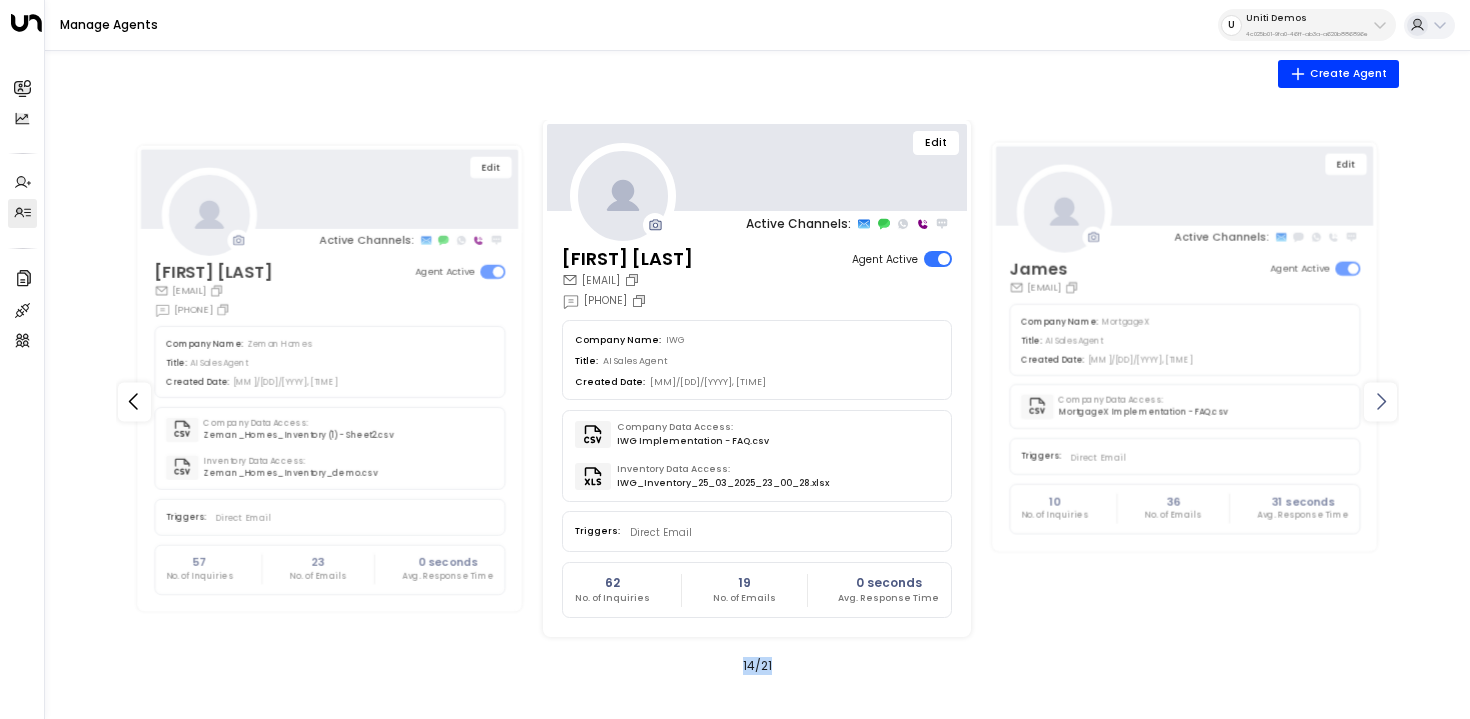 click at bounding box center (1380, 401) 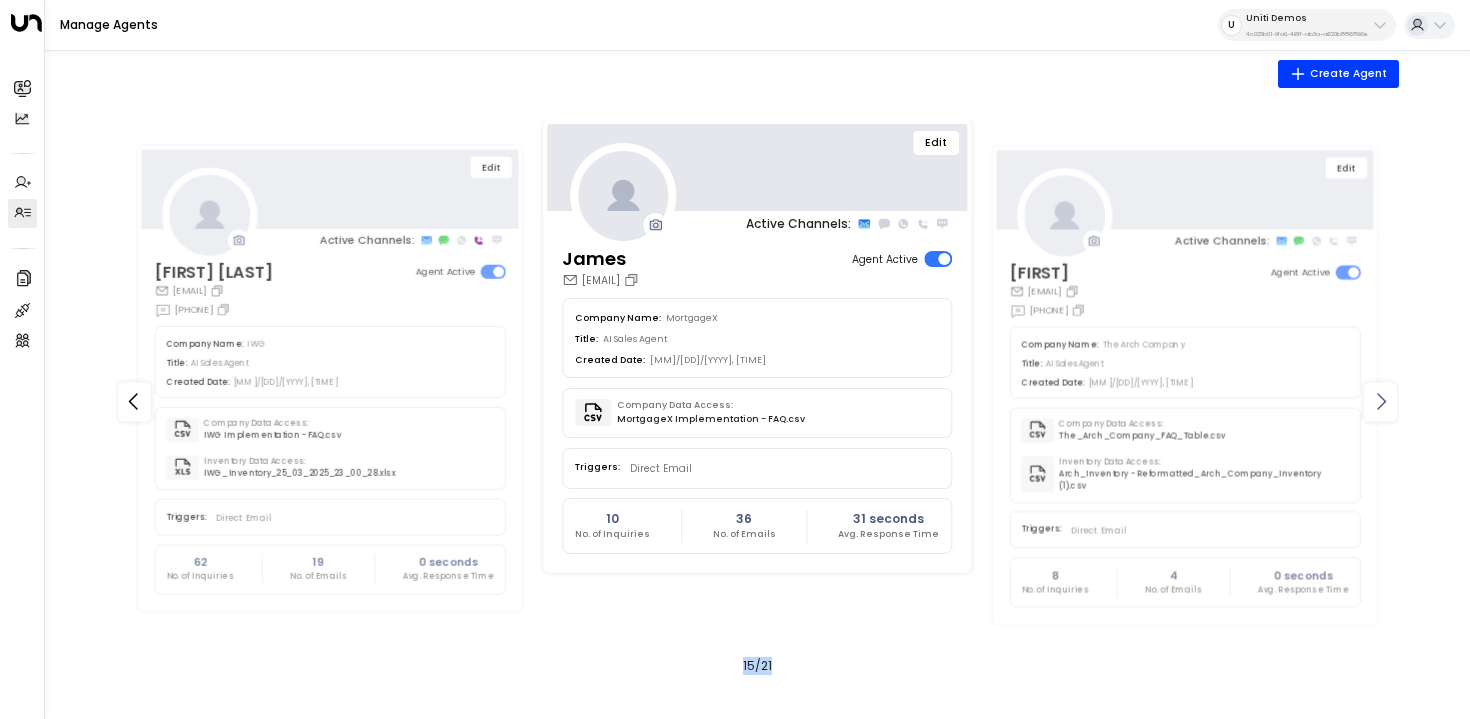 click at bounding box center (1380, 401) 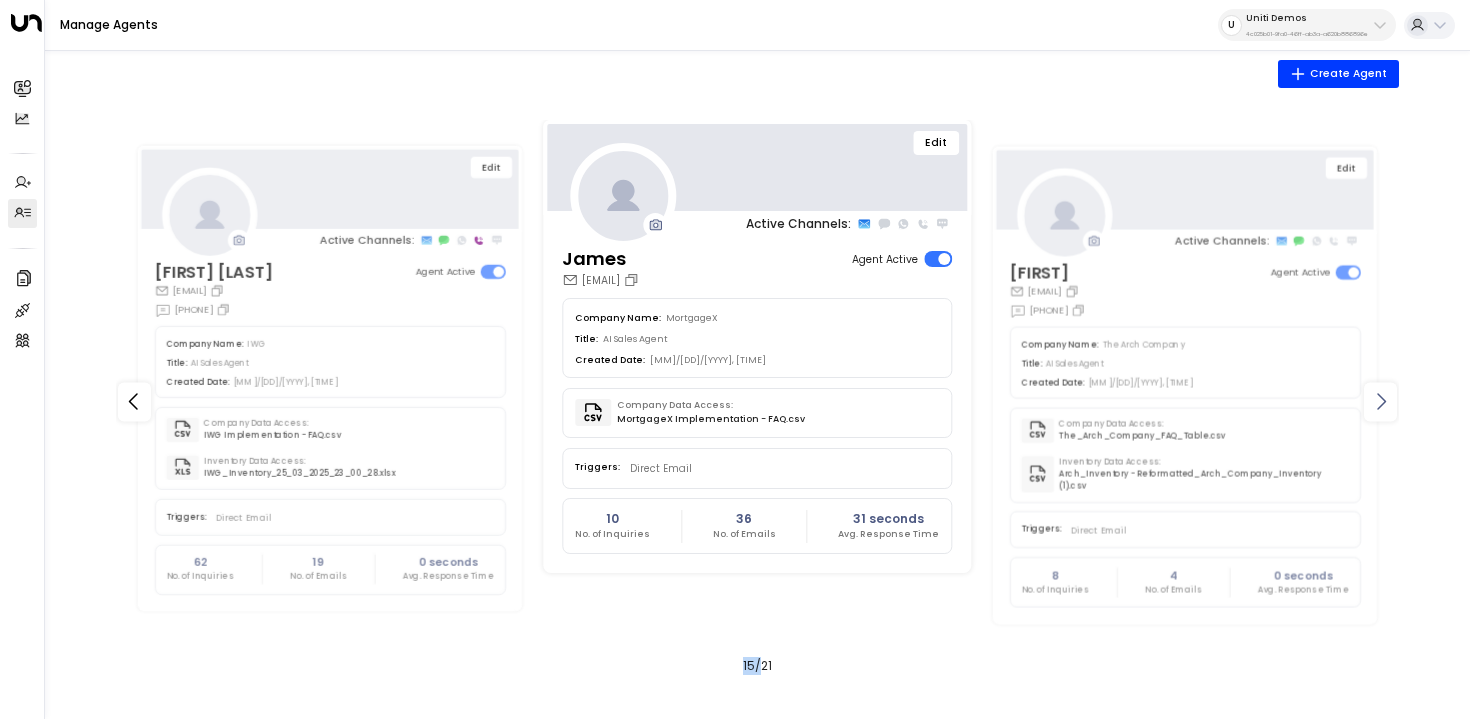 click at bounding box center [1380, 401] 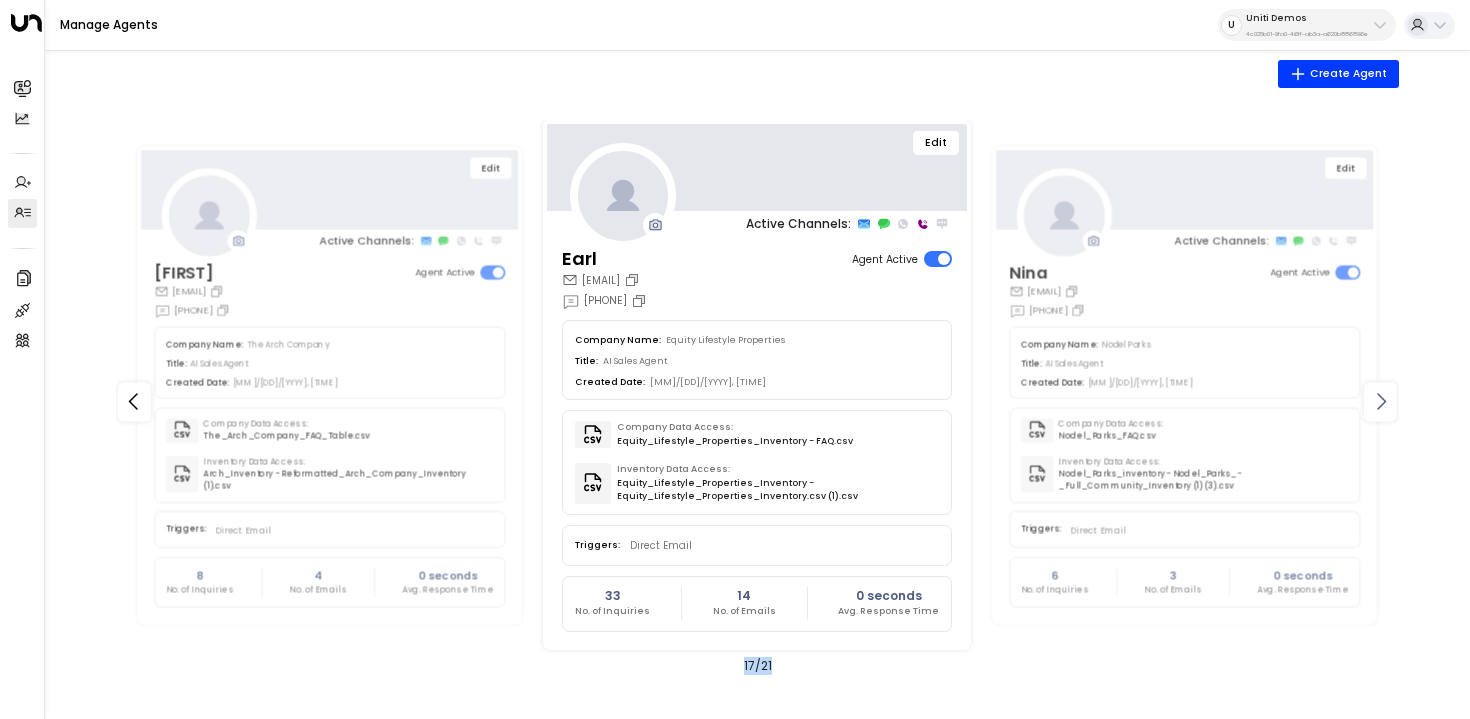 click at bounding box center [1380, 401] 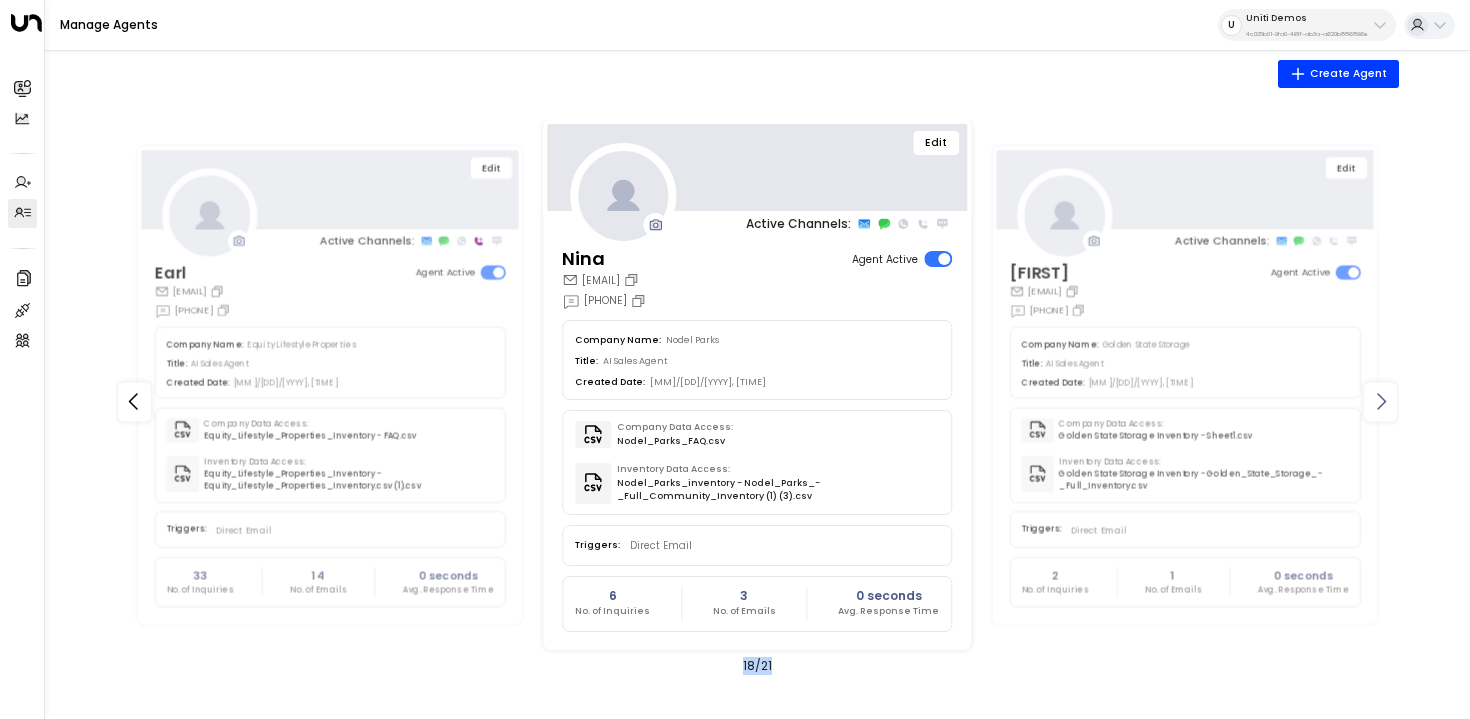 click at bounding box center [1380, 401] 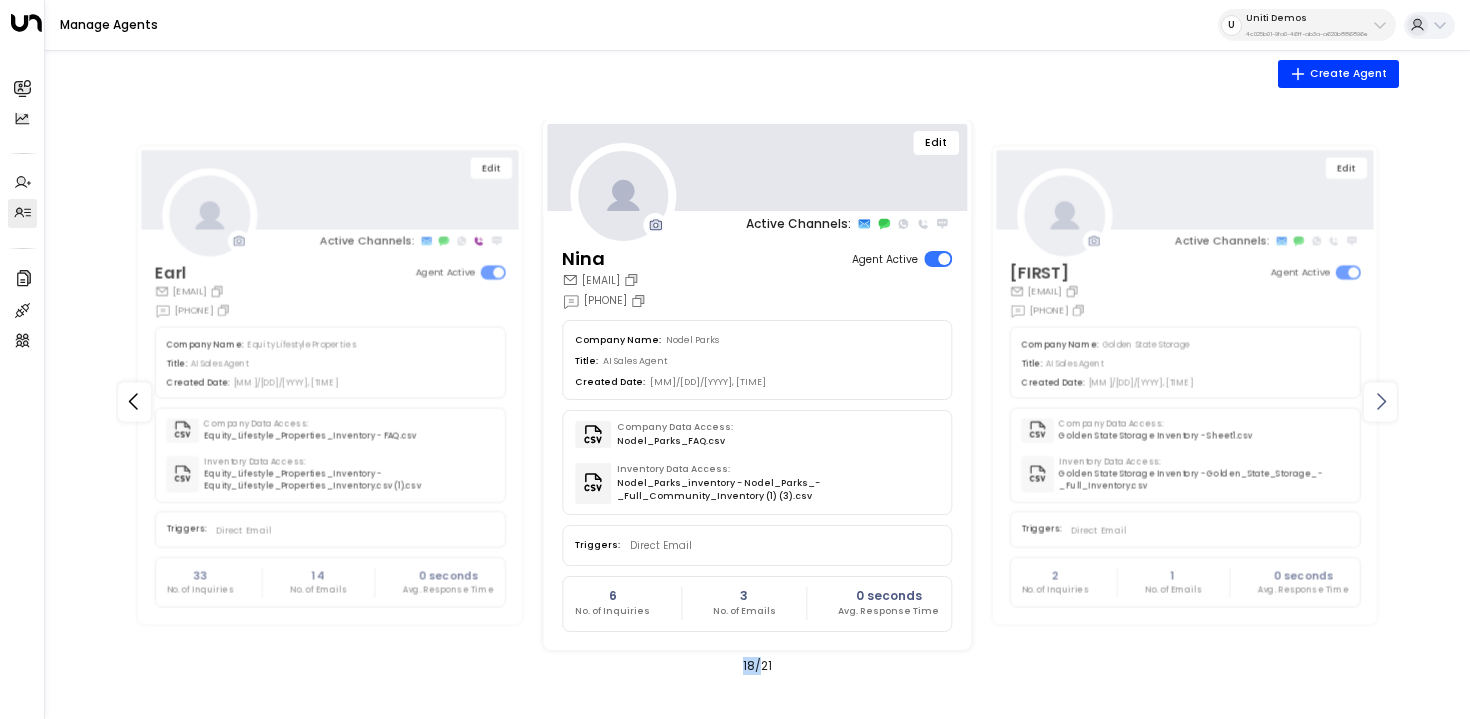 click at bounding box center [1380, 401] 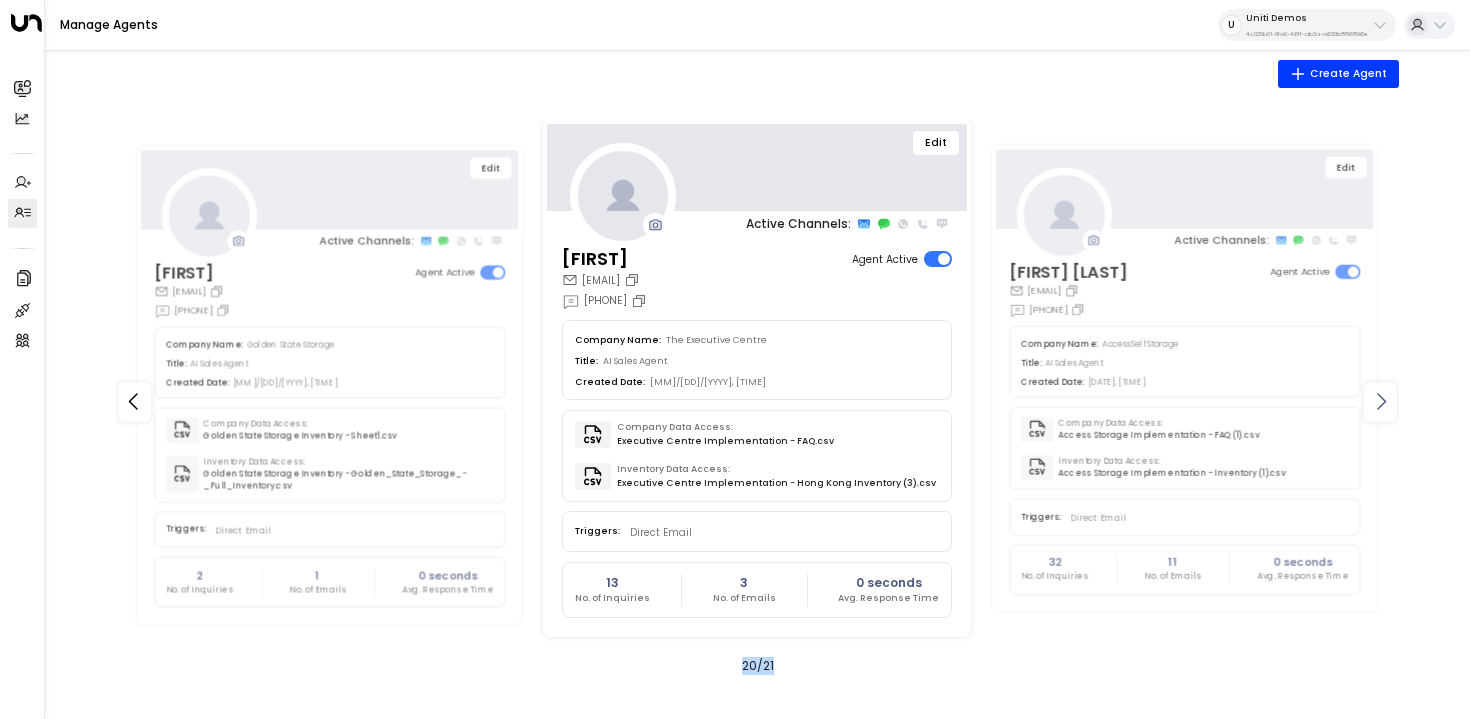 click at bounding box center [1380, 401] 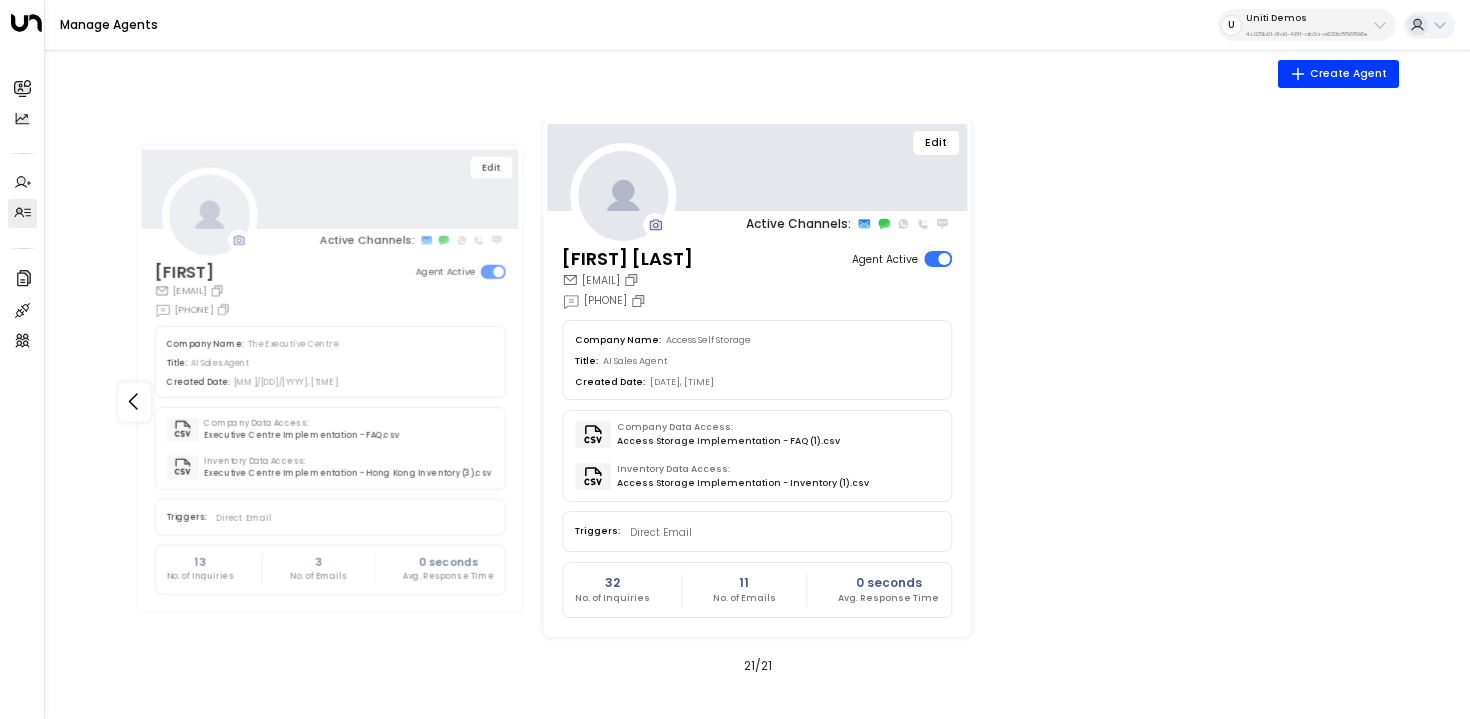 click on "Edit Active Channels: Giselle   giselle.goldenstatestorage@gmail.com +1 (909) 318-1424 Agent Active Company Name: Golden State Storage Title: AI Sales Agent Created Date: 06/30/2025, 11:25 PM Company Data Access: Golden State Storage Inventory - Sheet1.csv Inventory Data Access: Golden State Storage Inventory - Golden_State_Storage_-_Full_Inventory.csv Triggers: Direct Email 2 No. of Inquiries 1 No. of Emails 0 seconds Avg. Response Time Edit Active Channels: Jenny   jenny.executivecentre@gmail.com +85230015779 Agent Active Company Name: The Executive Centre  Title: AI Sales Agent Created Date: 07/01/2025, 11:53 PM Company Data Access: Executive Centre Implementation - FAQ.csv Inventory Data Access: Executive Centre Implementation - Hong Kong Inventory (3).csv Triggers: Direct Email 13 No. of Inquiries 3 No. of Emails 0 seconds Avg. Response Time Edit Active Channels: Laura Chambers   laura.accessstorage@gmail.com +447882961342 Agent Active Company Name: Access Self Storage Title: AI Sales Agent Created Date:" at bounding box center (757, 402) 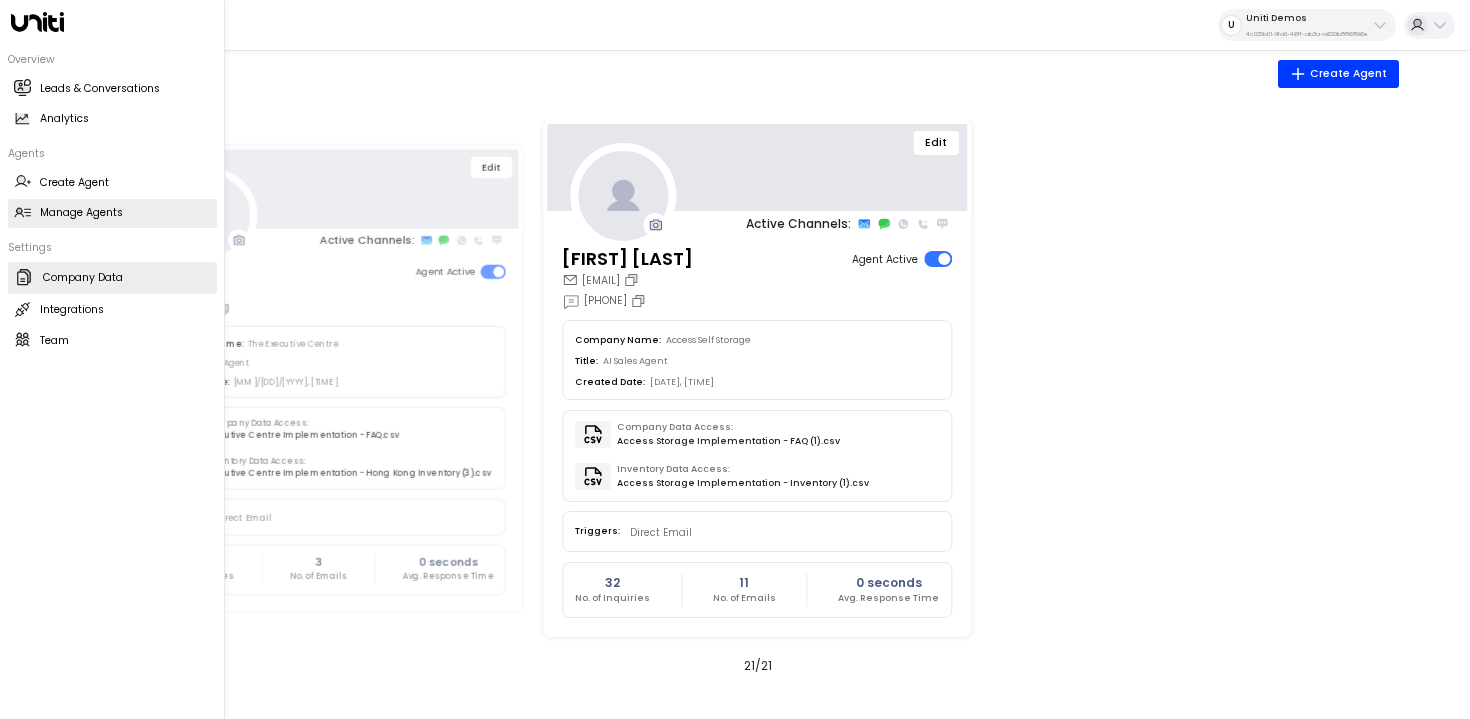 click on "Company Data" at bounding box center [83, 278] 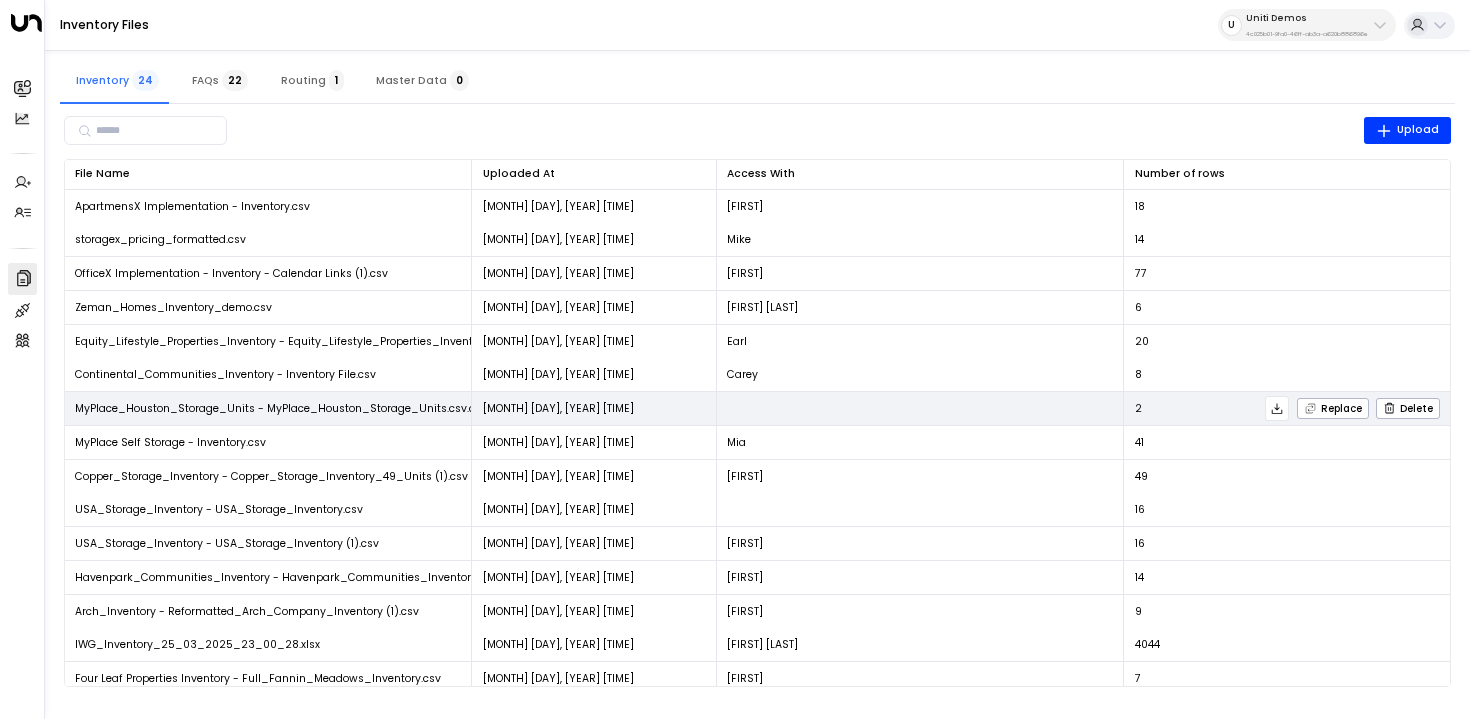scroll, scrollTop: 313, scrollLeft: 0, axis: vertical 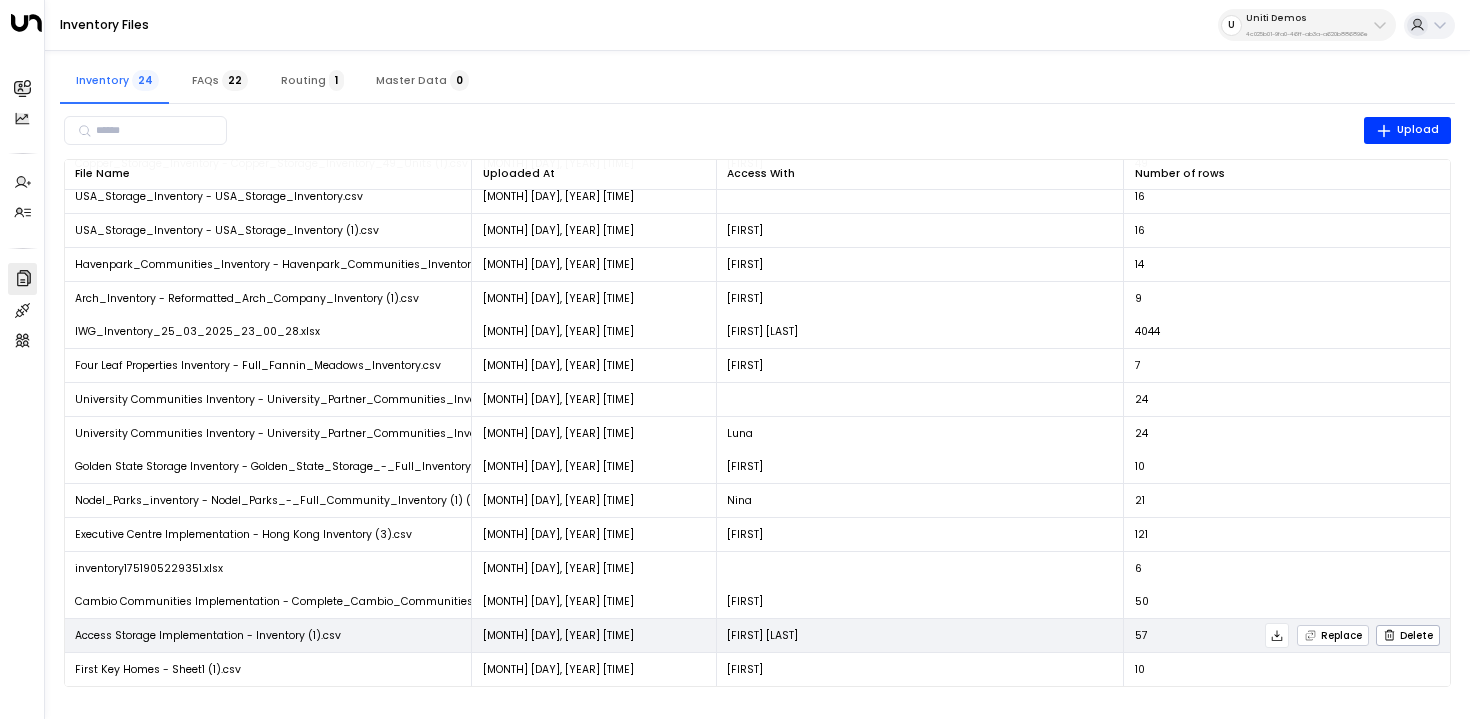click on "Replace" at bounding box center (1333, 635) 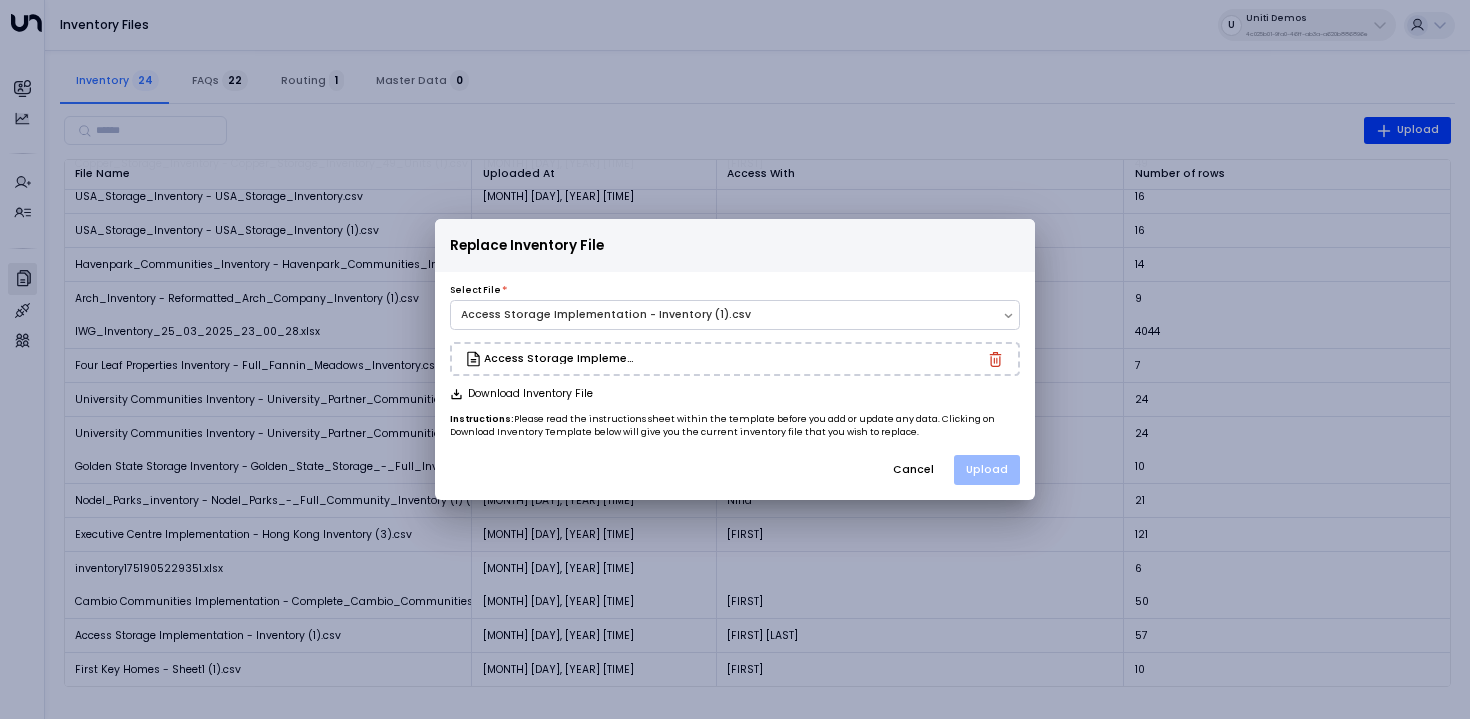 click on "Upload" at bounding box center (987, 470) 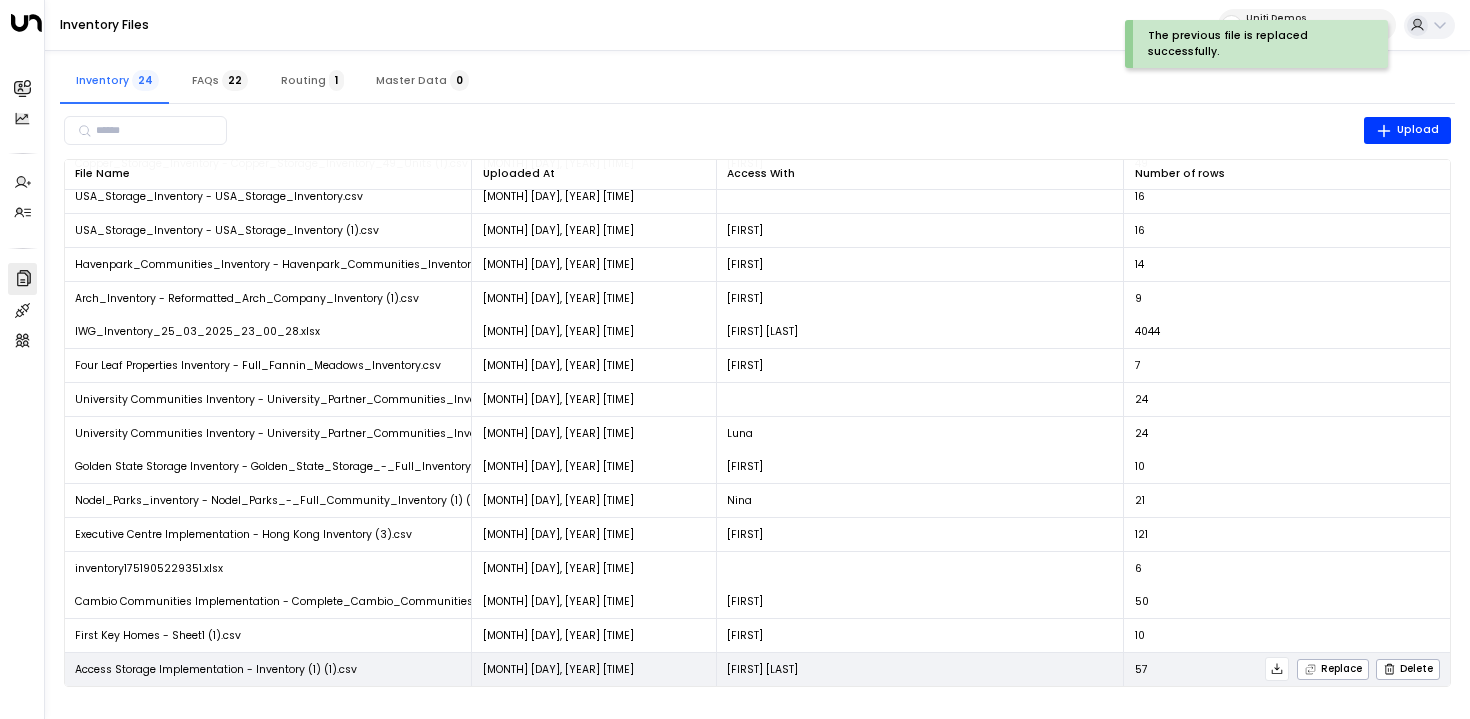 click at bounding box center [1277, 669] 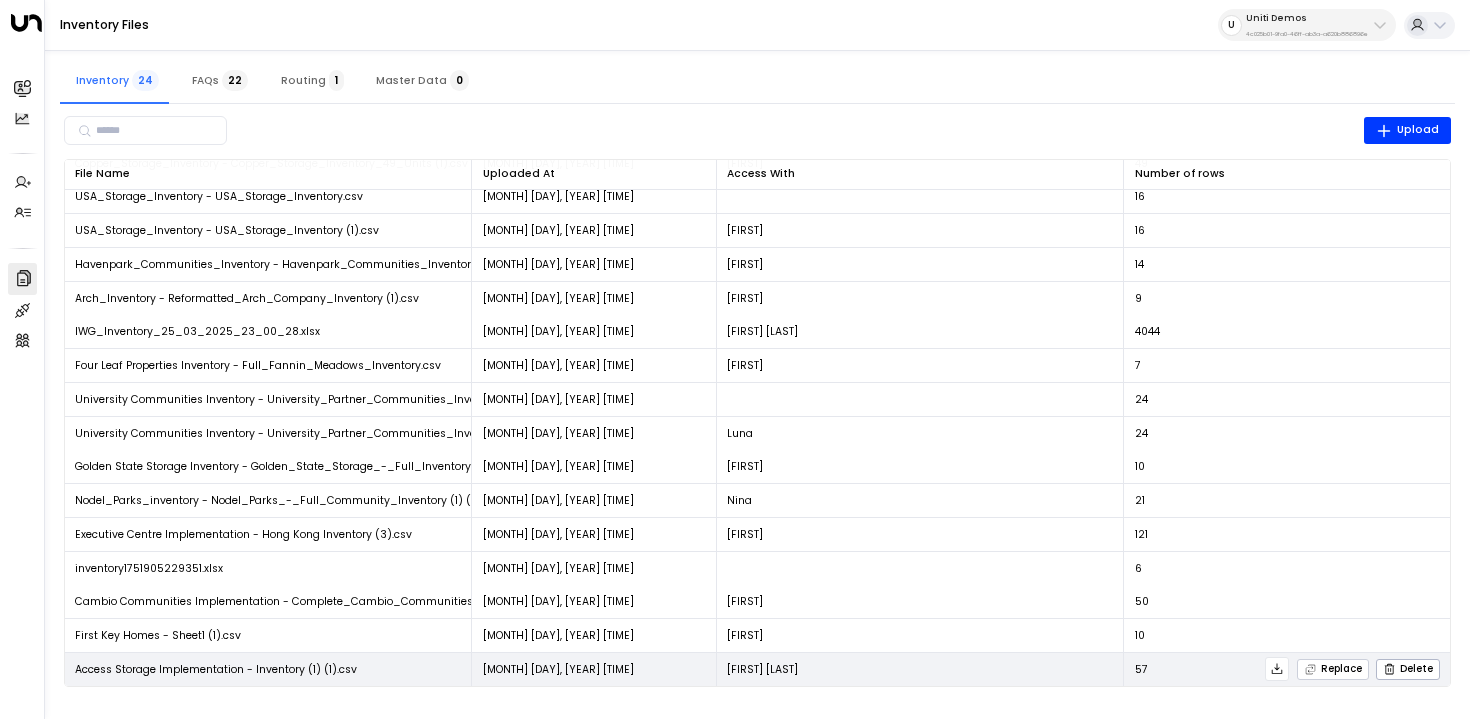 click on "Replace" at bounding box center [1333, 669] 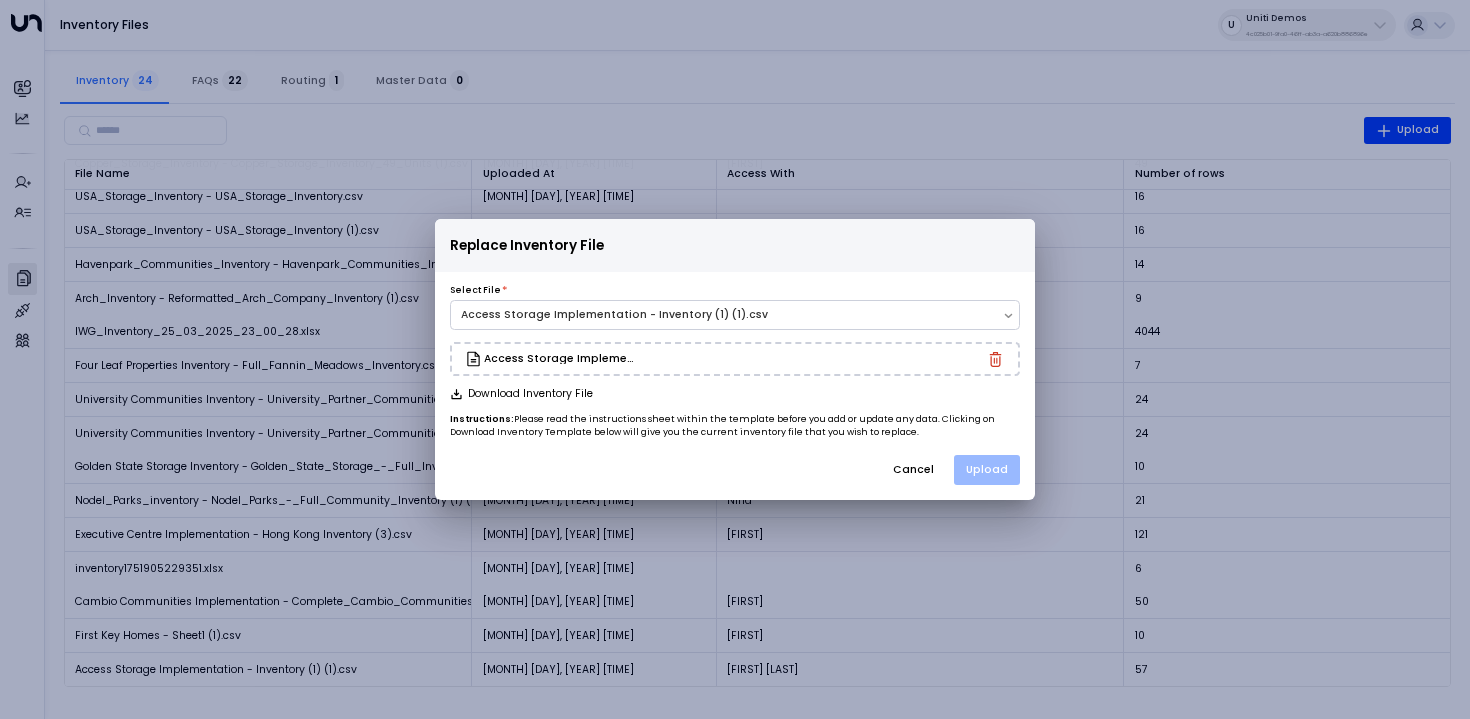click on "Upload" at bounding box center (987, 470) 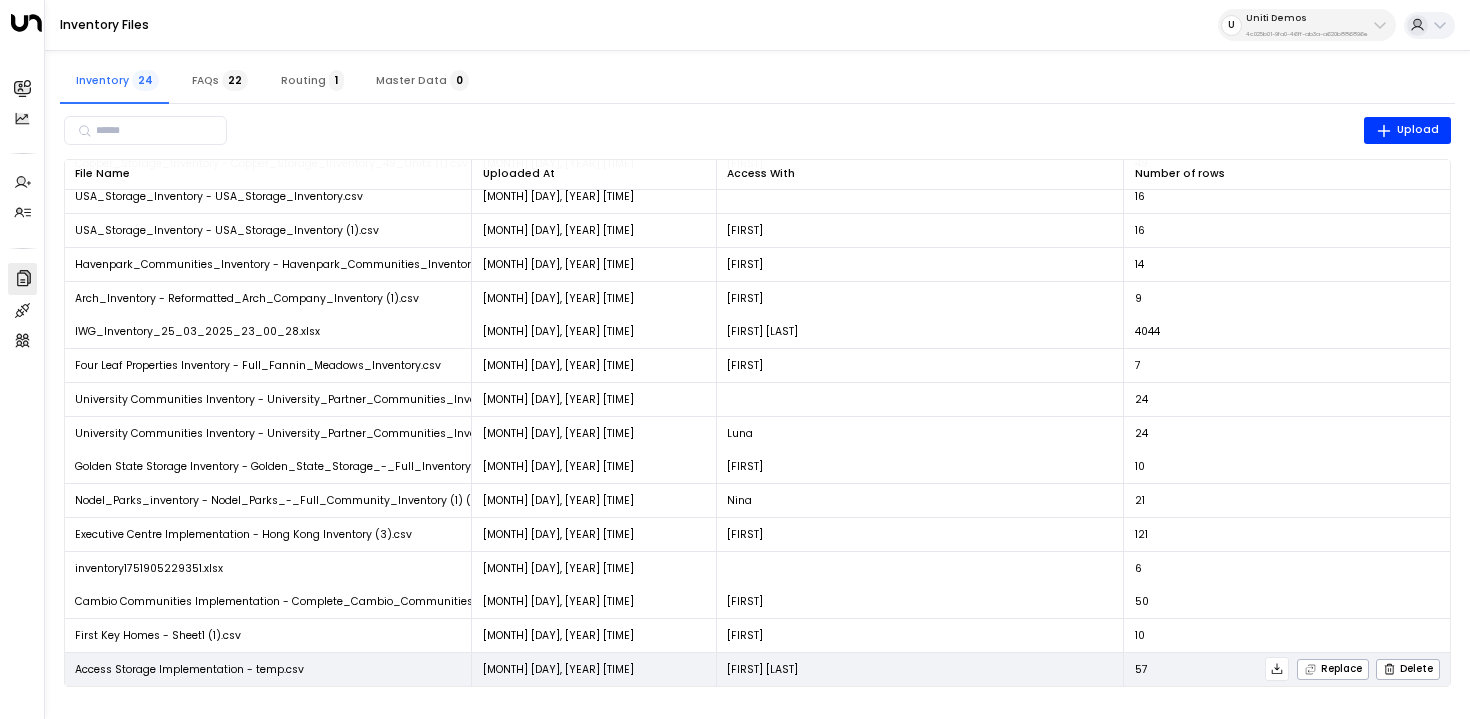 click at bounding box center [1277, 669] 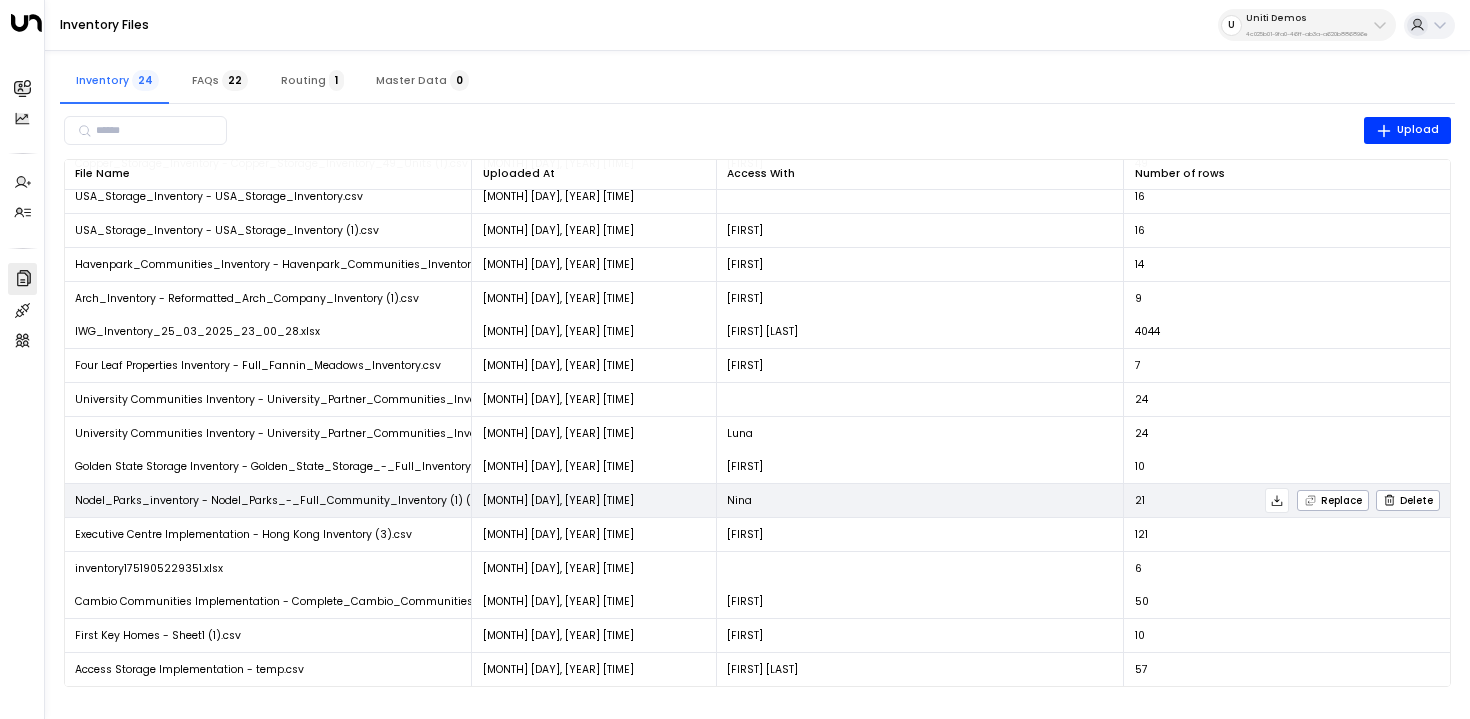 type 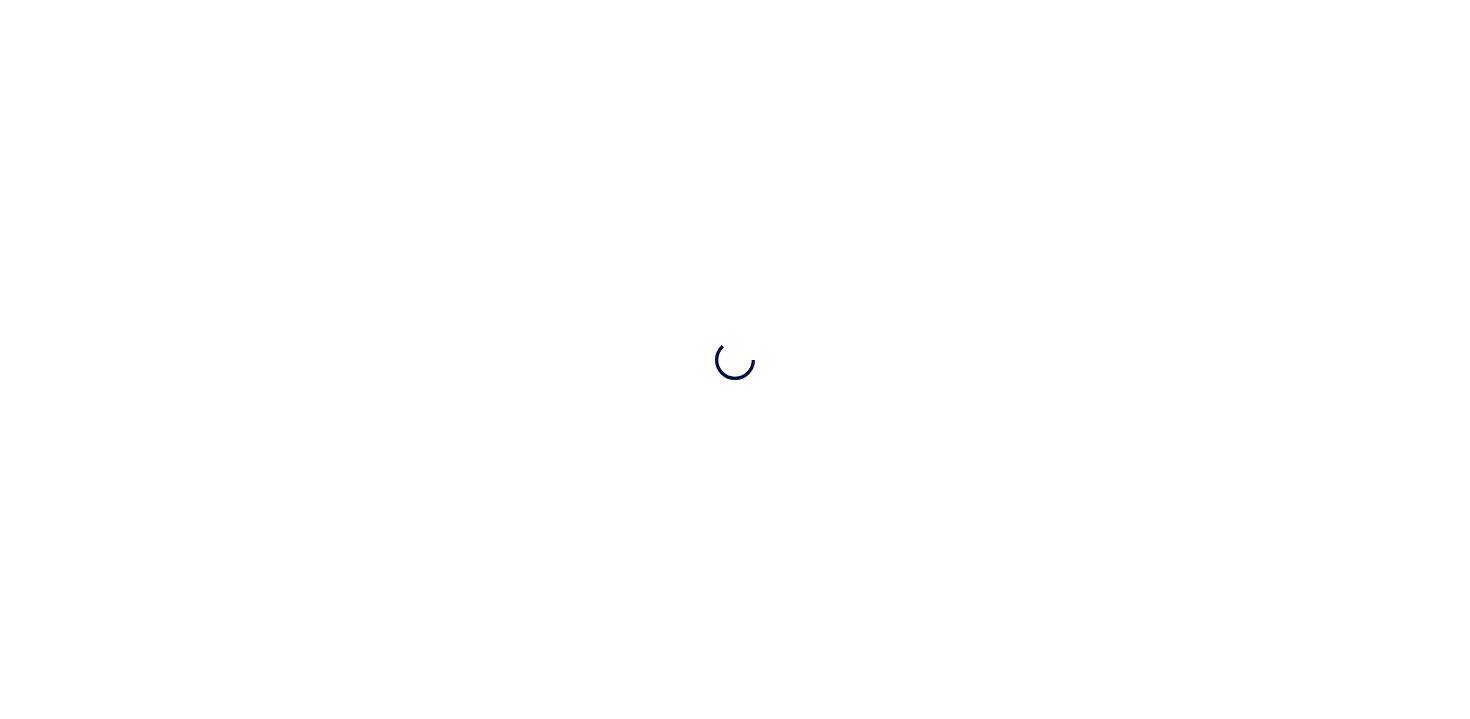 scroll, scrollTop: 0, scrollLeft: 0, axis: both 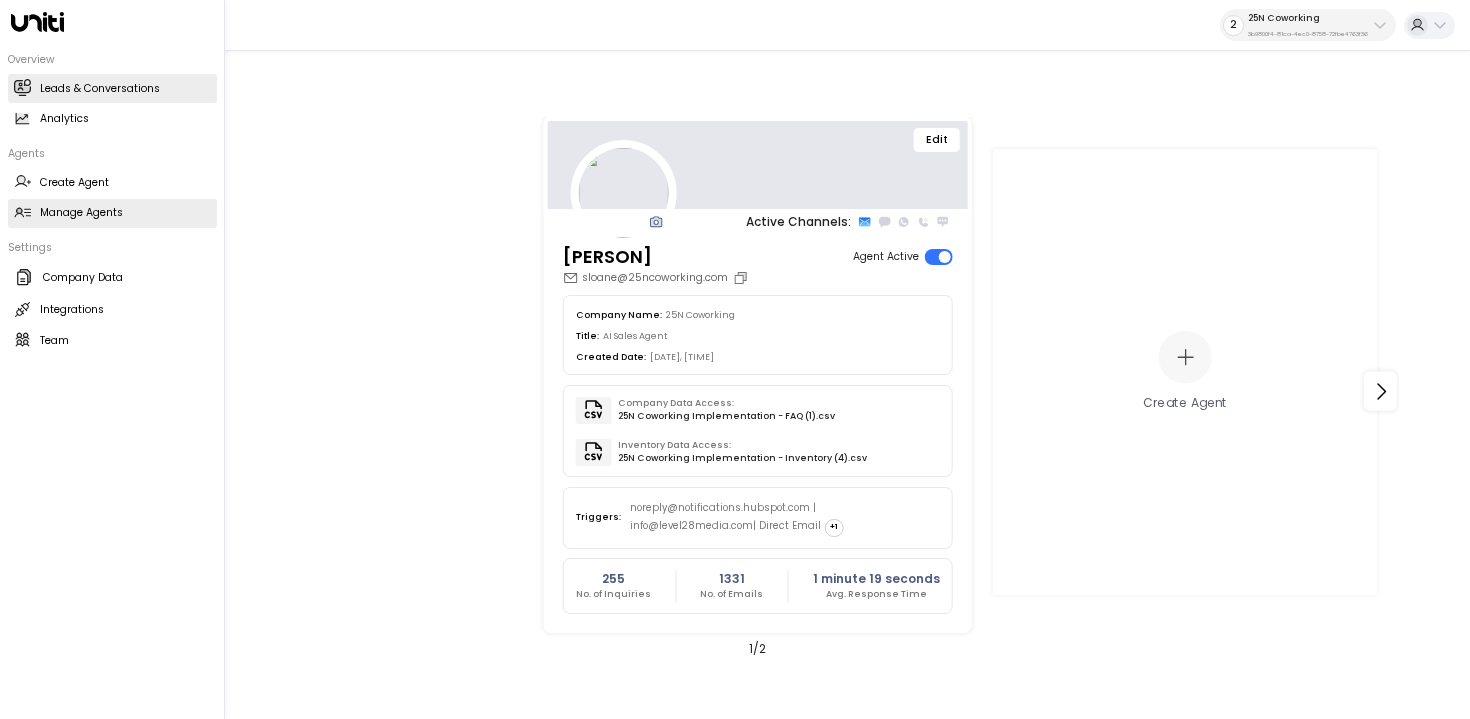 click at bounding box center (22, 87) 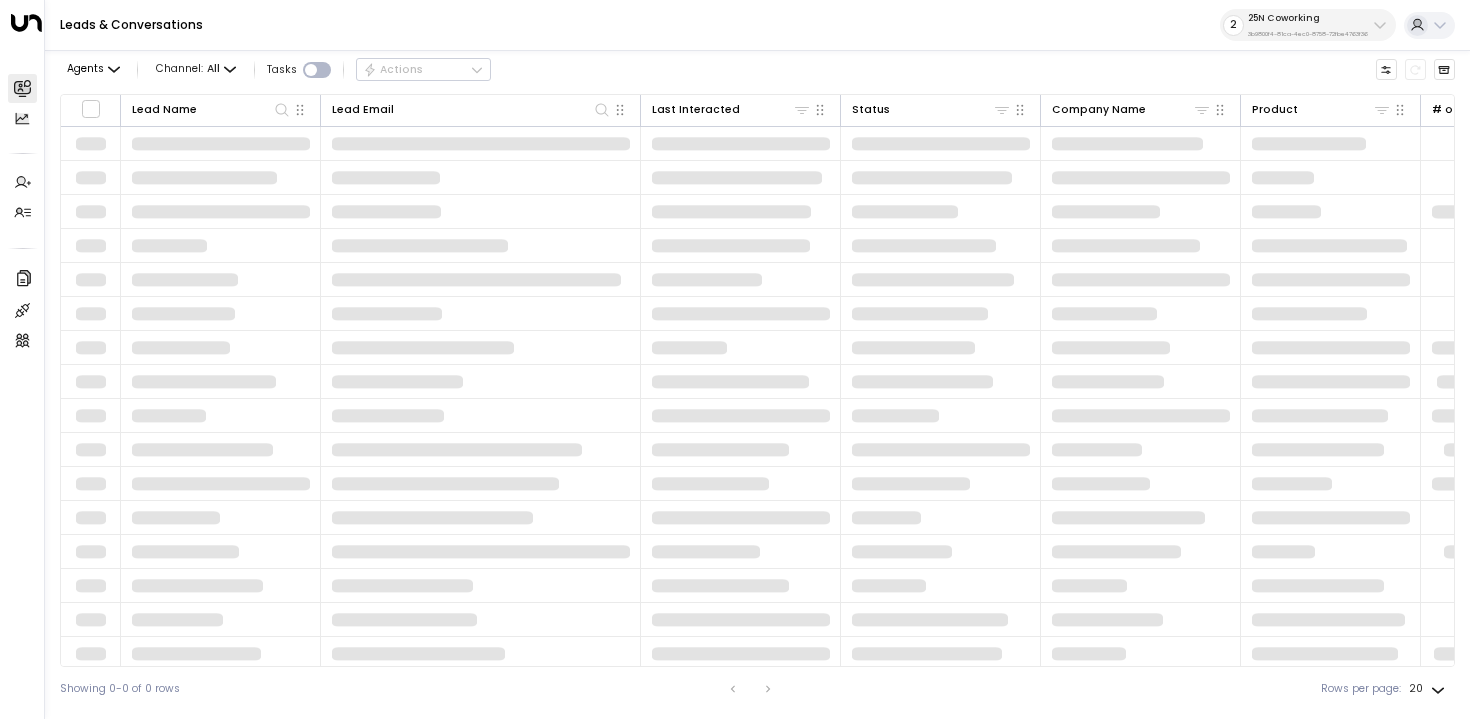 click on "25N Coworking 3b9800f4-81ca-4ec0-8758-72fbe4763f36" at bounding box center (1308, 25) 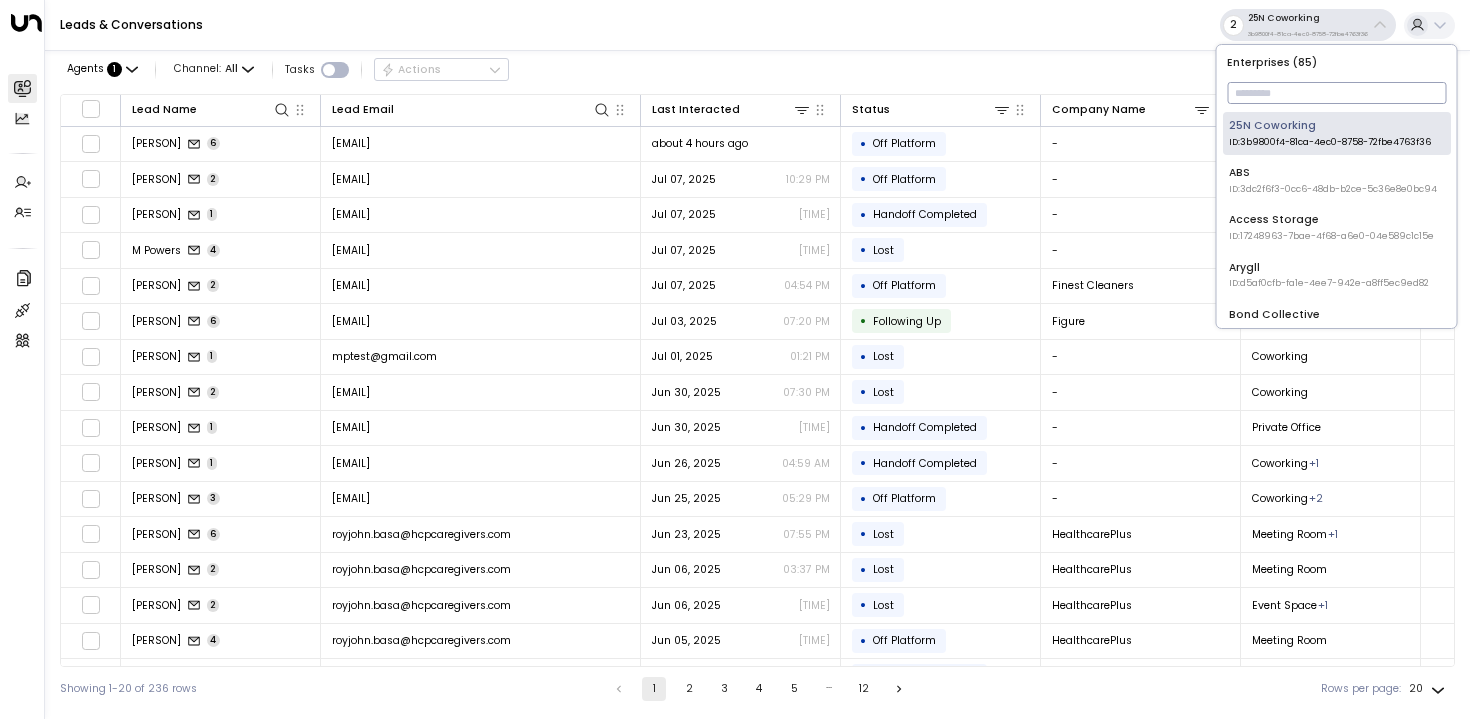 click at bounding box center [1336, 93] 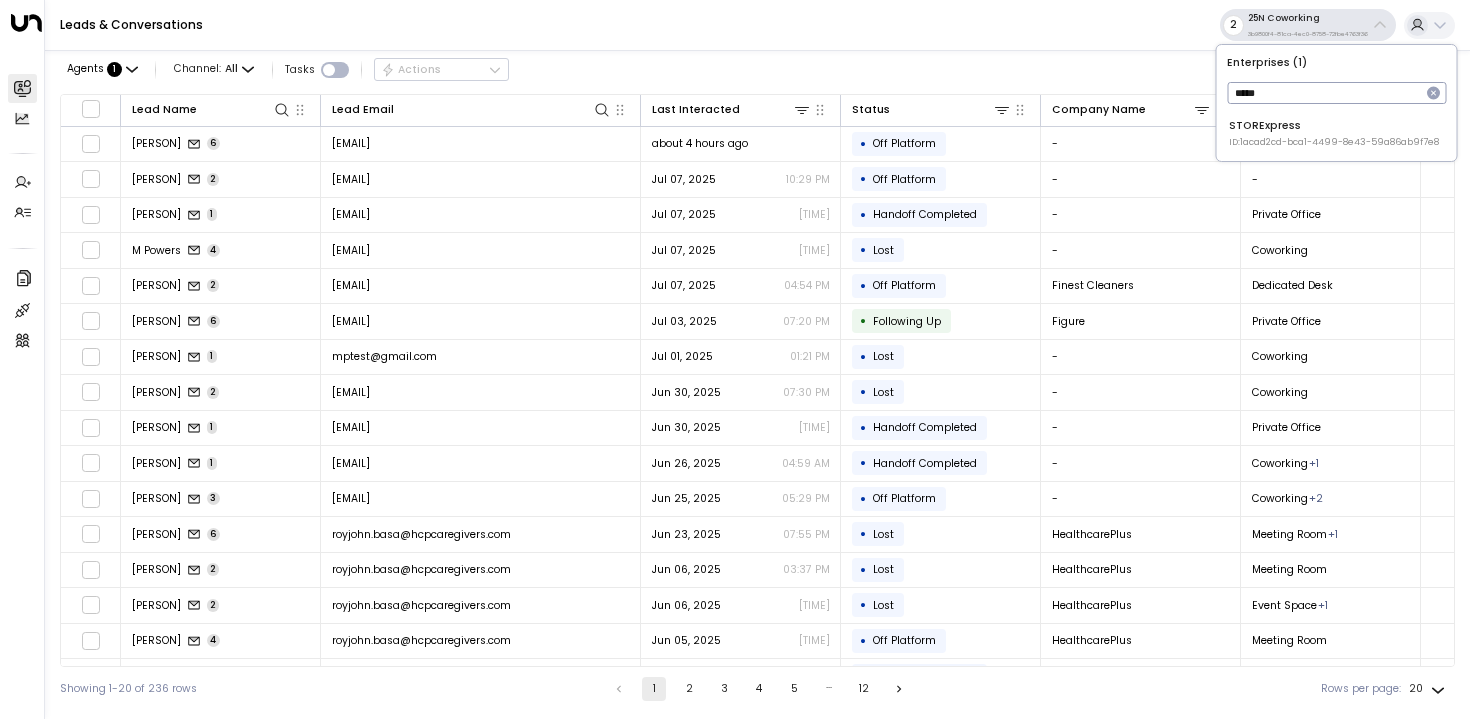 type on "*****" 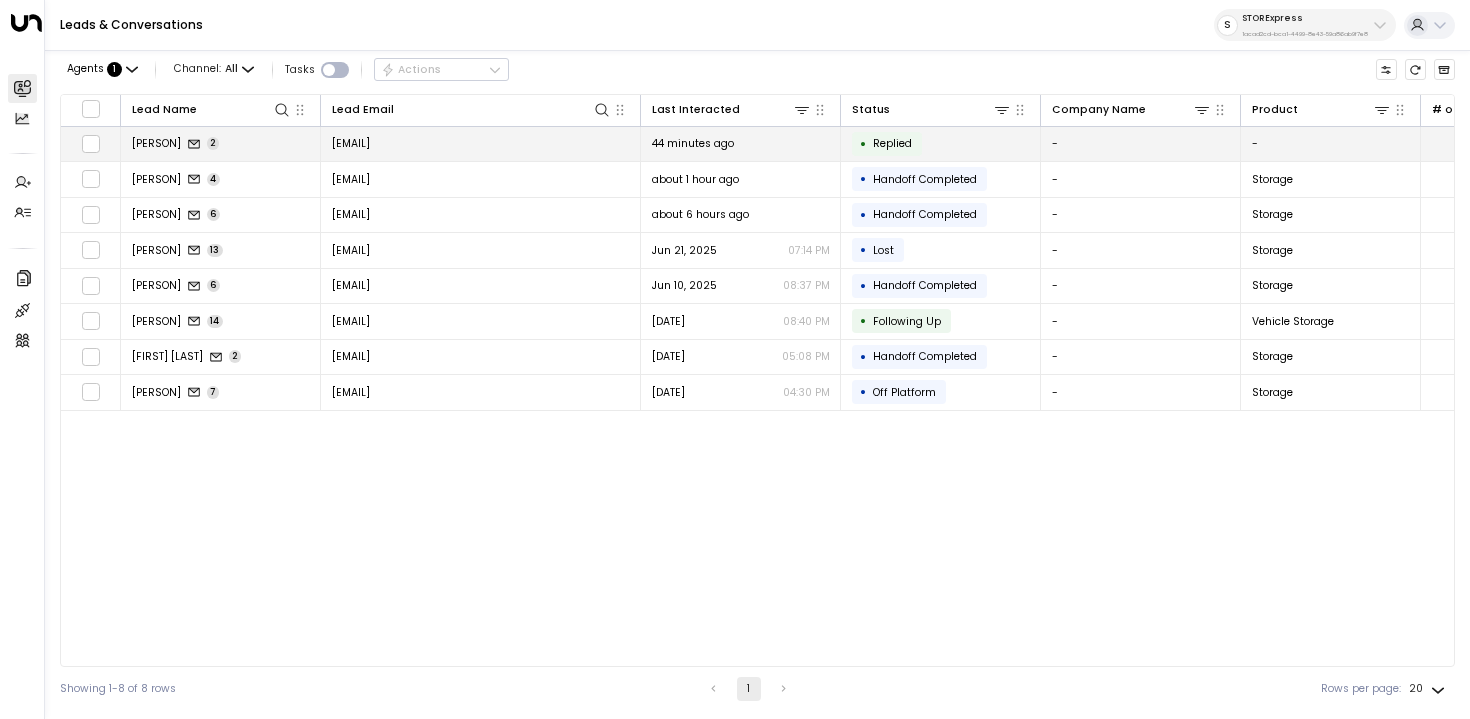 click on "Eric Soles 2" at bounding box center (221, 144) 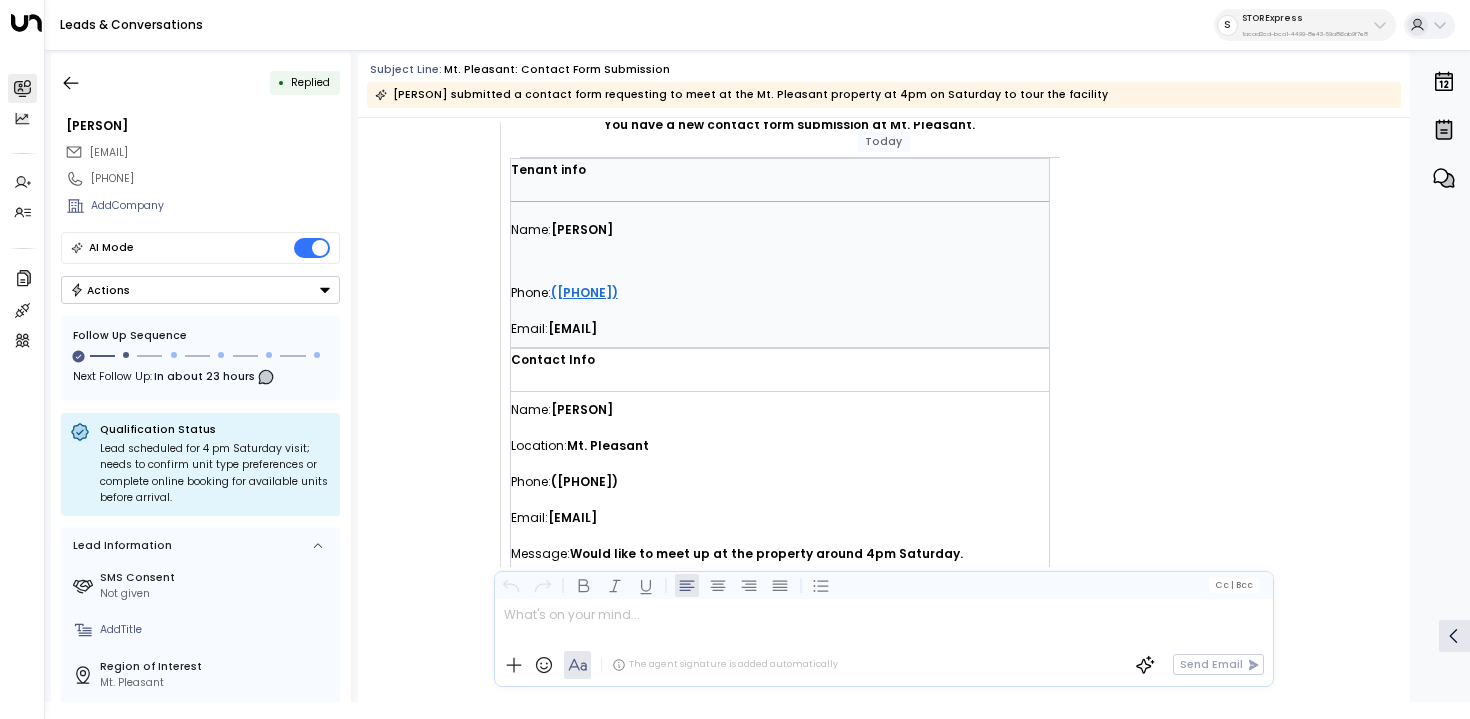 scroll, scrollTop: 604, scrollLeft: 0, axis: vertical 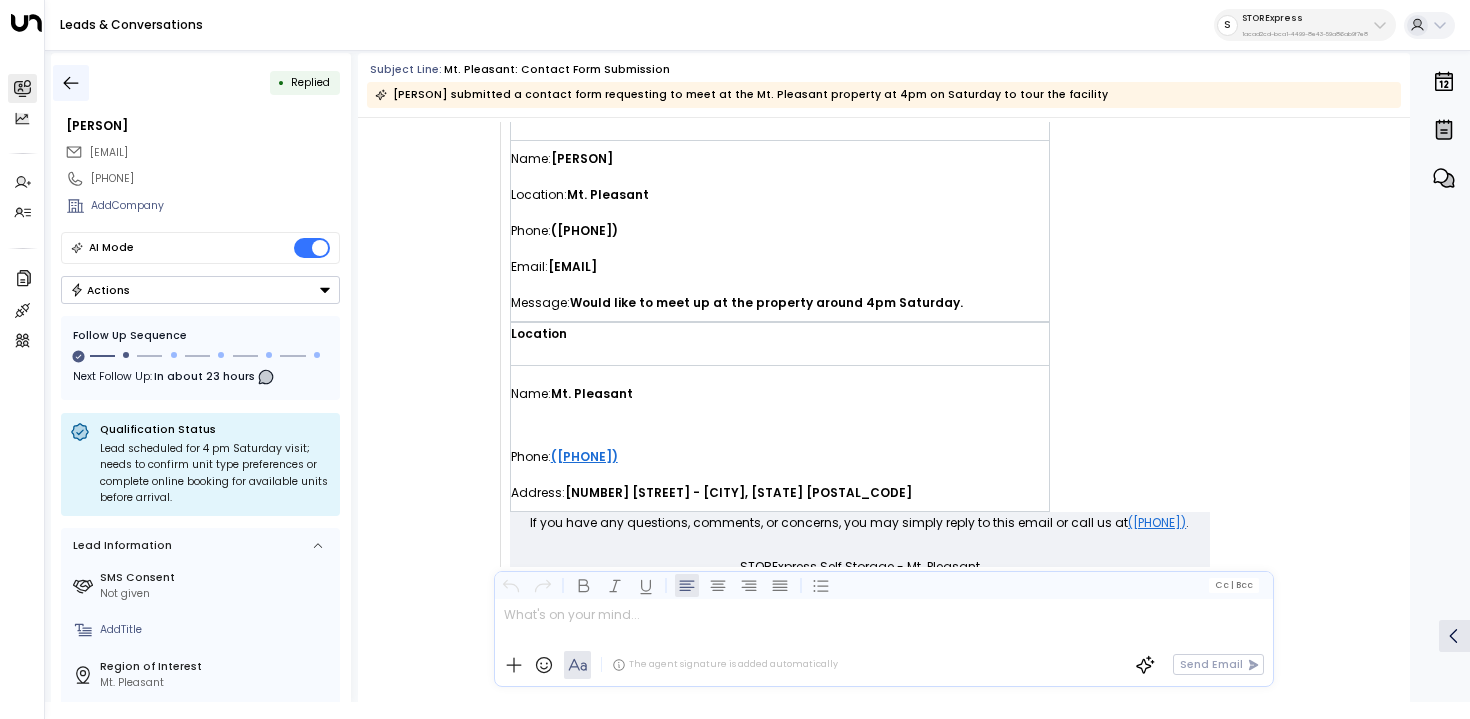 click at bounding box center (71, 83) 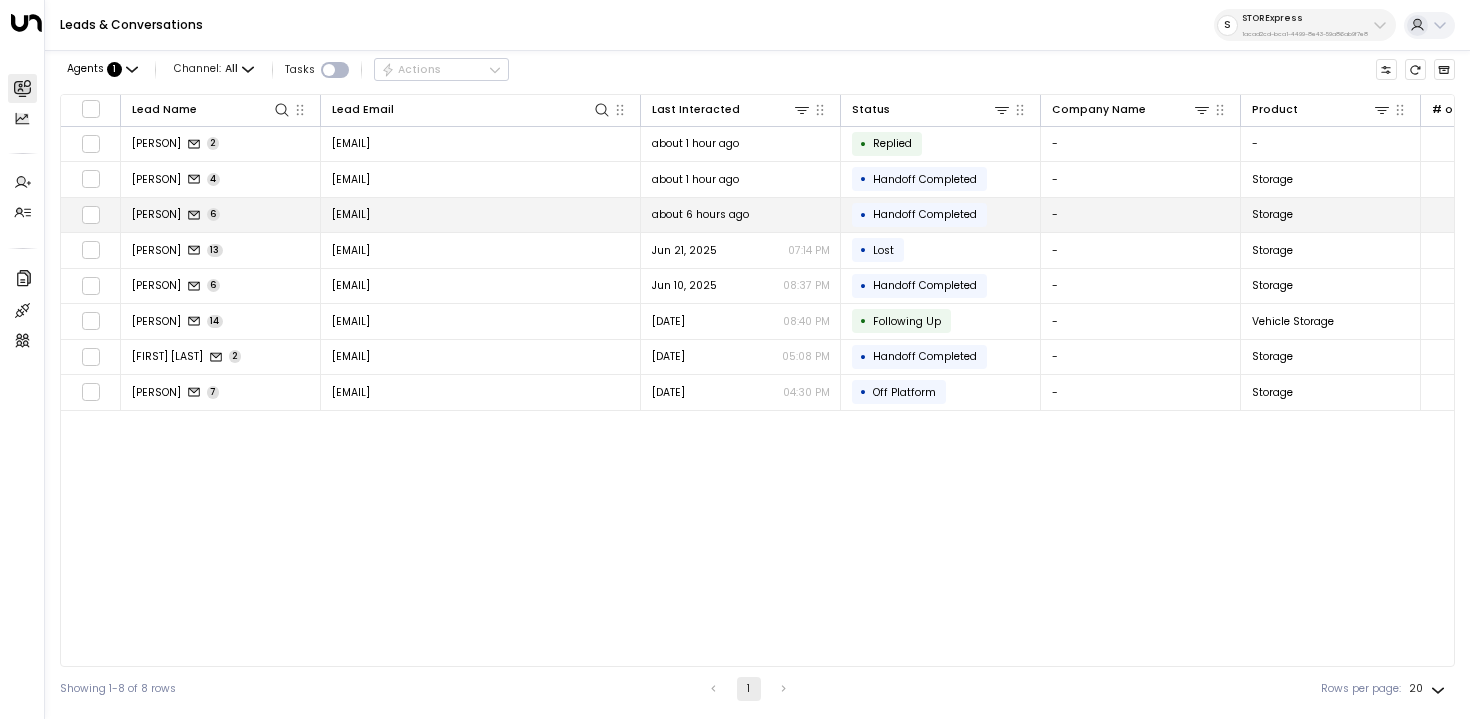 click on "Carey Treado 6" at bounding box center (221, 215) 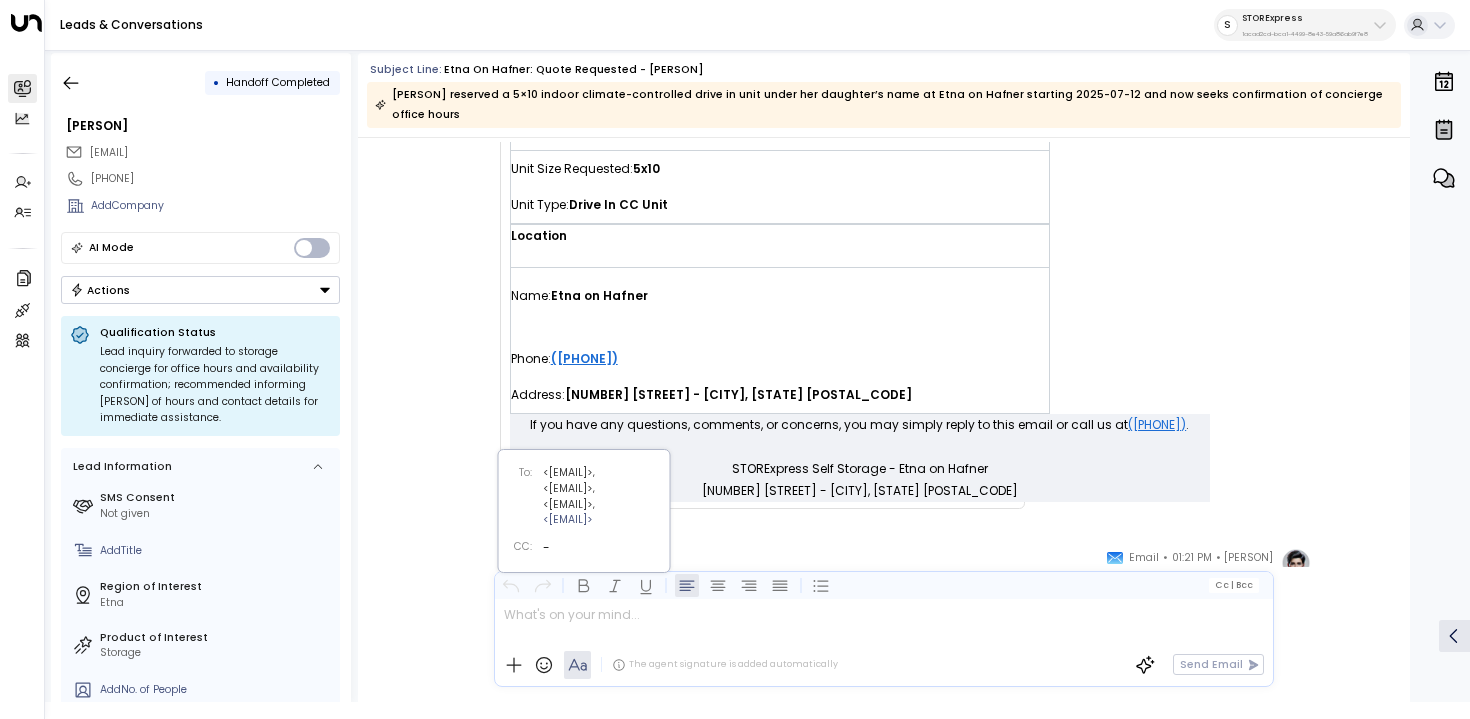 scroll, scrollTop: 382, scrollLeft: 0, axis: vertical 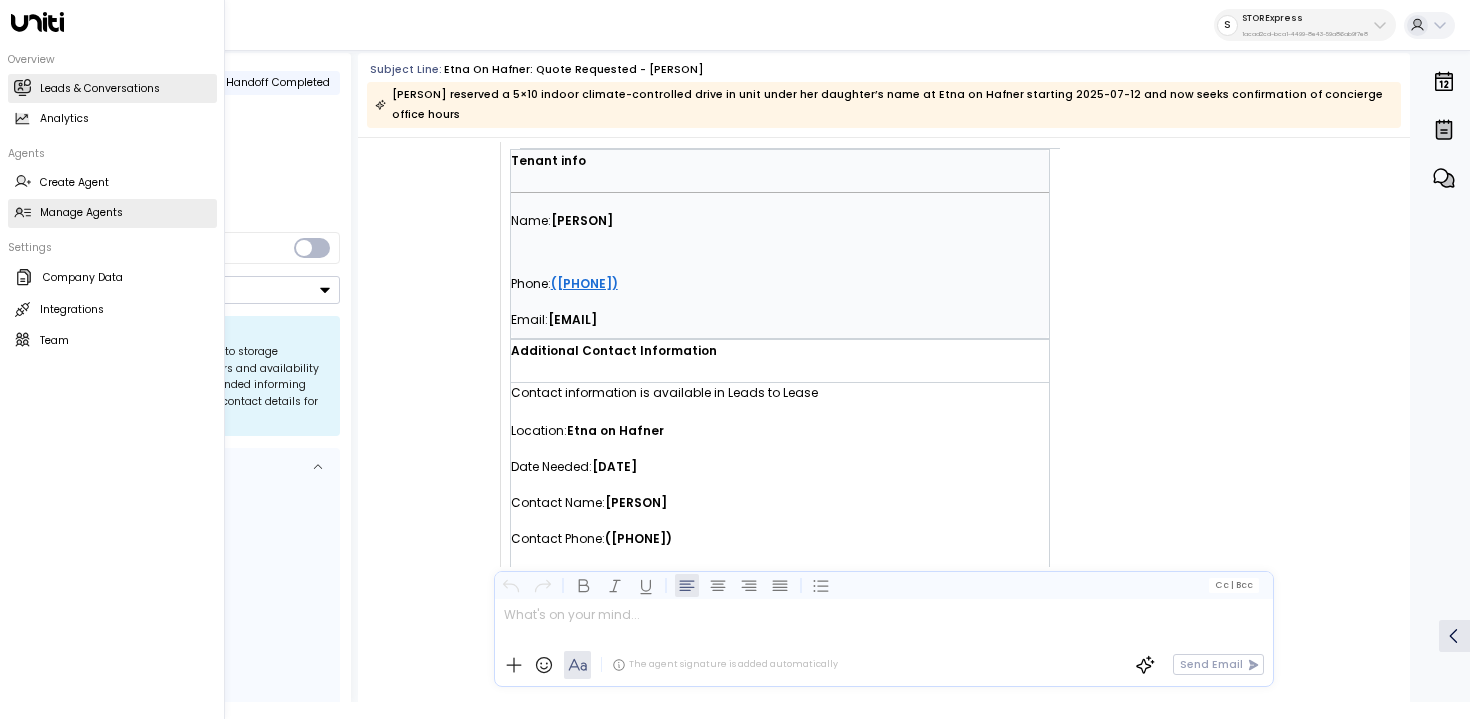click on "Manage Agents Manage Agents" at bounding box center (112, 213) 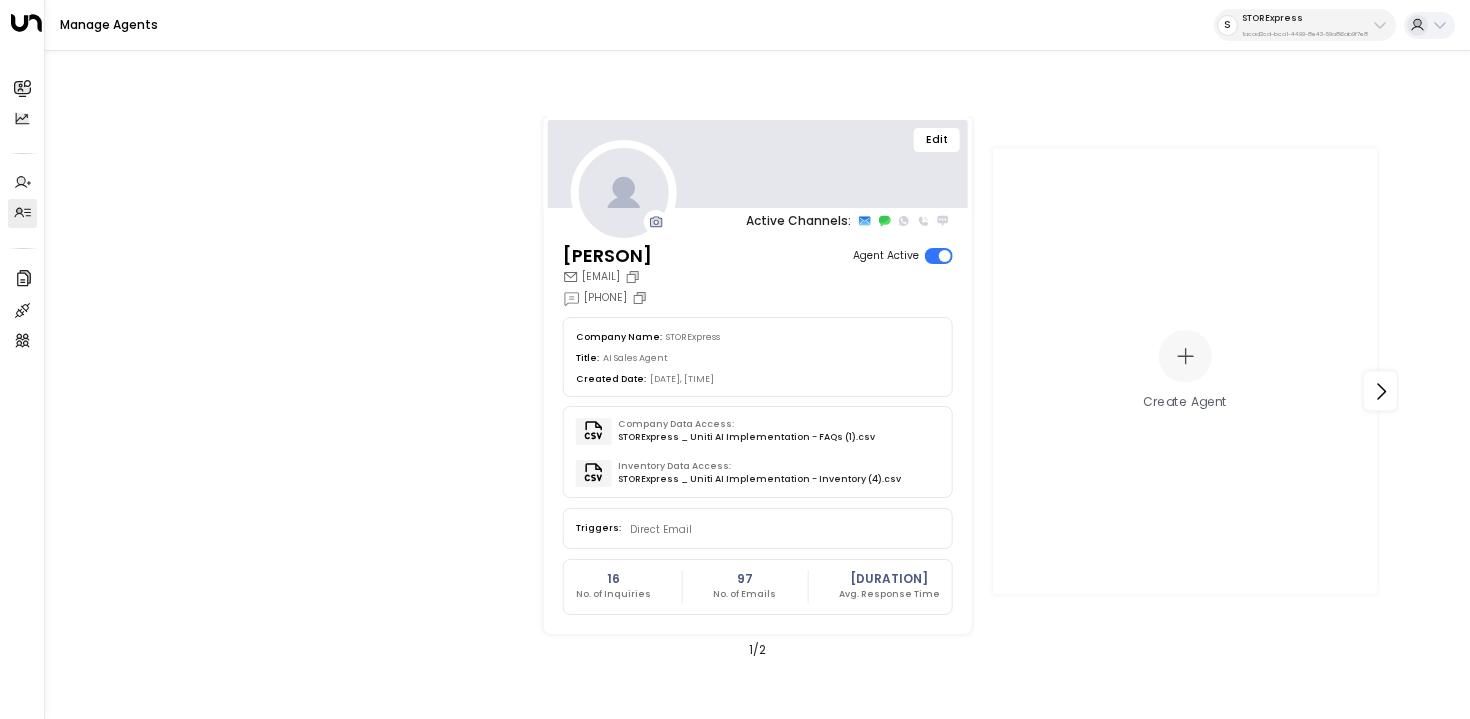 click on "Edit" at bounding box center [937, 140] 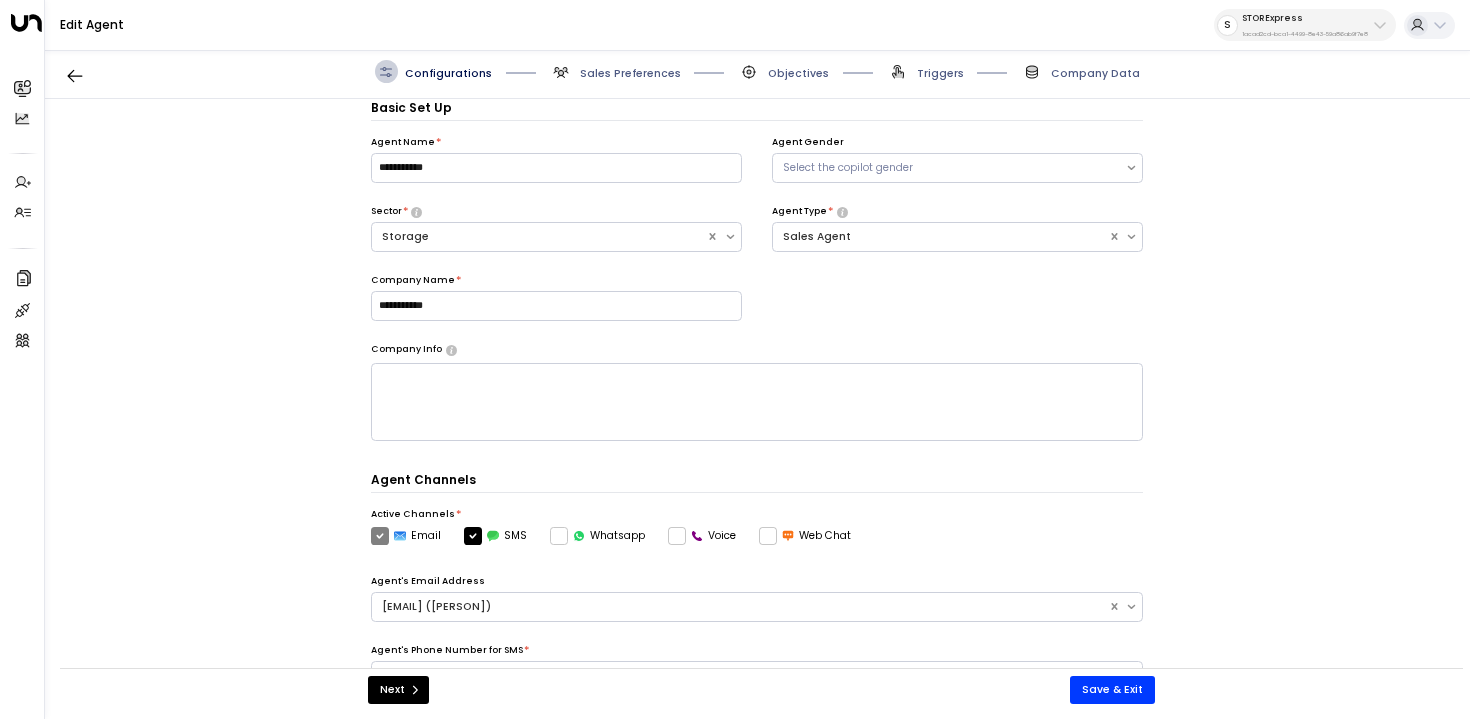 scroll, scrollTop: 22, scrollLeft: 0, axis: vertical 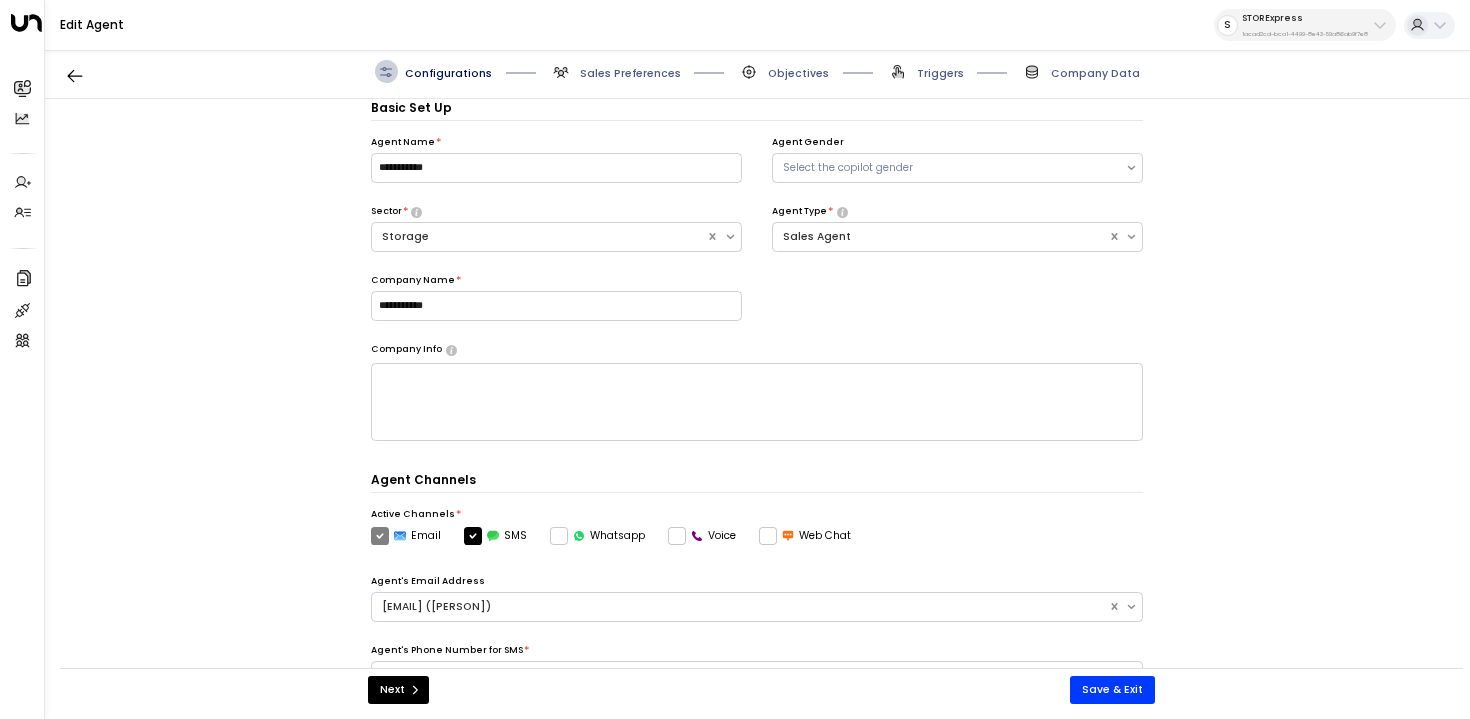 click on "Triggers" at bounding box center (615, 71) 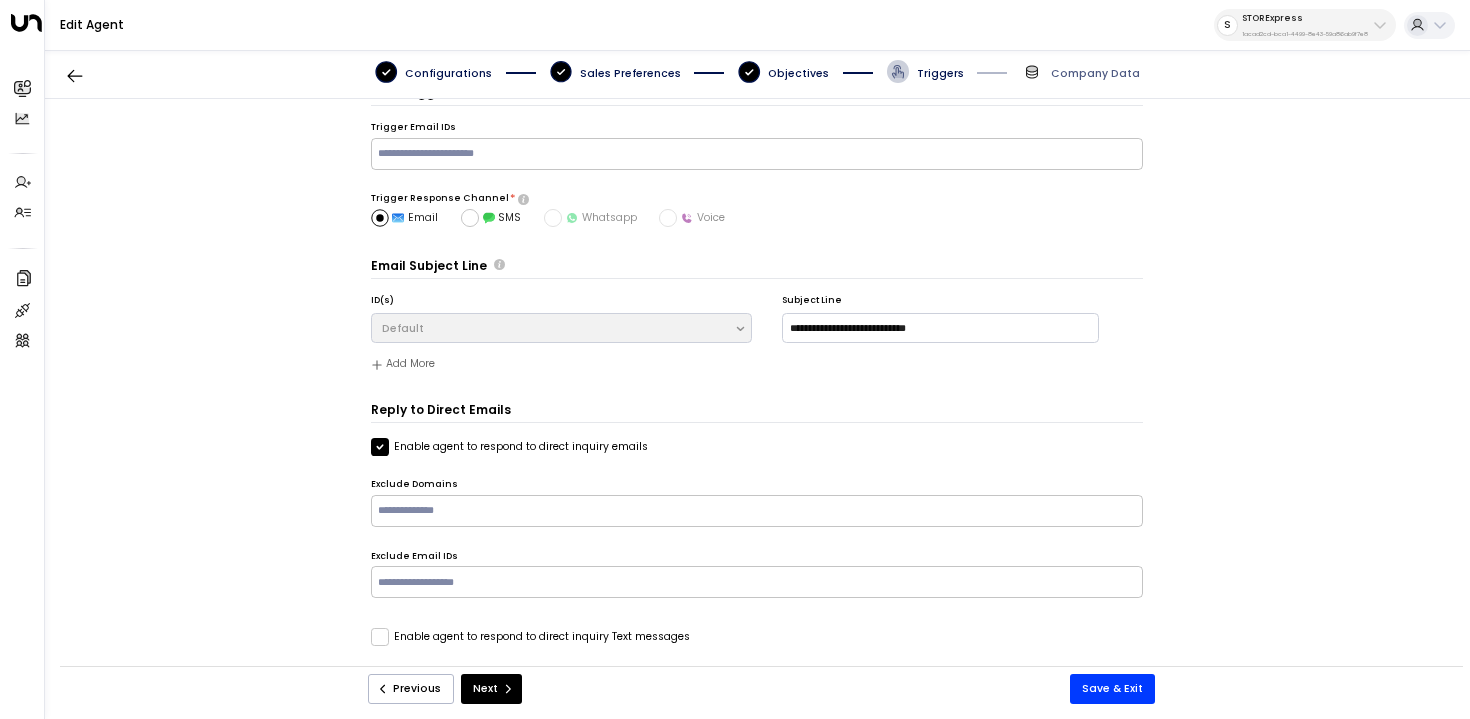 scroll, scrollTop: 0, scrollLeft: 0, axis: both 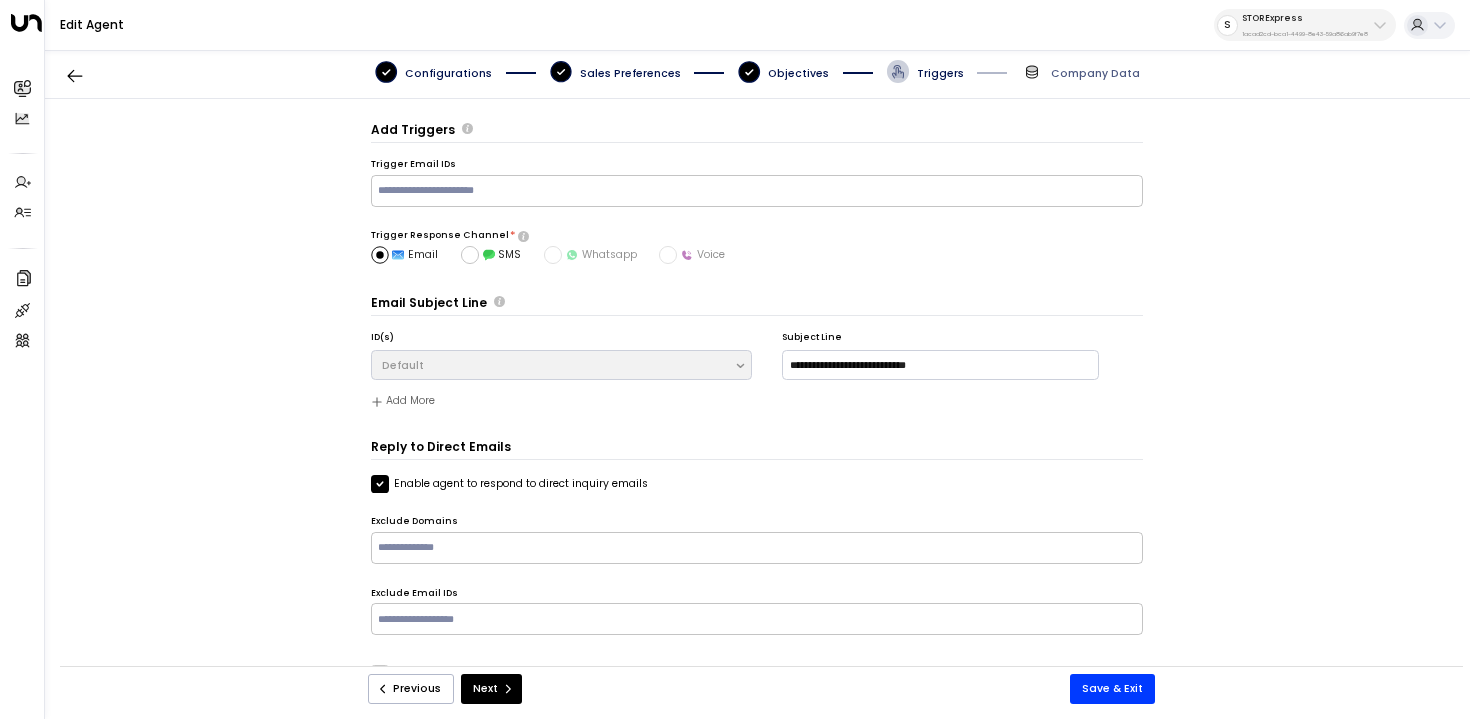click on "Enable agent to respond to direct inquiry emails" at bounding box center (509, 484) 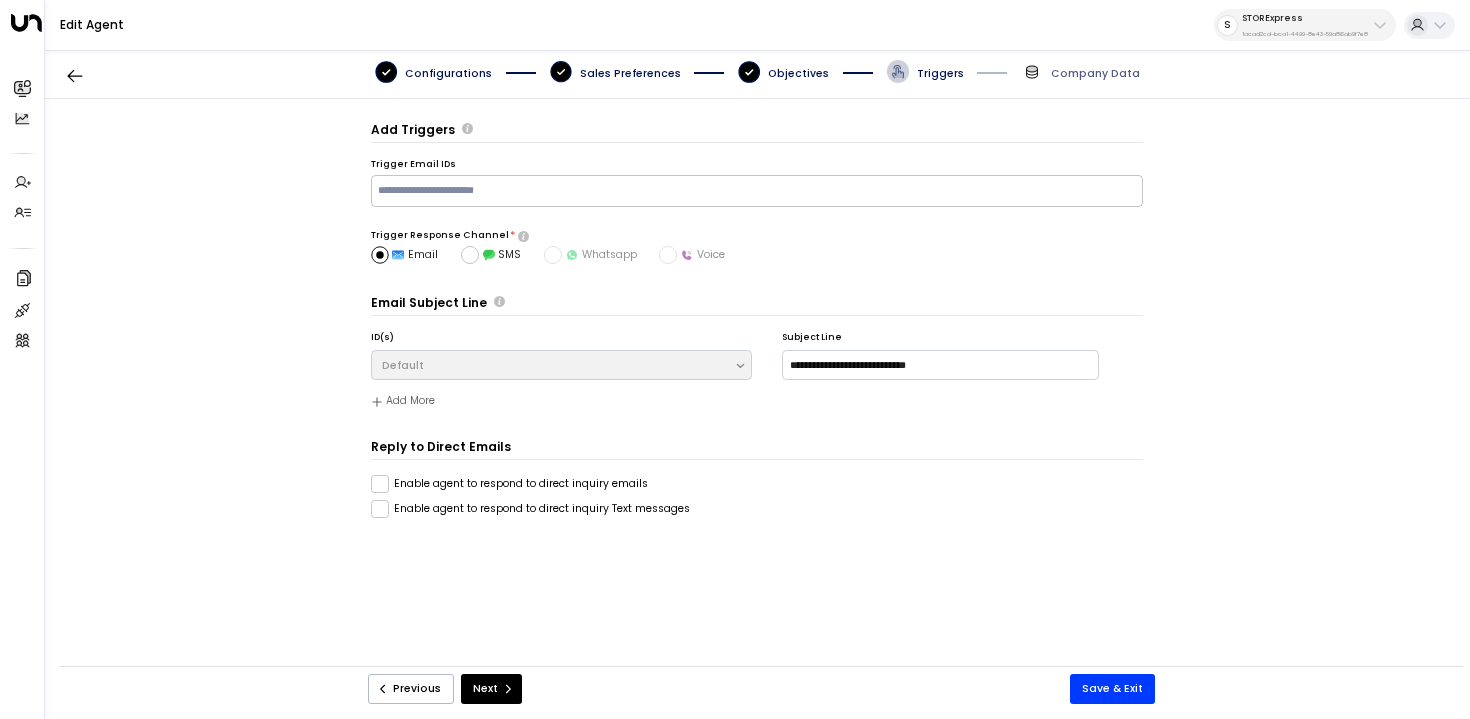 click on "Enable agent to respond to direct inquiry emails" at bounding box center [509, 484] 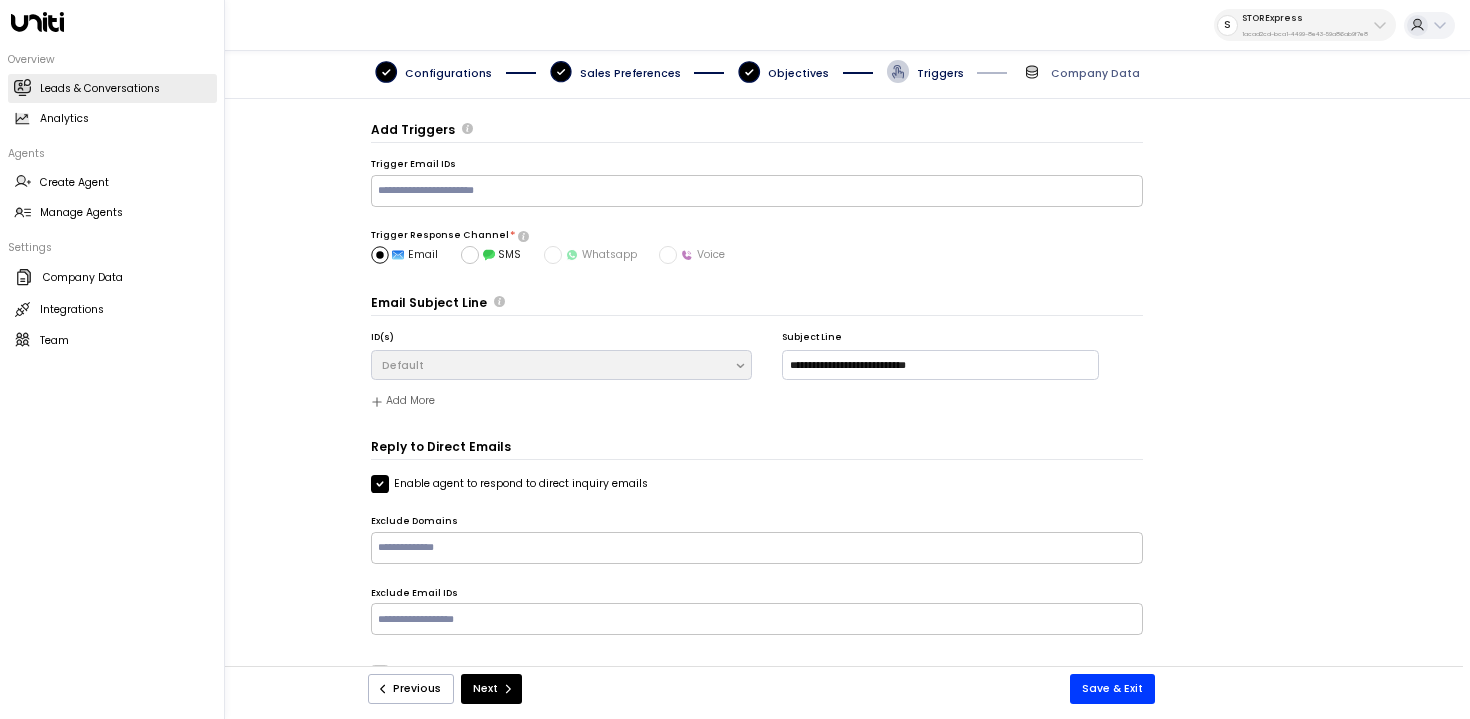 click at bounding box center [22, 87] 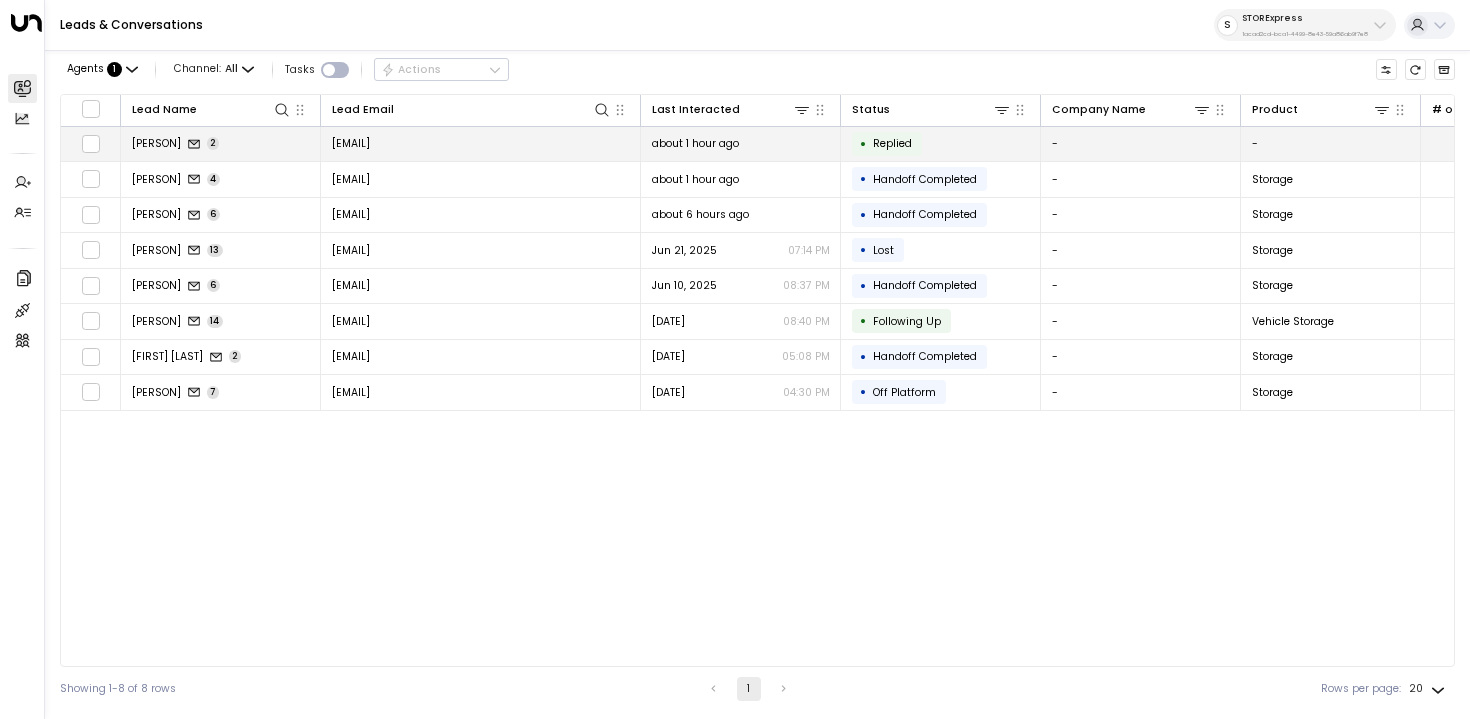 click on "Eric Soles 2" at bounding box center (221, 144) 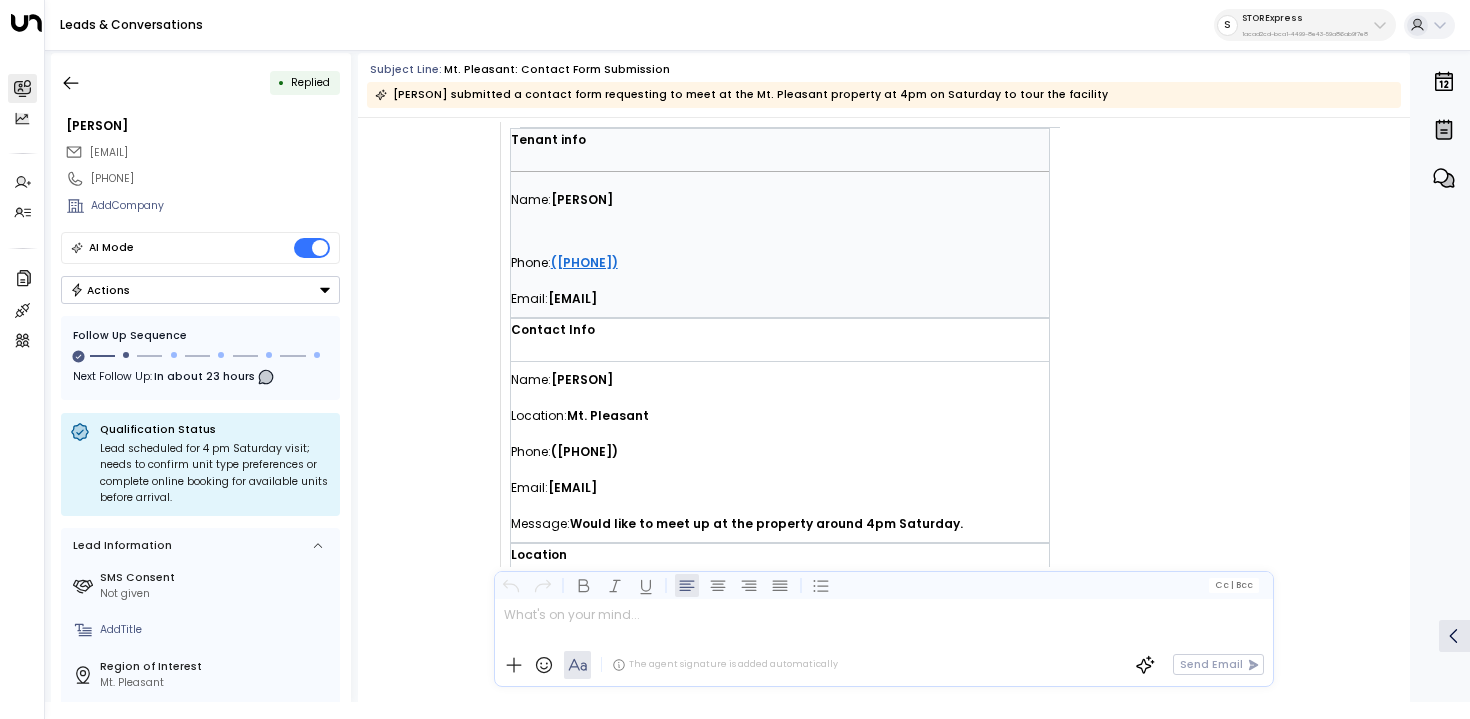 scroll, scrollTop: 550, scrollLeft: 0, axis: vertical 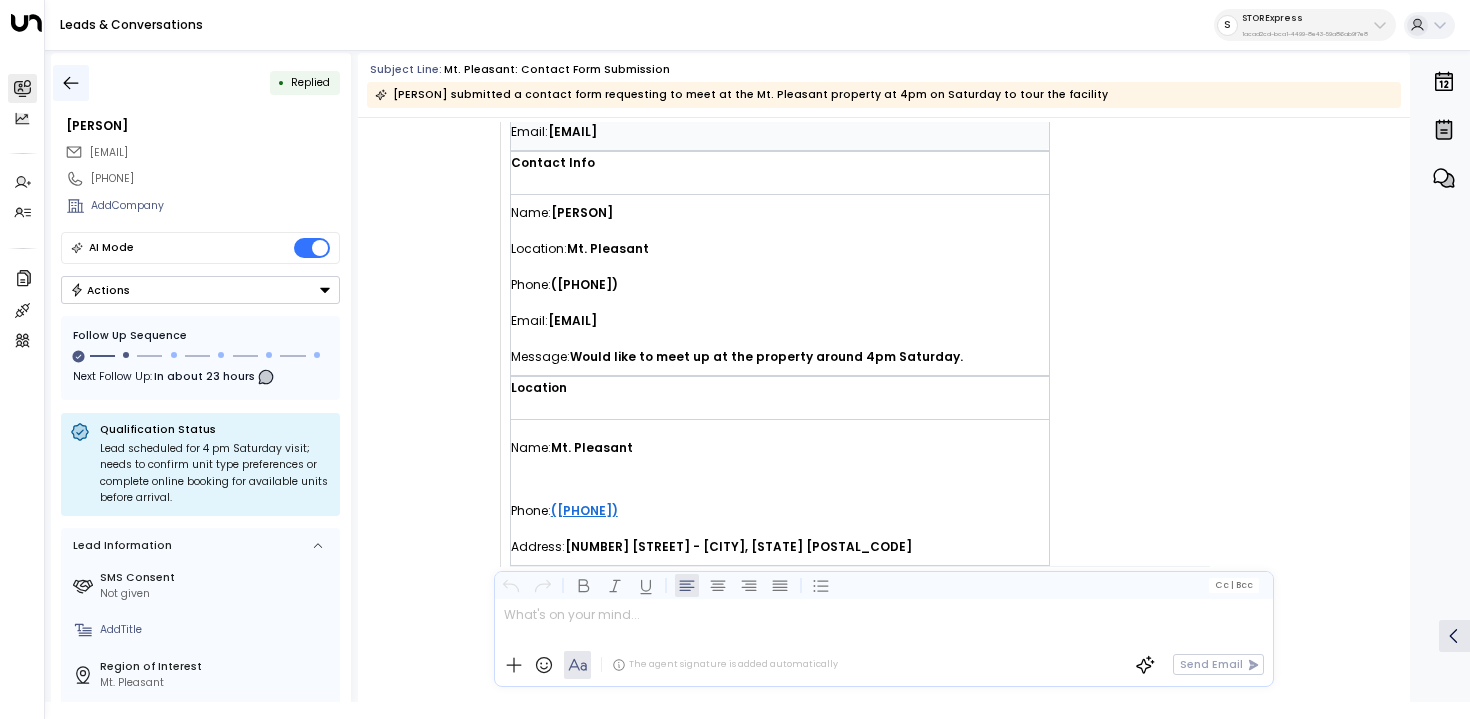 click at bounding box center [71, 83] 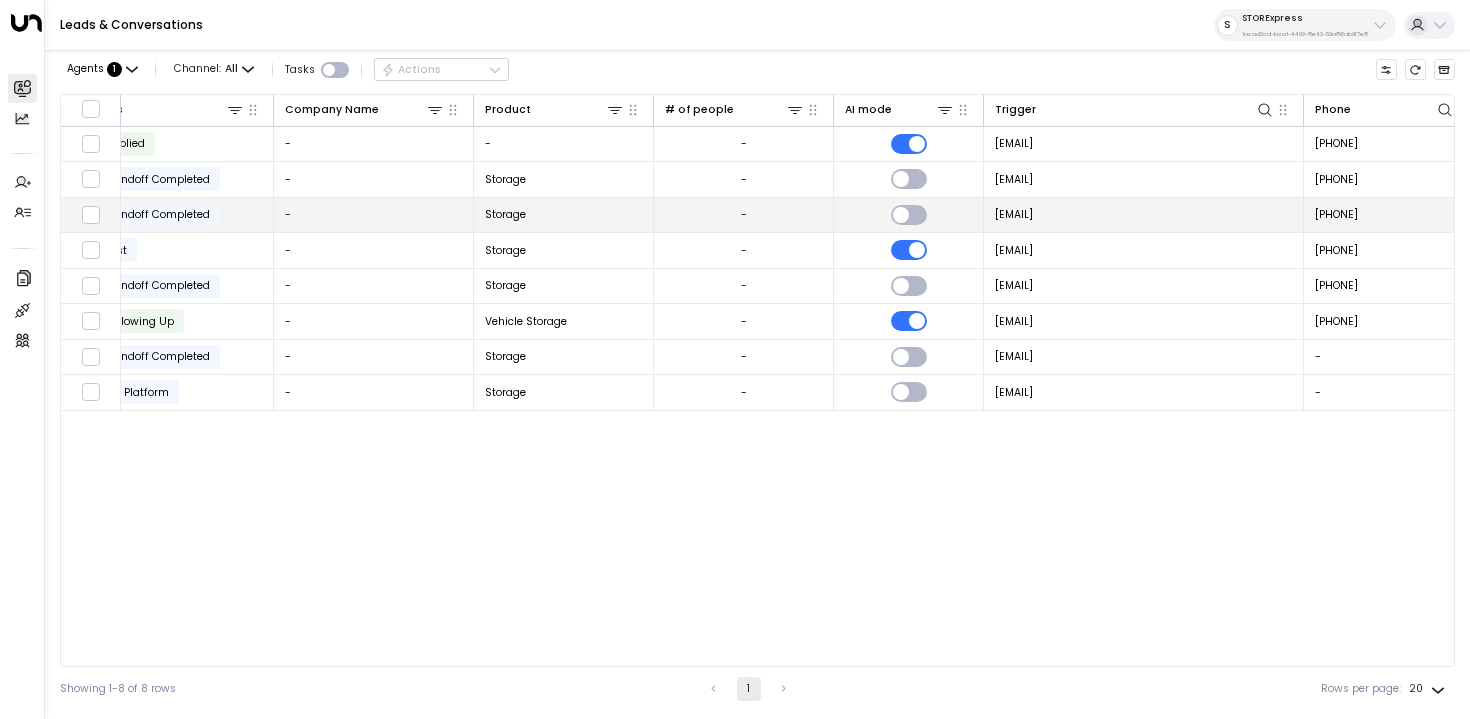 scroll, scrollTop: 0, scrollLeft: 1197, axis: horizontal 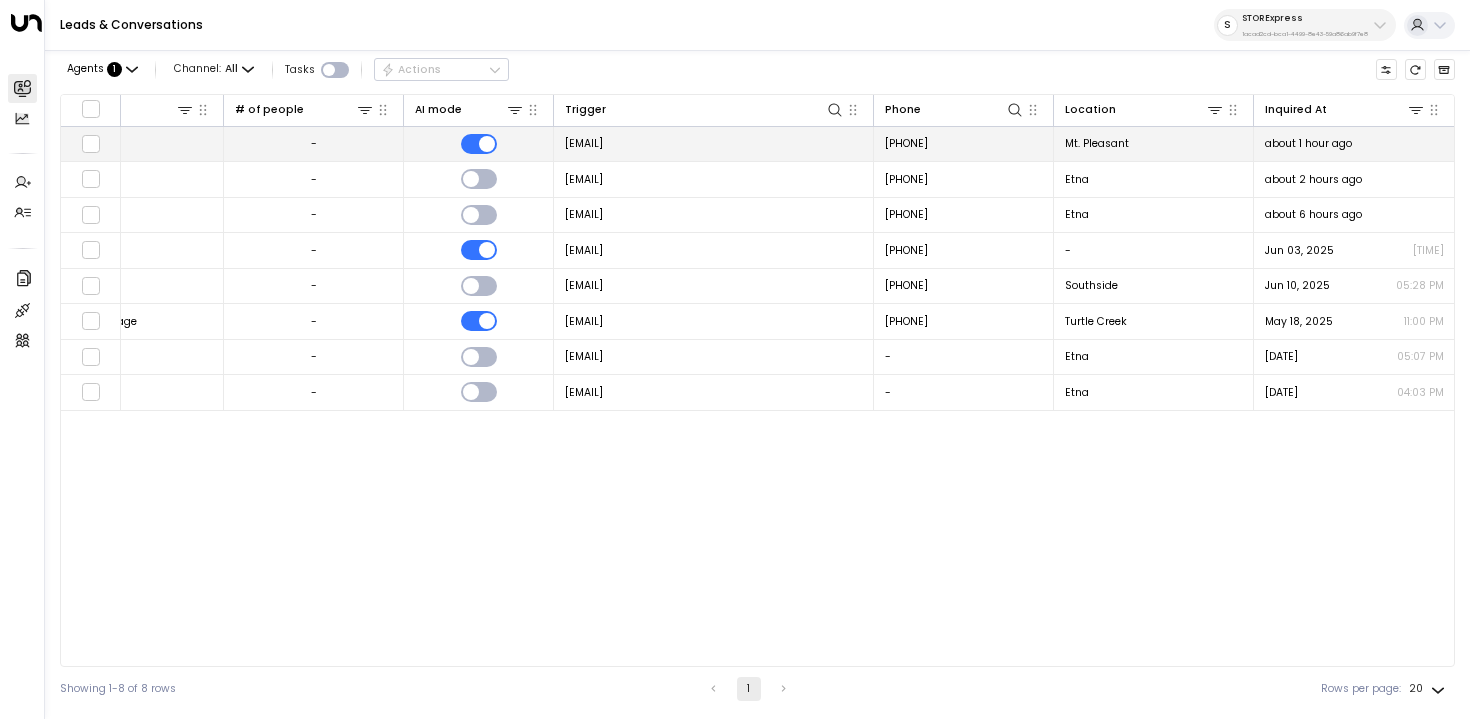 drag, startPoint x: 717, startPoint y: 148, endPoint x: 563, endPoint y: 145, distance: 154.02922 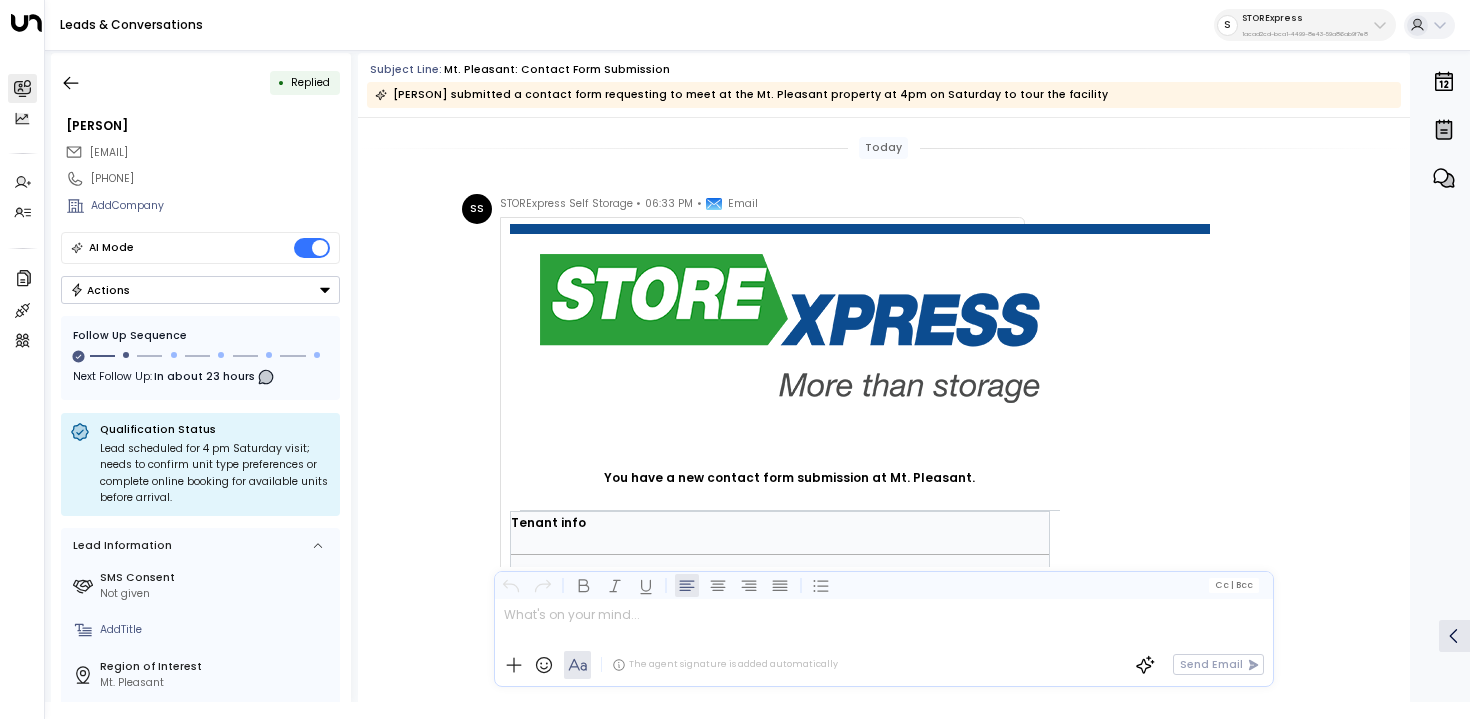 scroll, scrollTop: 1051, scrollLeft: 0, axis: vertical 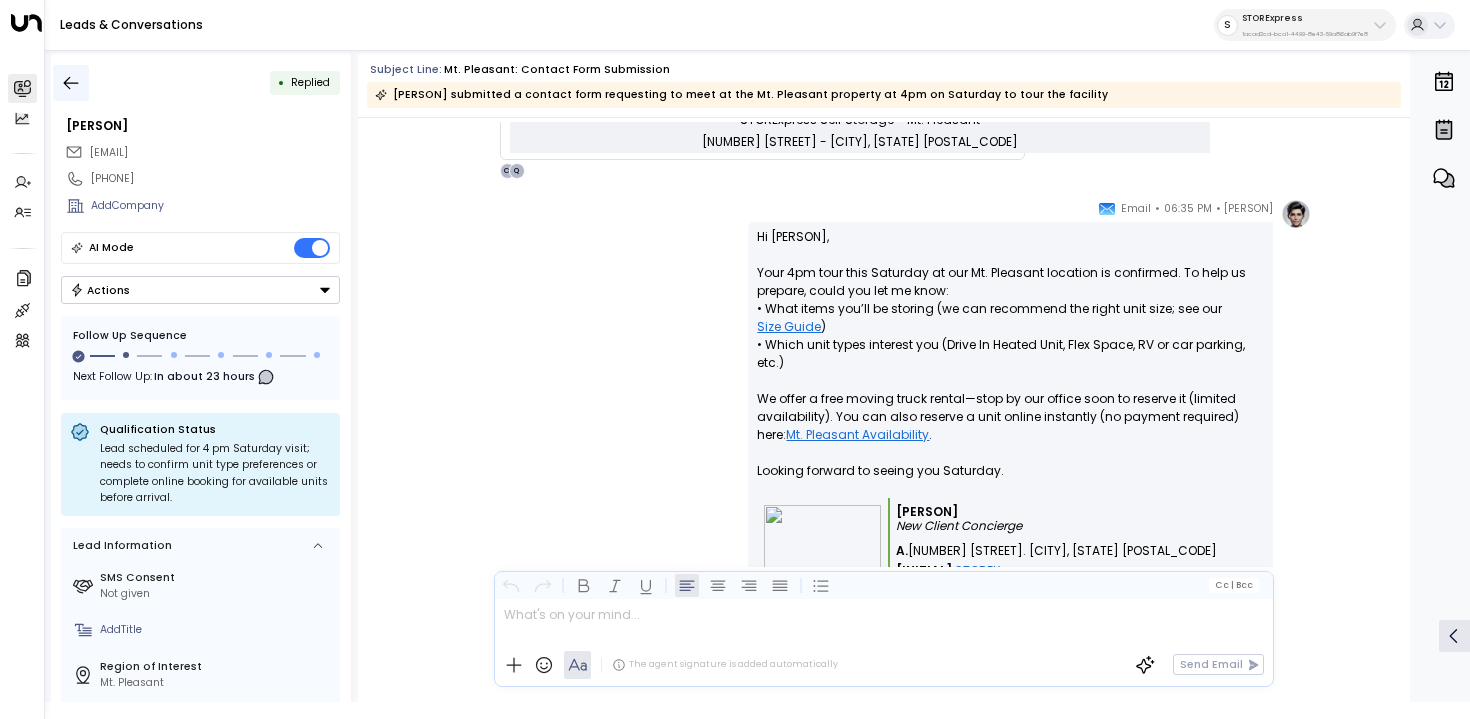 click at bounding box center [71, 83] 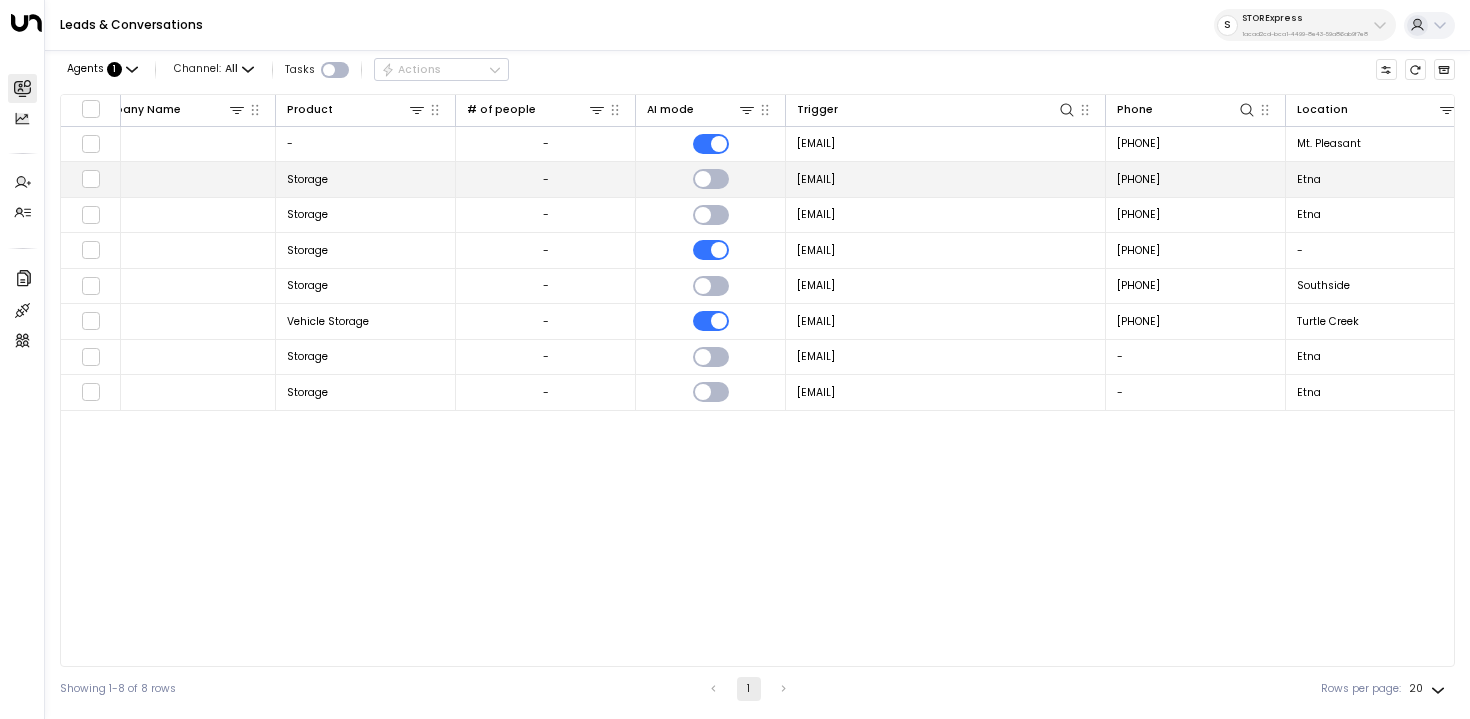 scroll, scrollTop: 0, scrollLeft: 1197, axis: horizontal 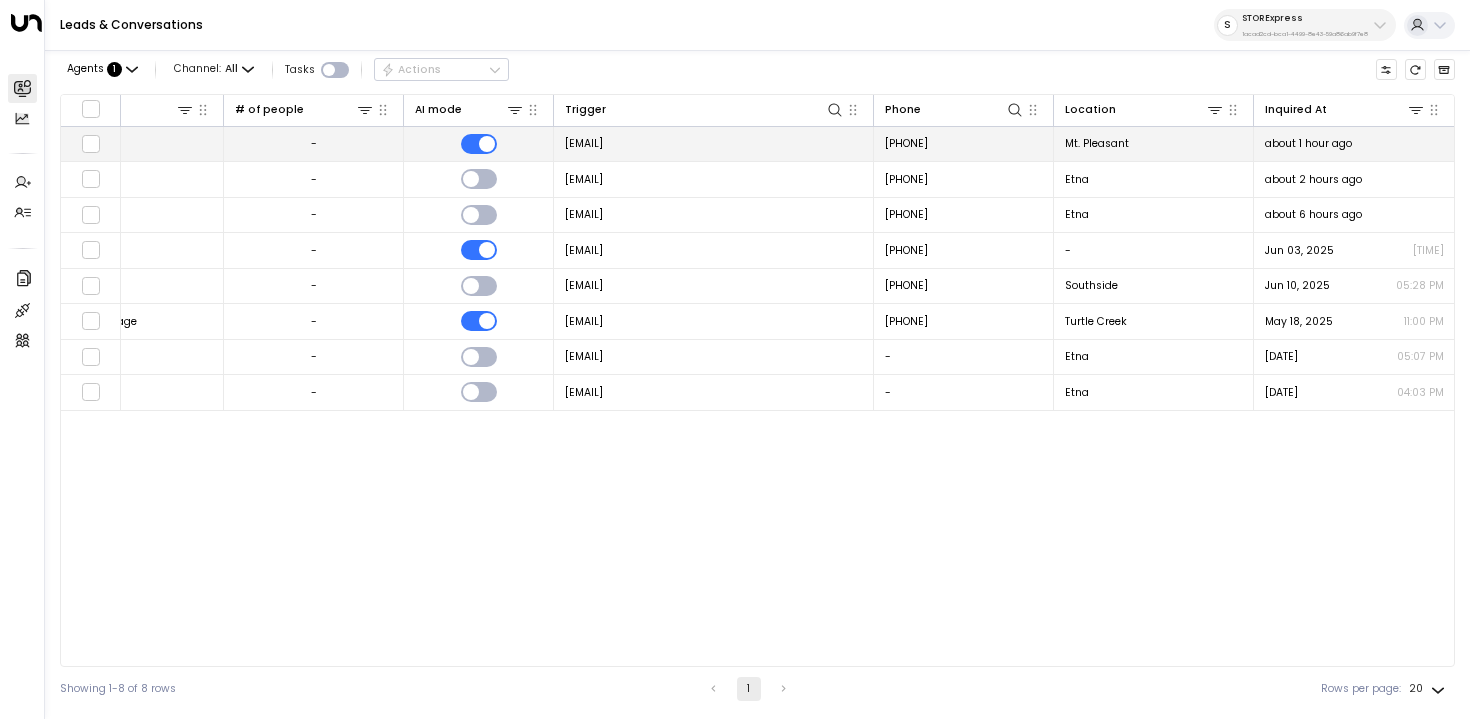 drag, startPoint x: 720, startPoint y: 140, endPoint x: 567, endPoint y: 139, distance: 153.00327 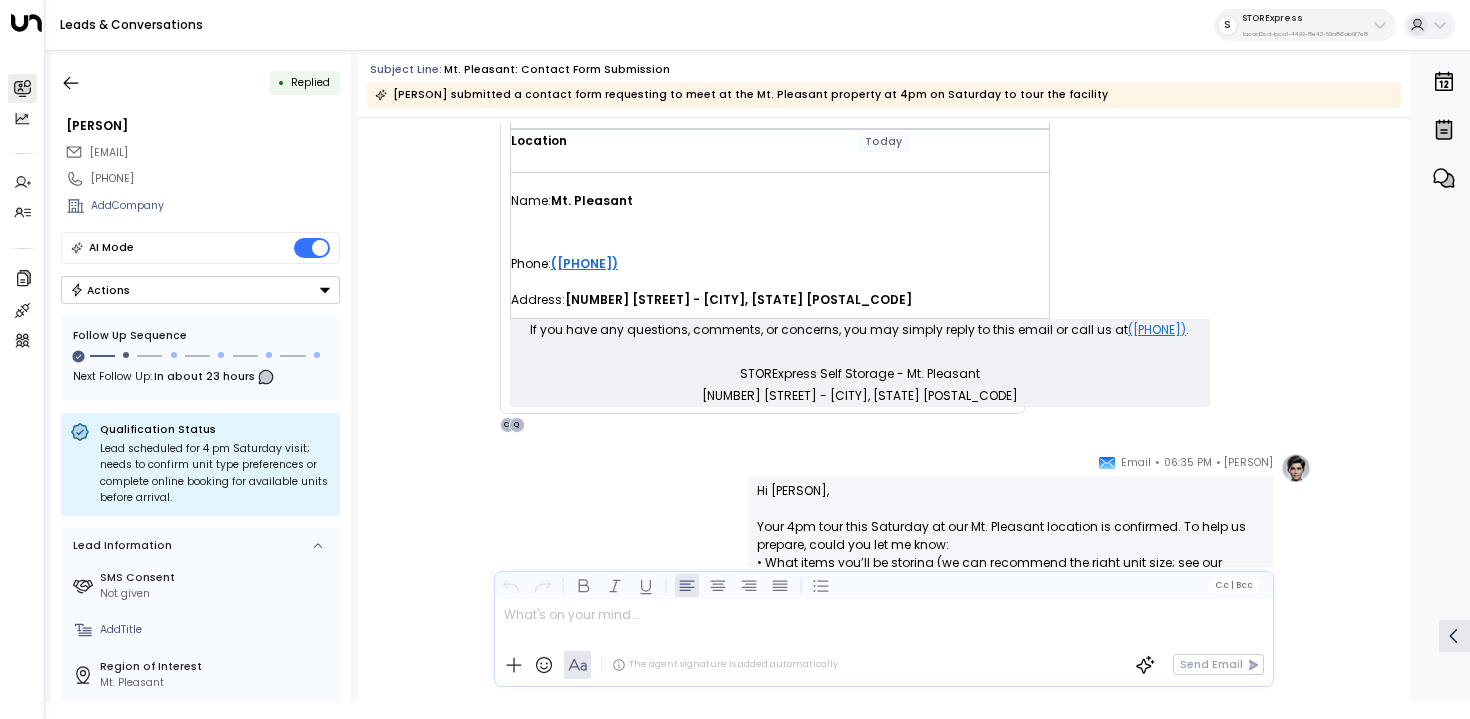 scroll, scrollTop: 806, scrollLeft: 0, axis: vertical 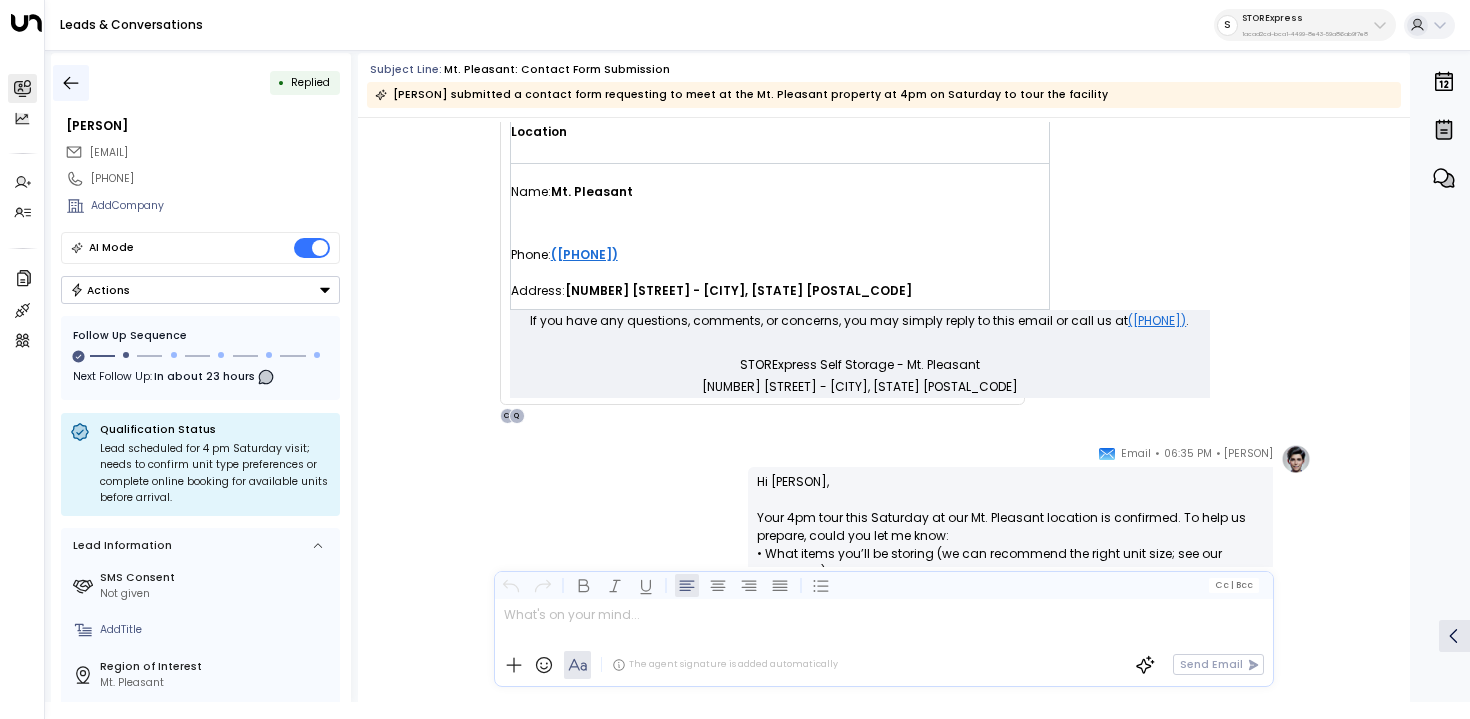 click at bounding box center (71, 83) 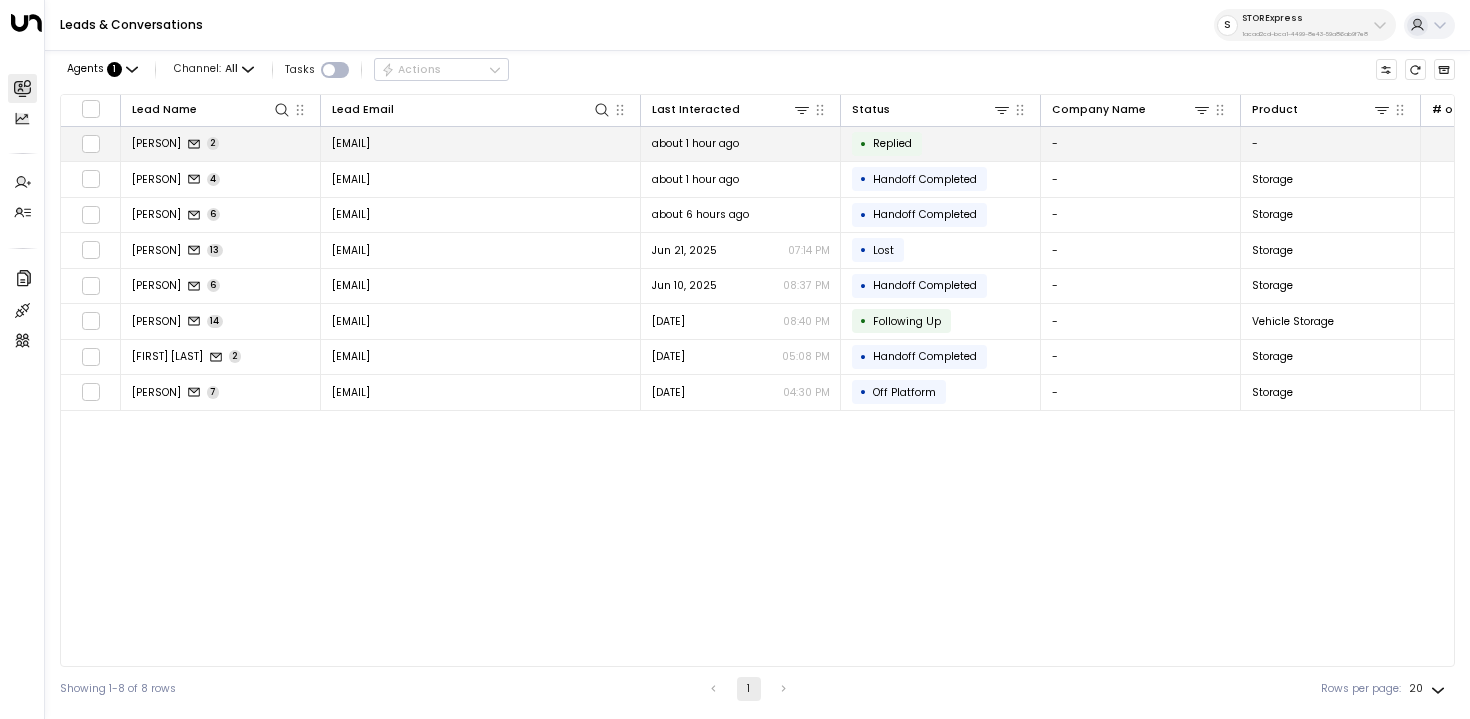 click on "ericsoles80@icloud.com" at bounding box center (481, 144) 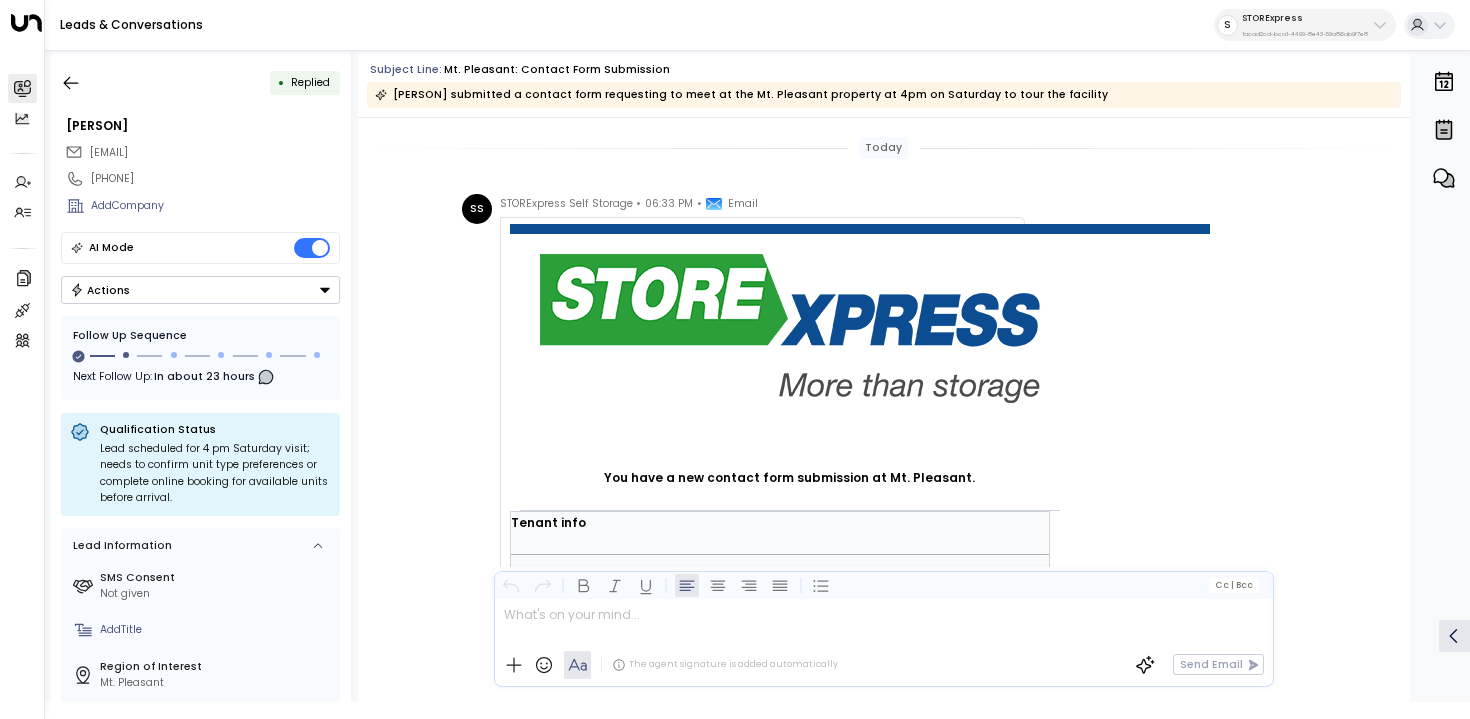 scroll, scrollTop: 1096, scrollLeft: 0, axis: vertical 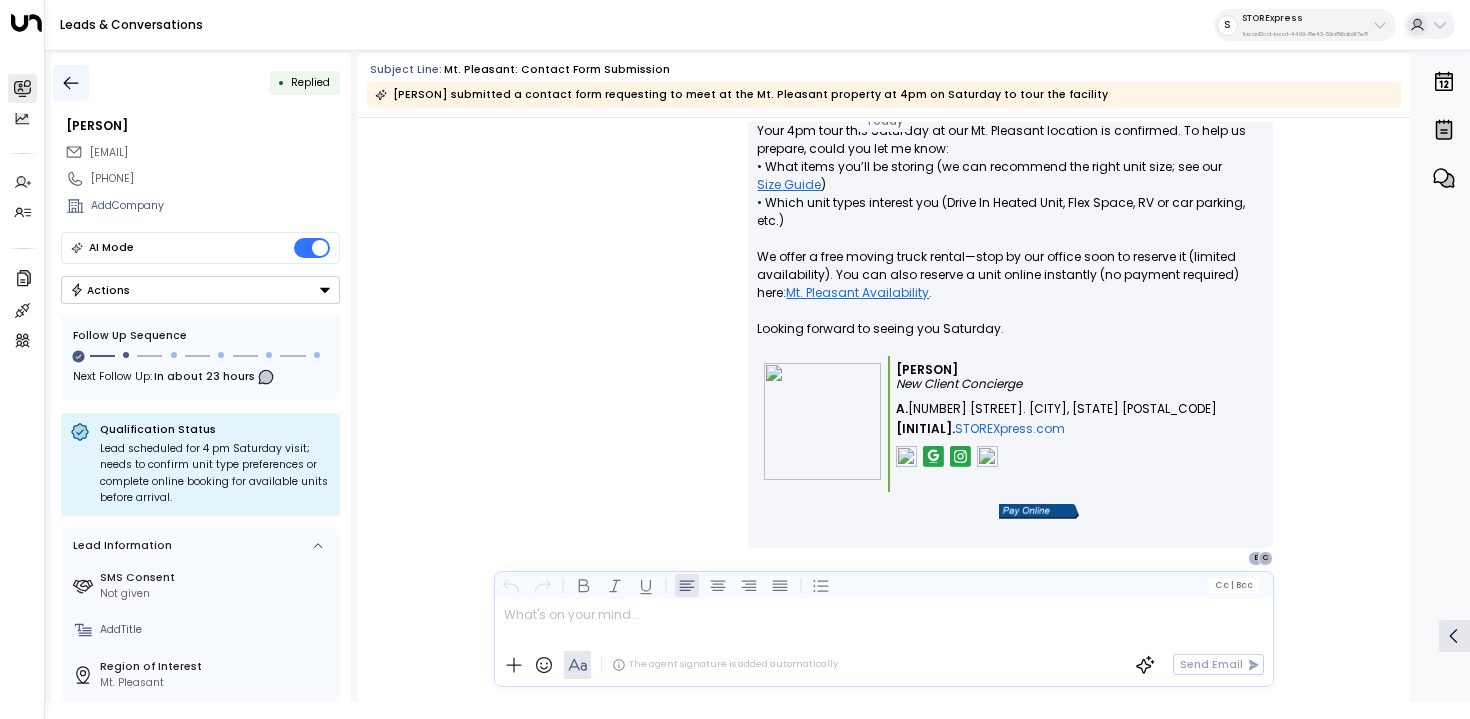 click at bounding box center (71, 83) 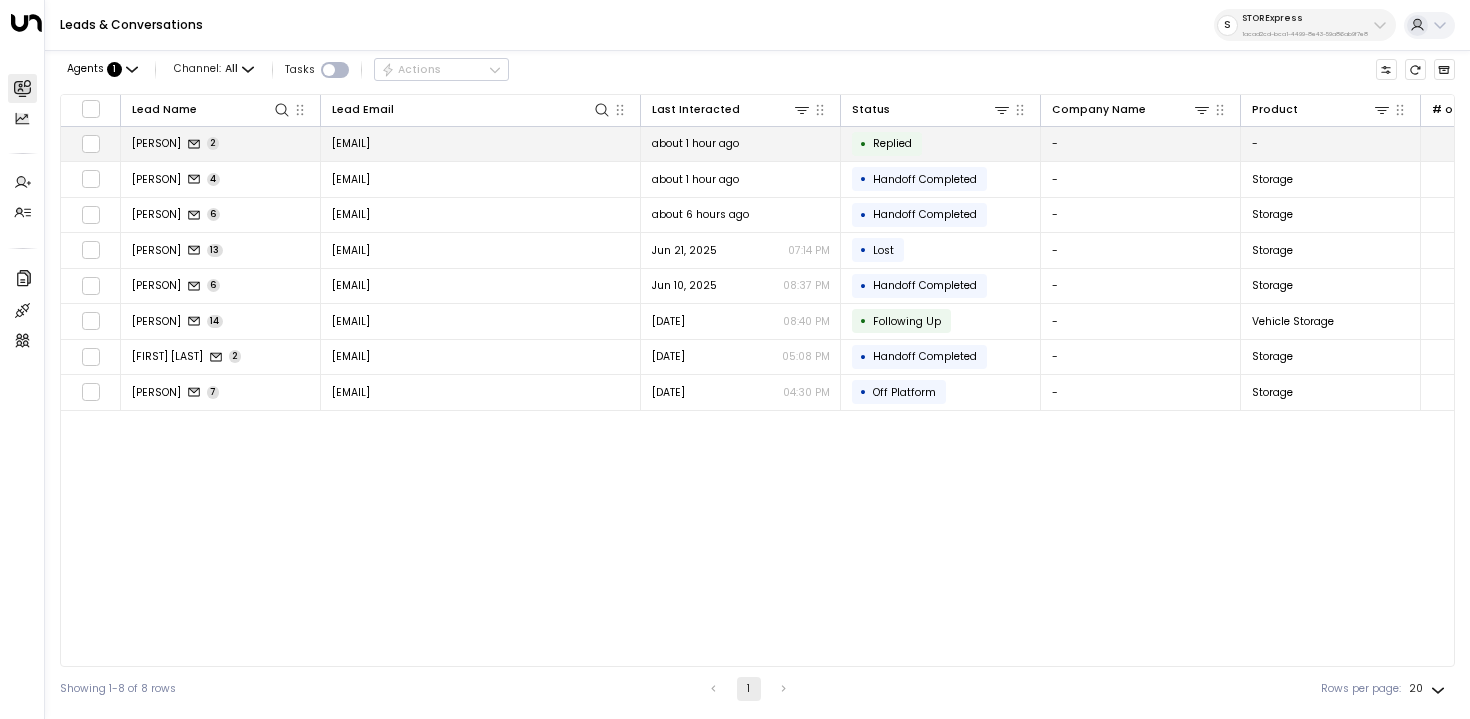 click on "ericsoles80@icloud.com" at bounding box center [481, 144] 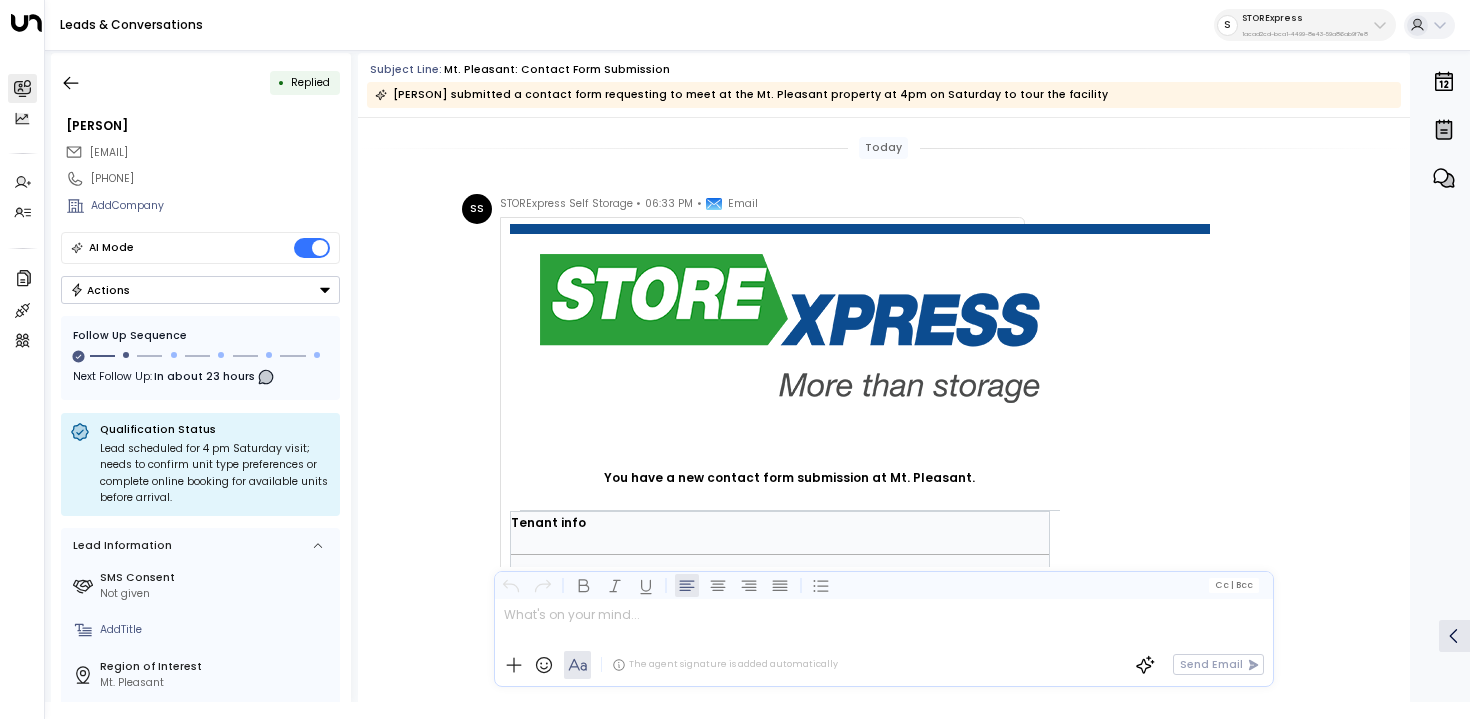 scroll, scrollTop: 1051, scrollLeft: 0, axis: vertical 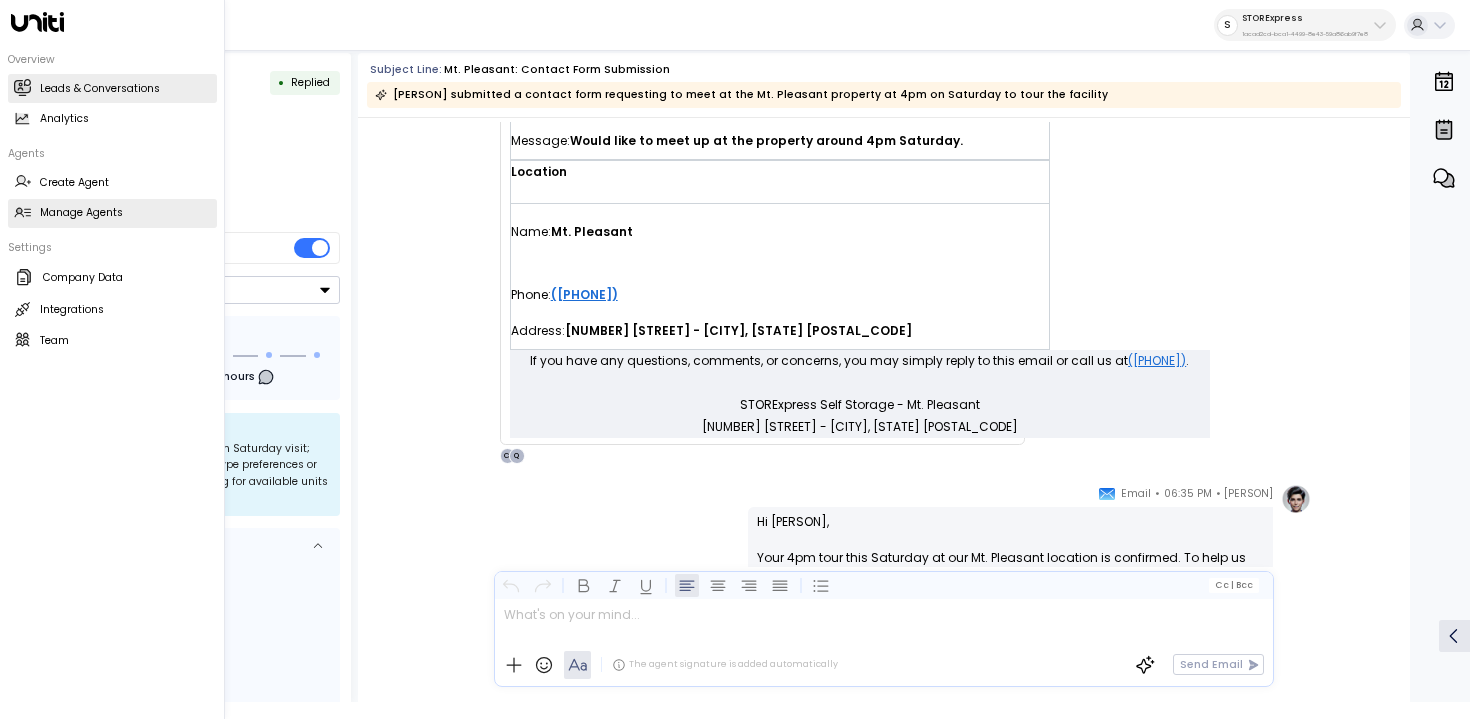 click on "Manage Agents" at bounding box center [81, 213] 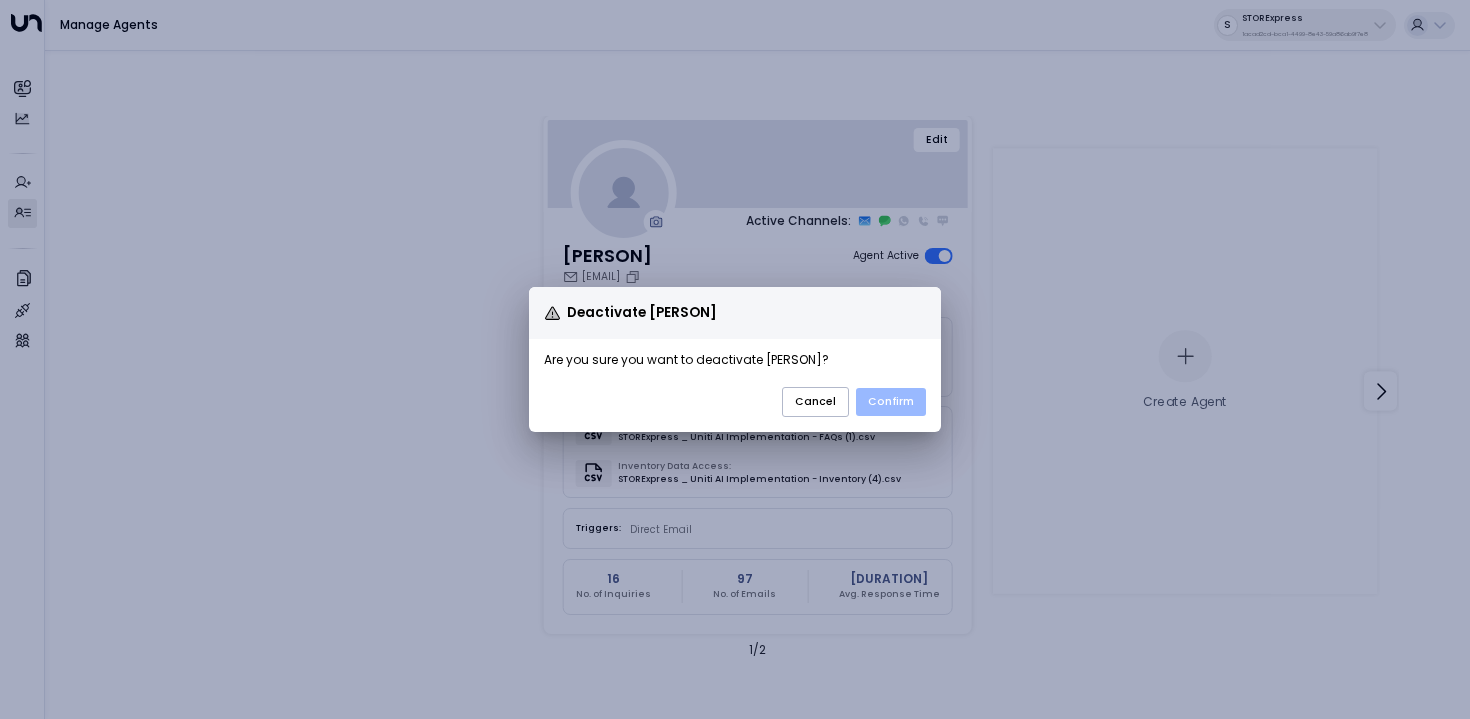 click on "Confirm" at bounding box center [891, 402] 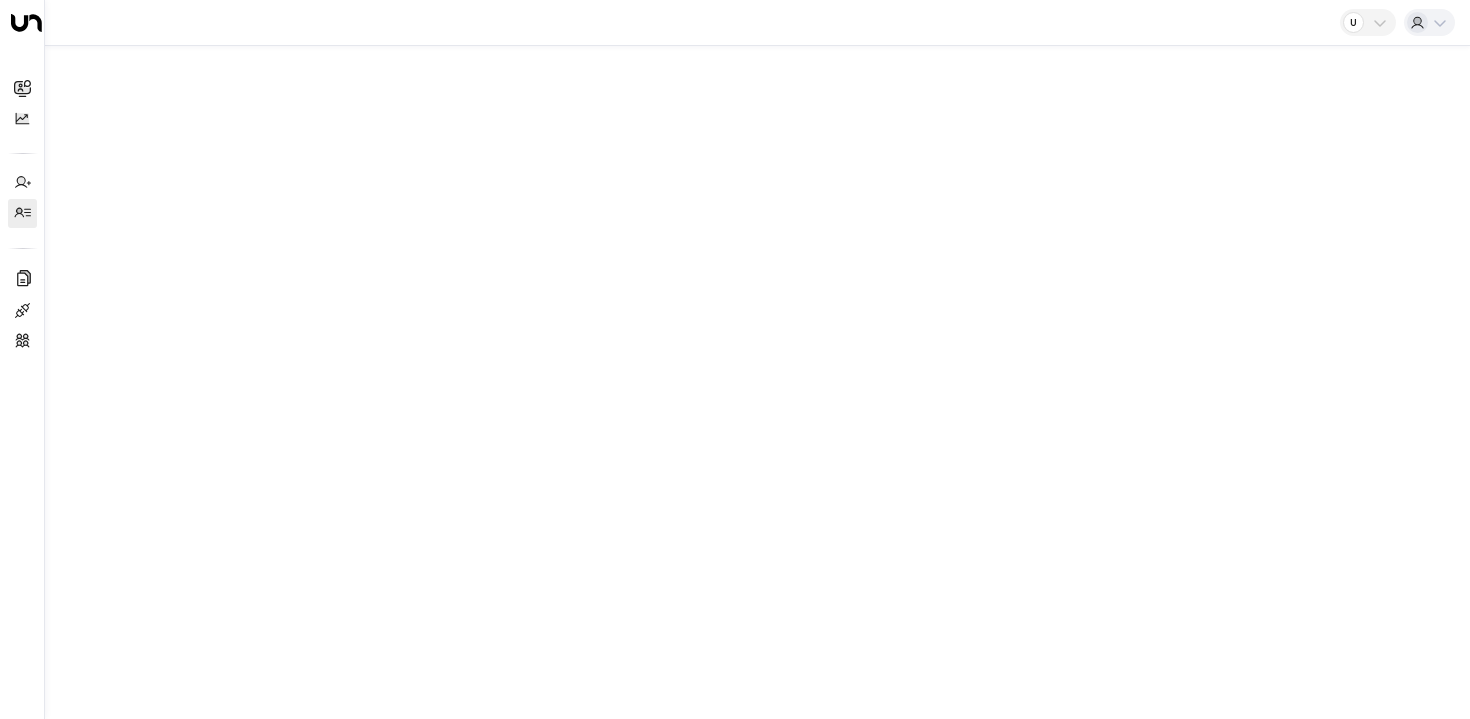 scroll, scrollTop: 0, scrollLeft: 0, axis: both 